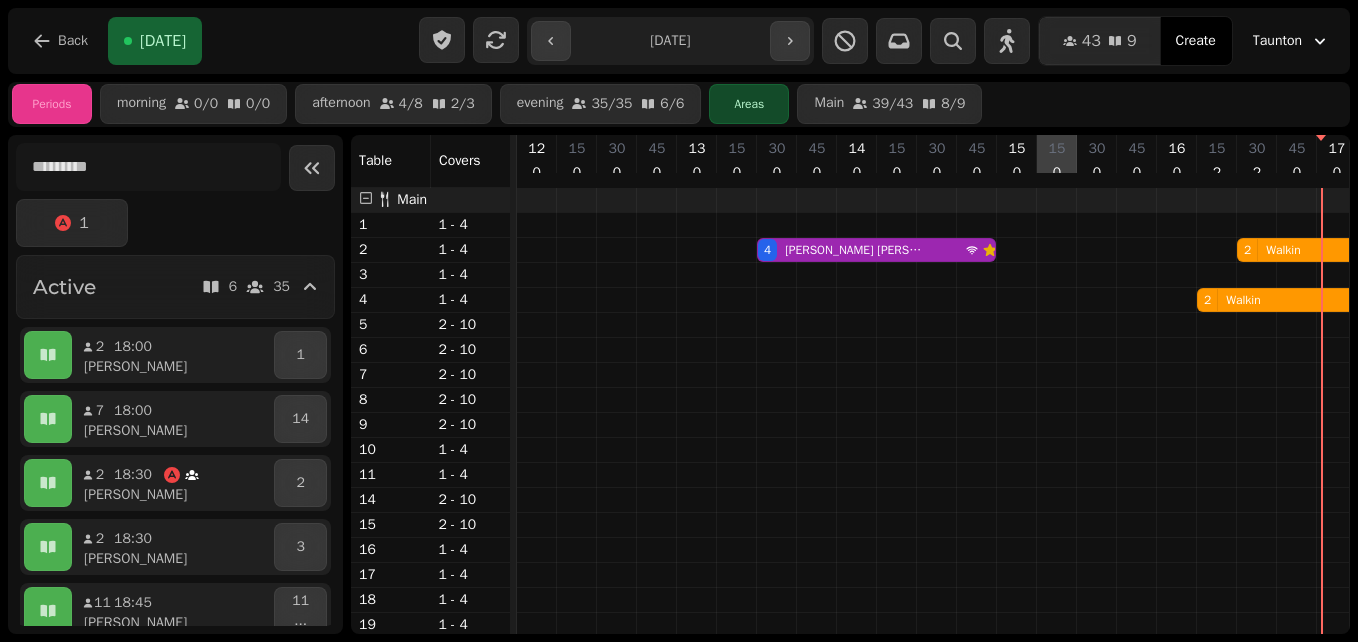 scroll, scrollTop: 0, scrollLeft: 0, axis: both 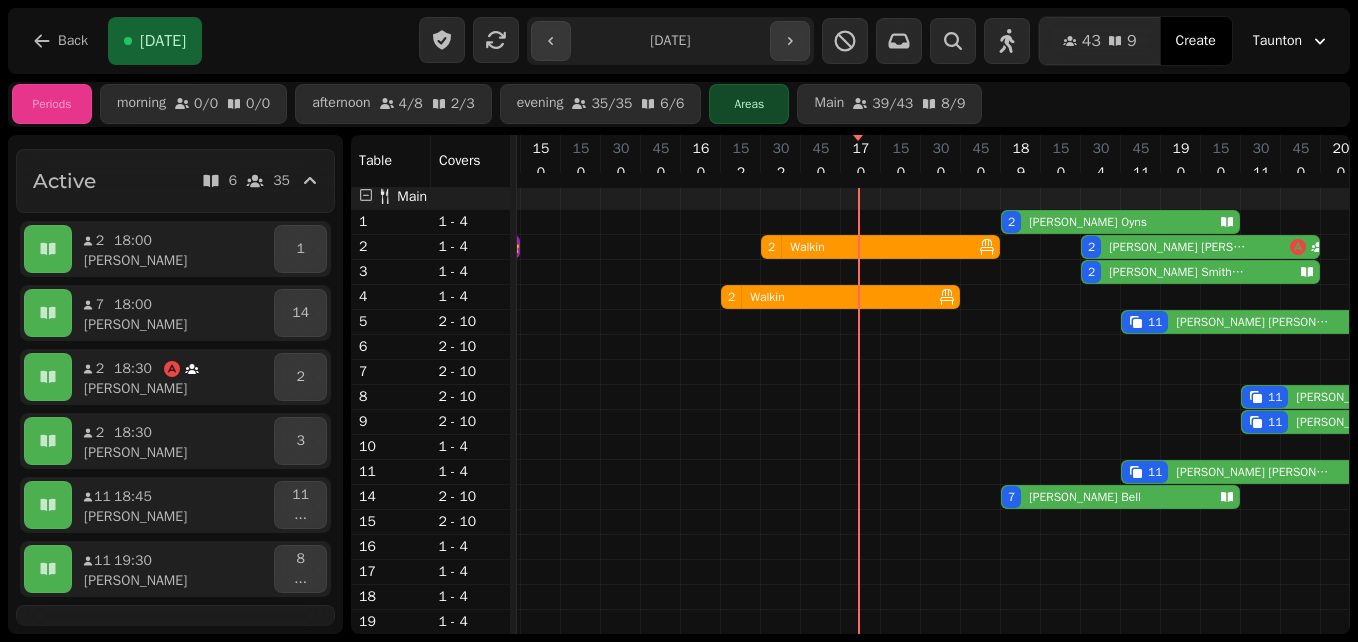 click on "2 Walkin" at bounding box center [826, 297] 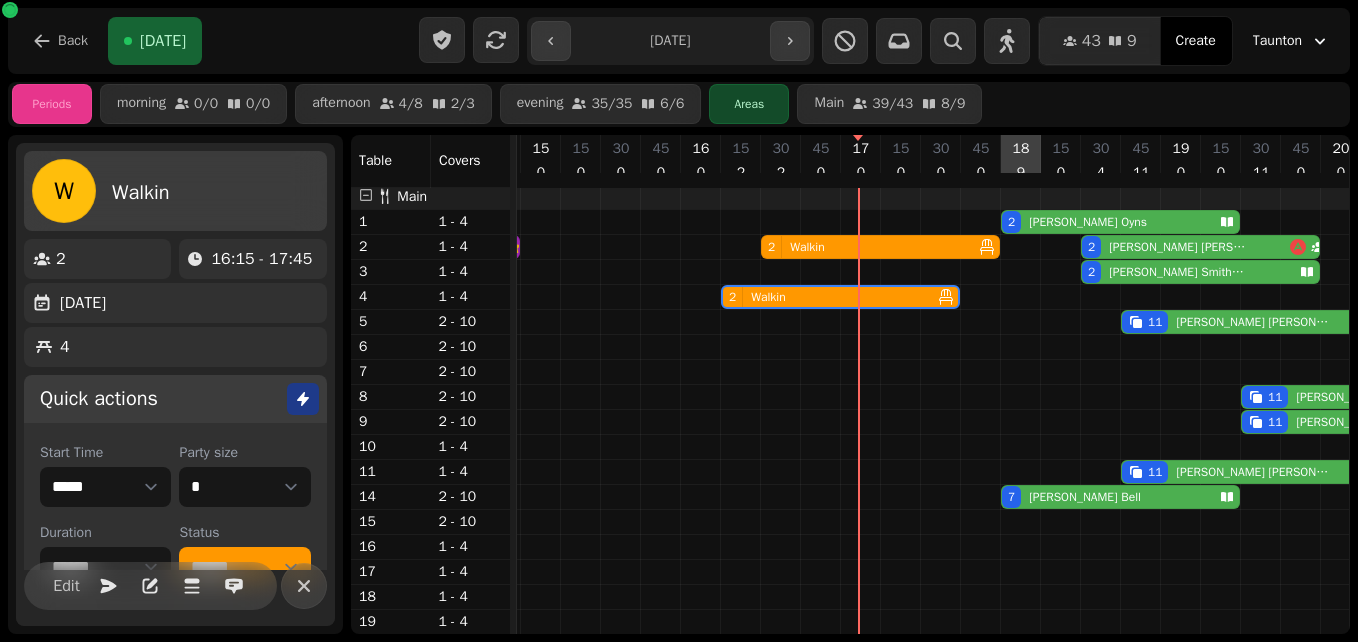 scroll, scrollTop: 0, scrollLeft: 667, axis: horizontal 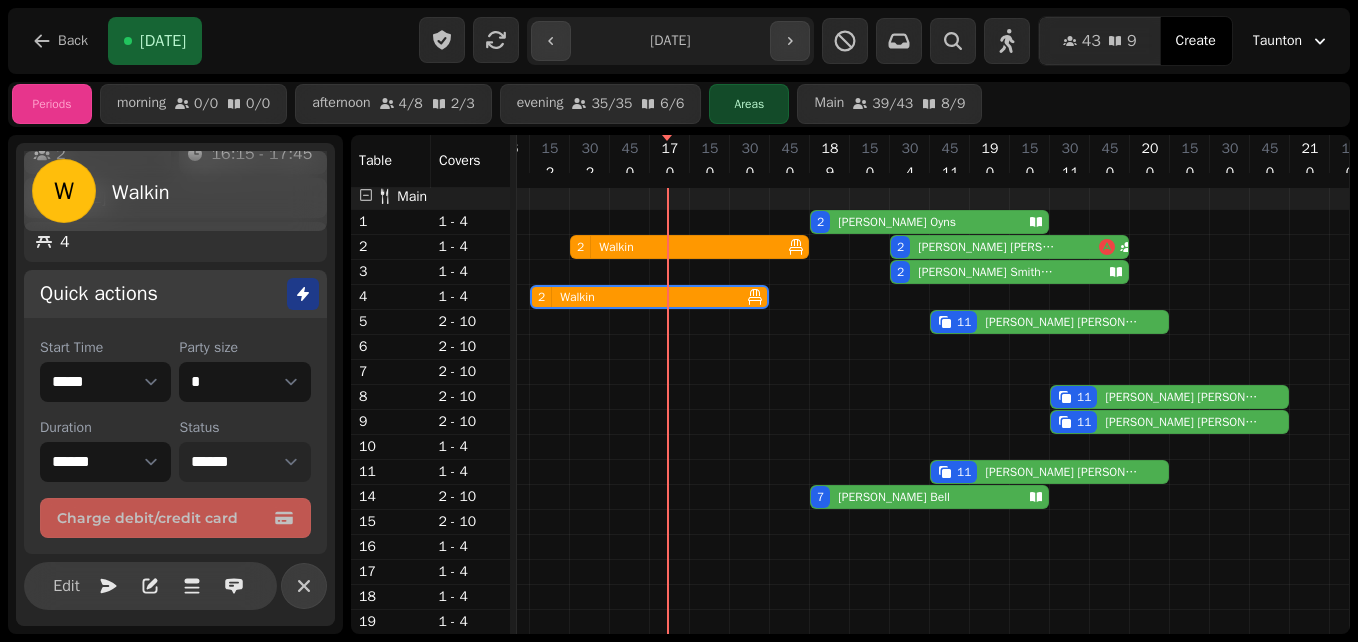 click on "**********" at bounding box center (244, 462) 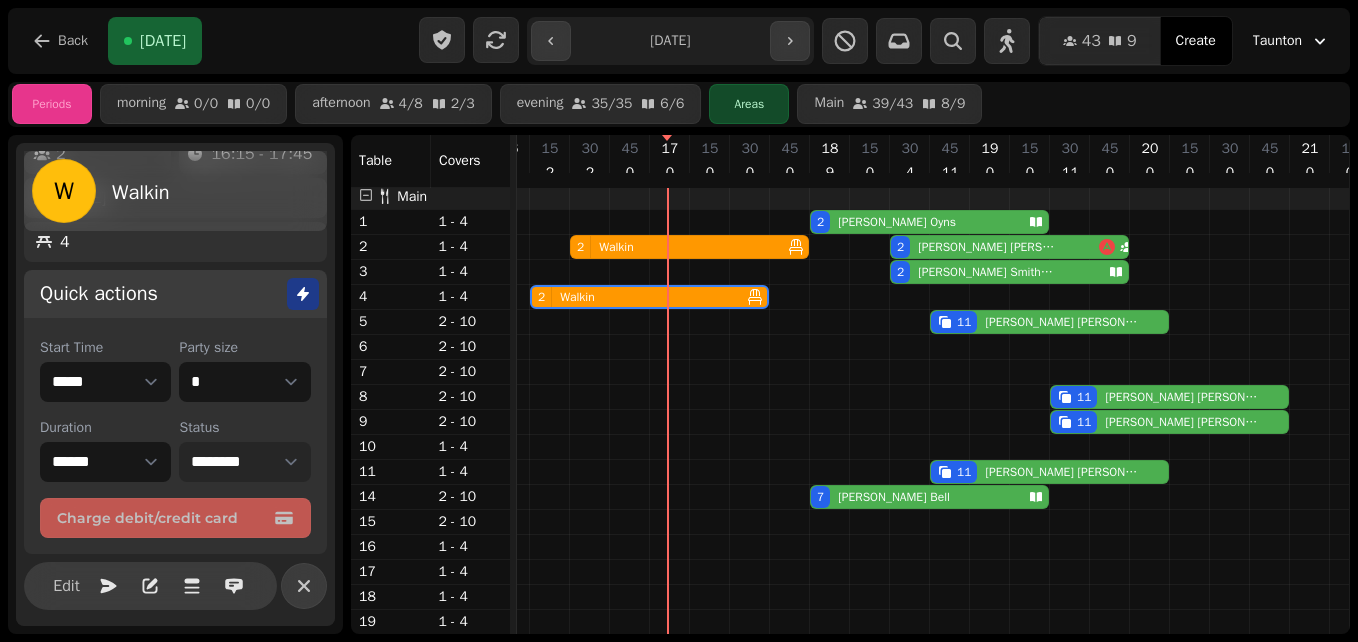 click on "**********" at bounding box center (244, 462) 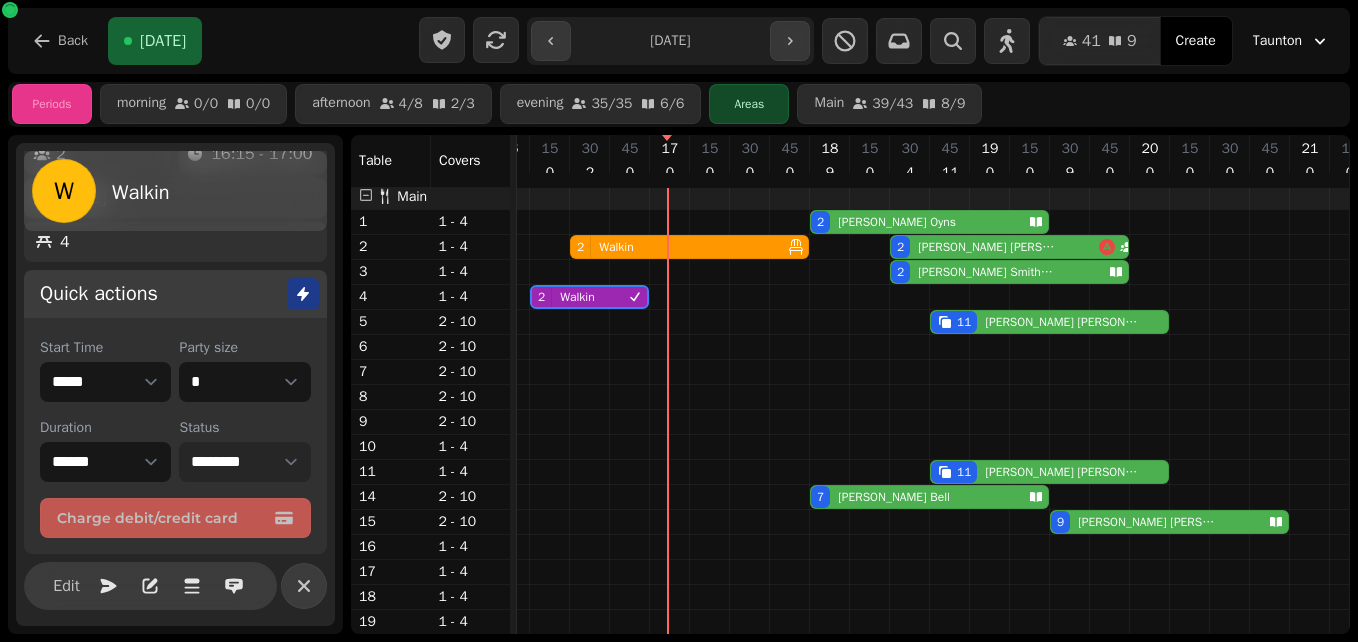 select on "****" 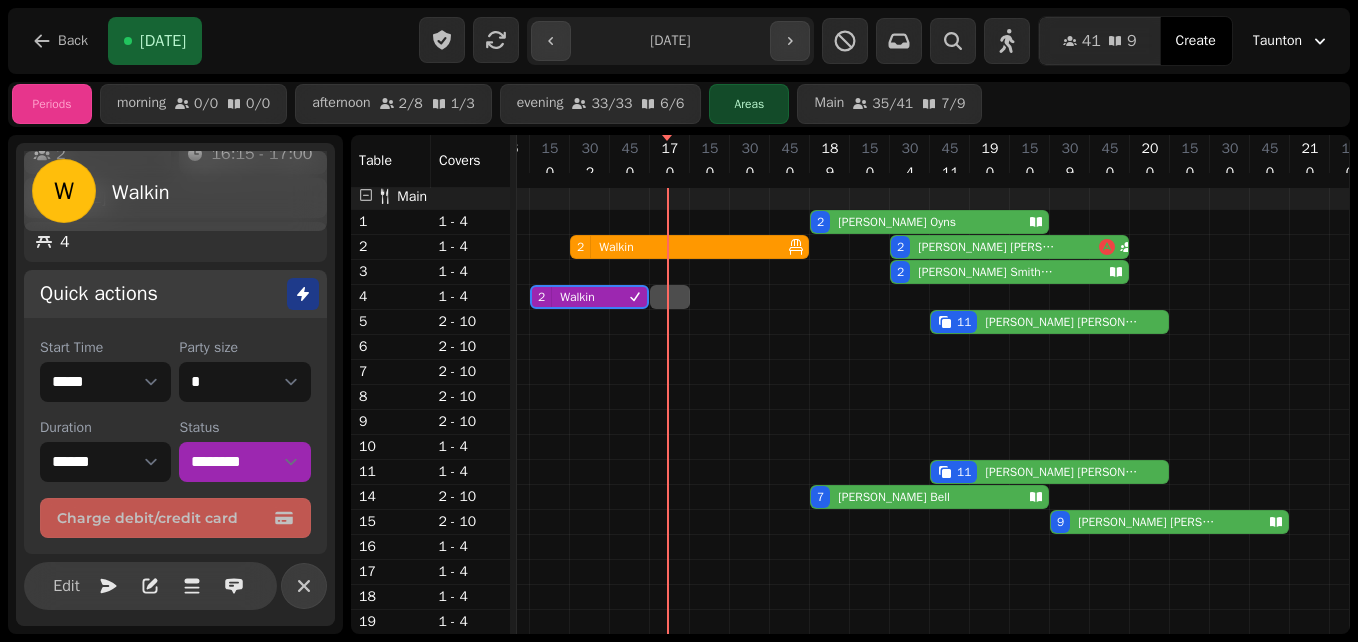 select on "*" 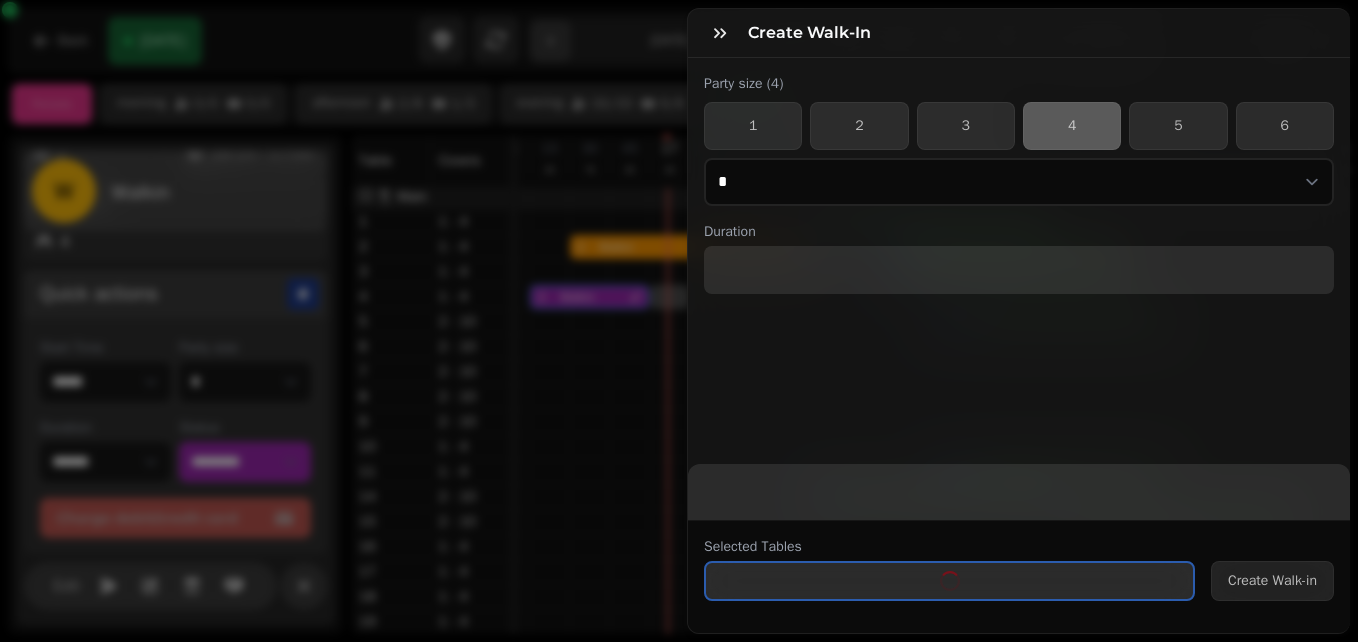 select on "****" 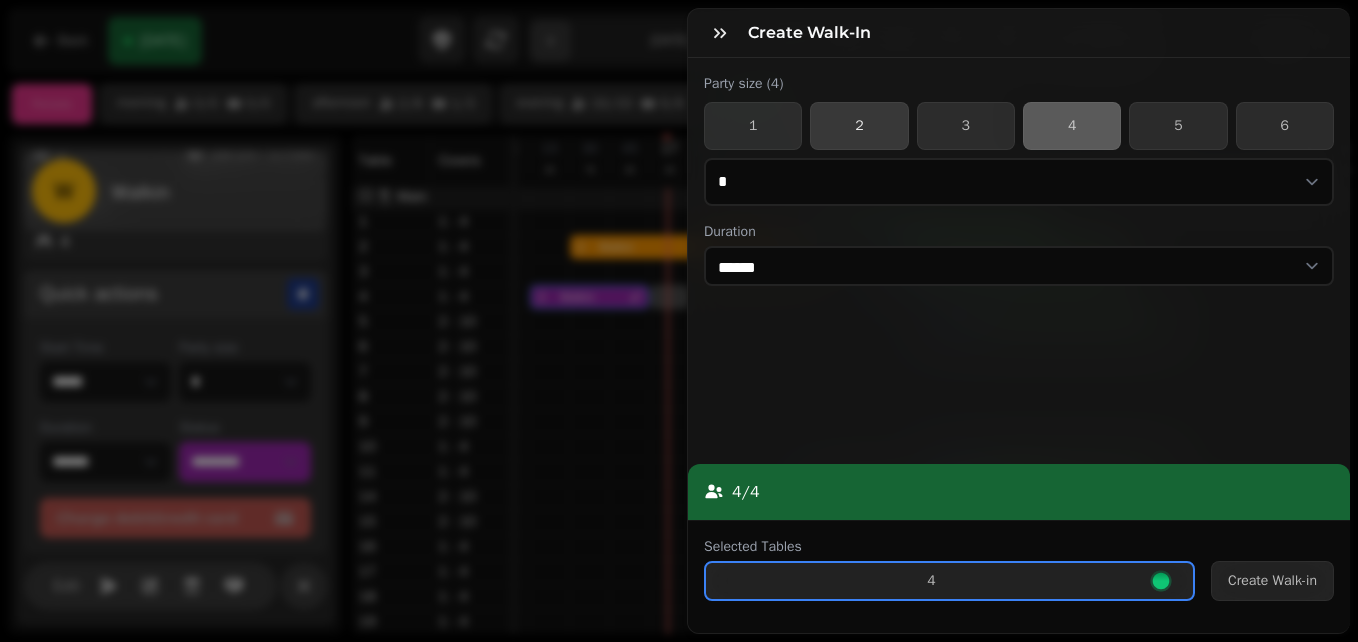 click on "2" at bounding box center [859, 126] 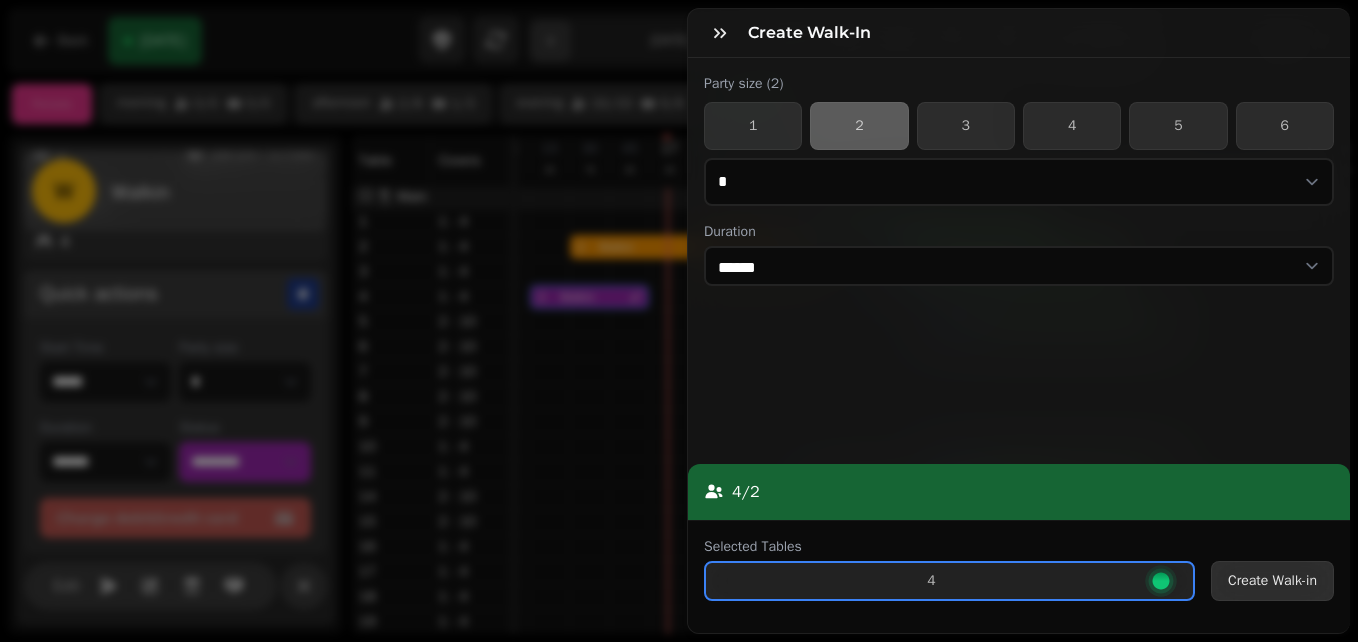 click on "Create Walk-in" at bounding box center [1272, 581] 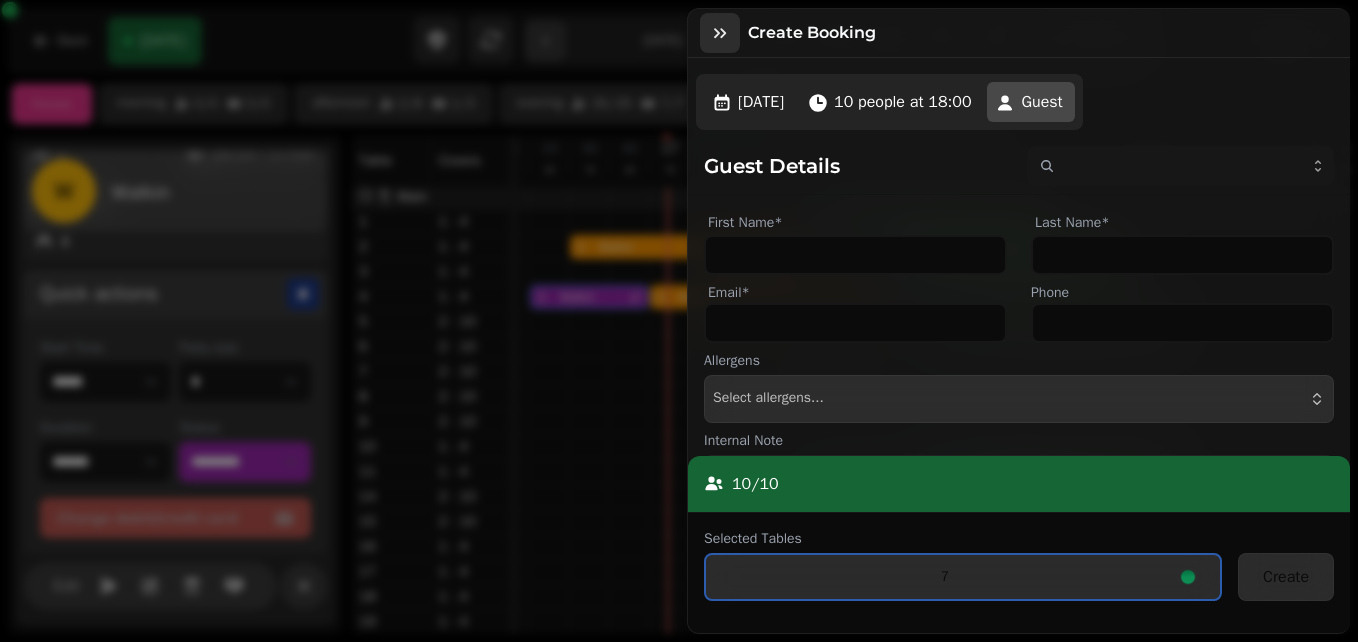 click 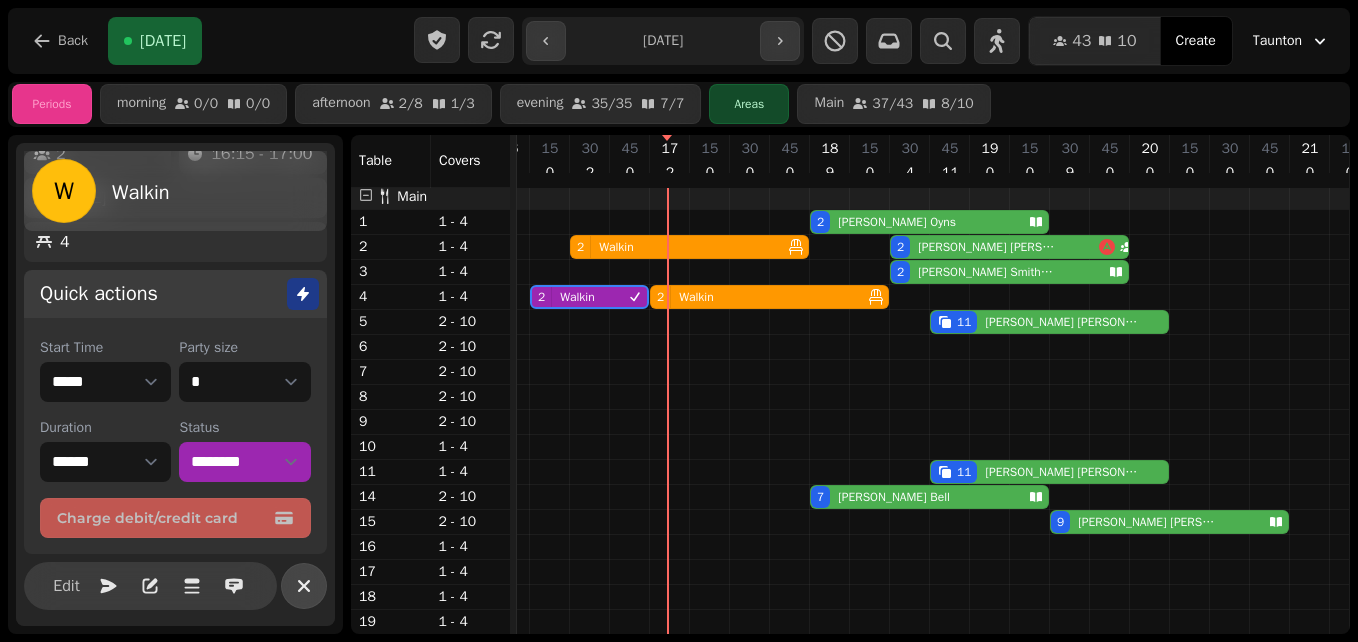 click 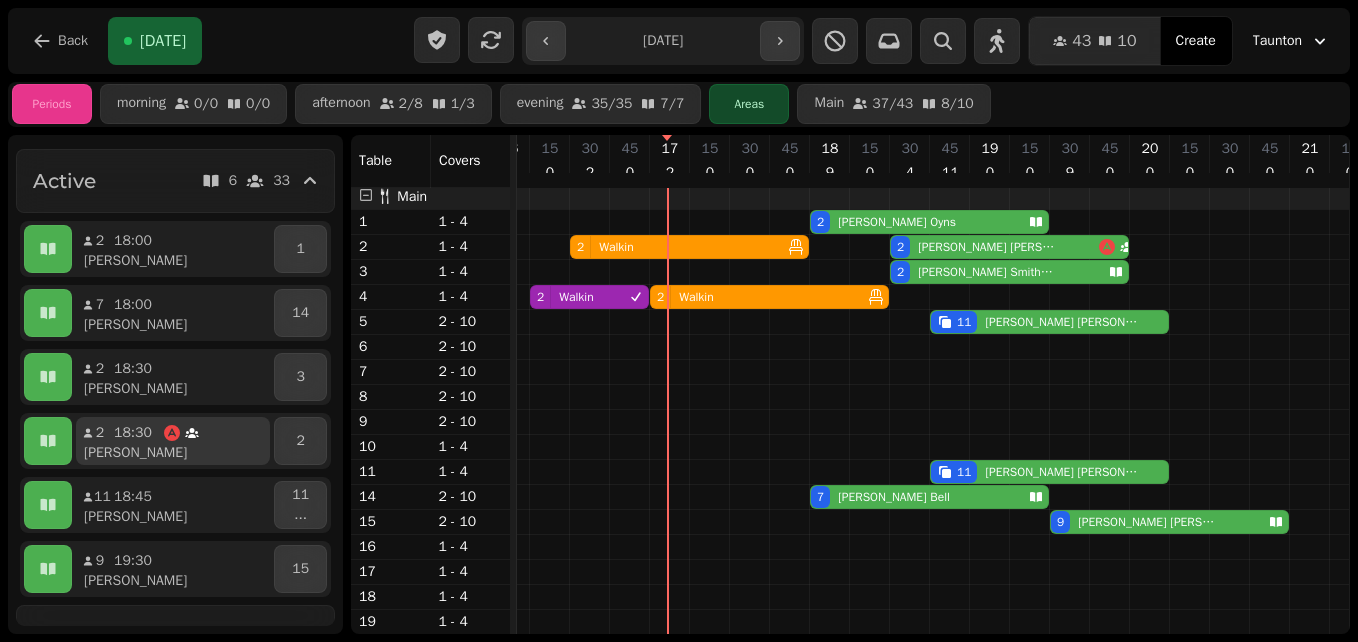 click on "[PERSON_NAME]" at bounding box center [181, 453] 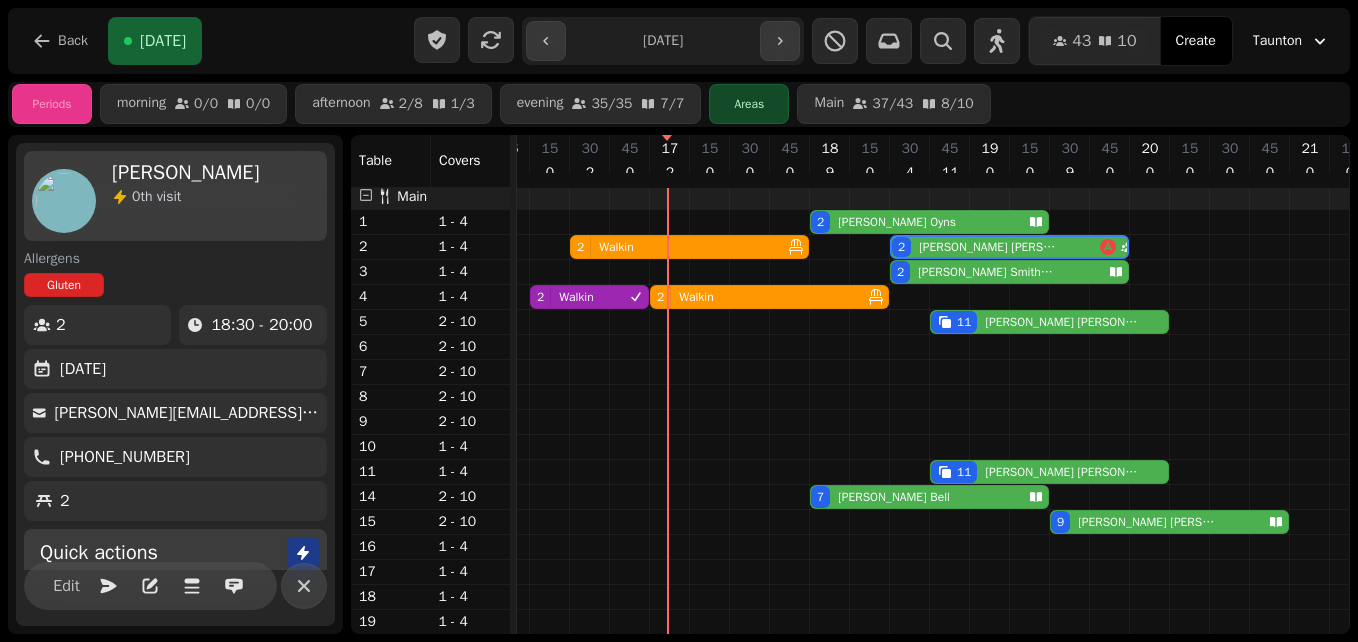 scroll, scrollTop: 0, scrollLeft: 823, axis: horizontal 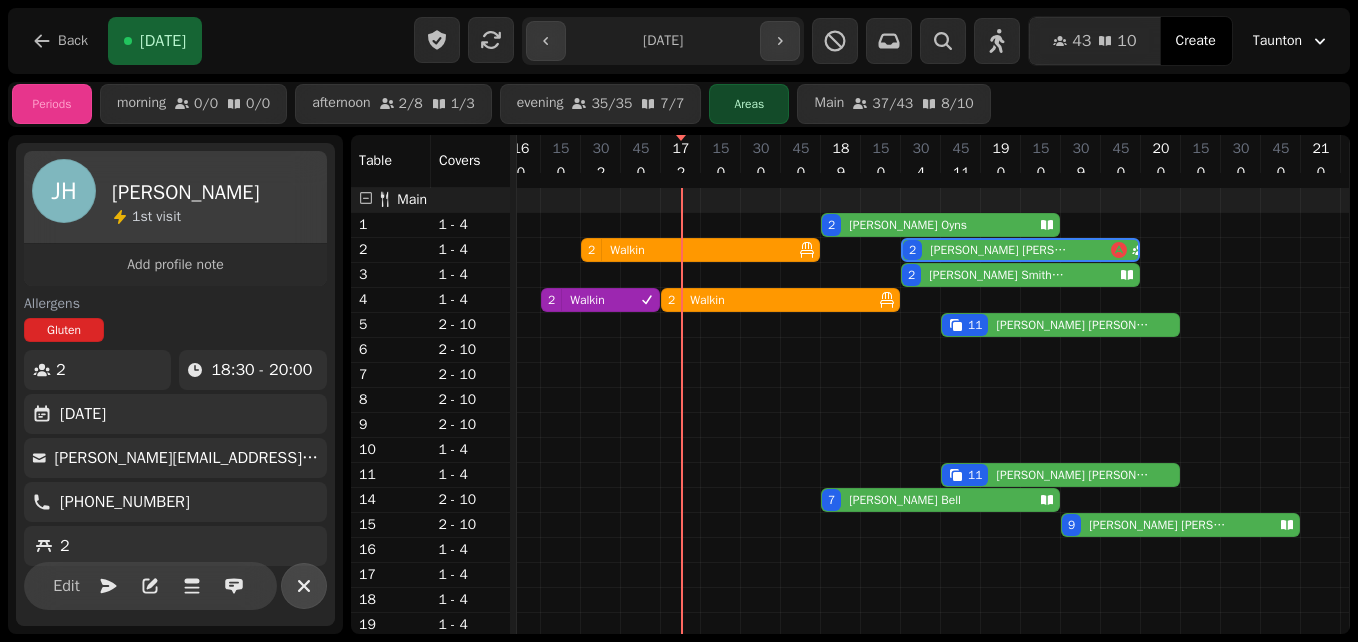 click 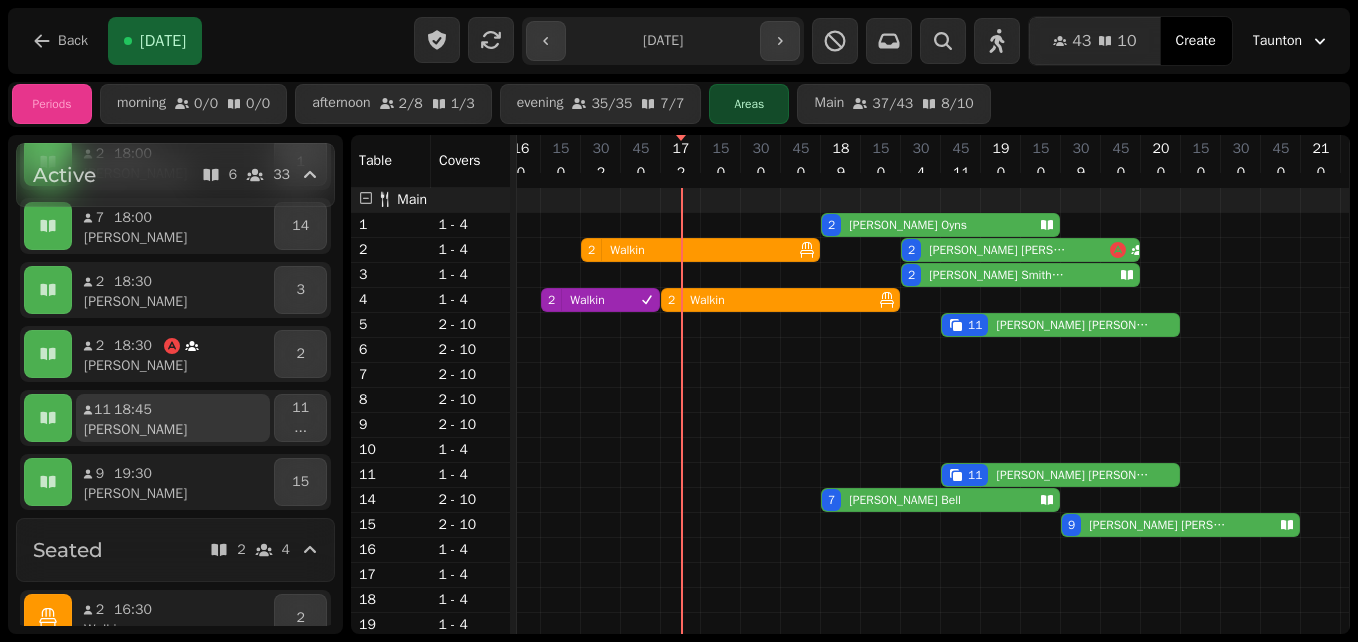 scroll, scrollTop: 194, scrollLeft: 0, axis: vertical 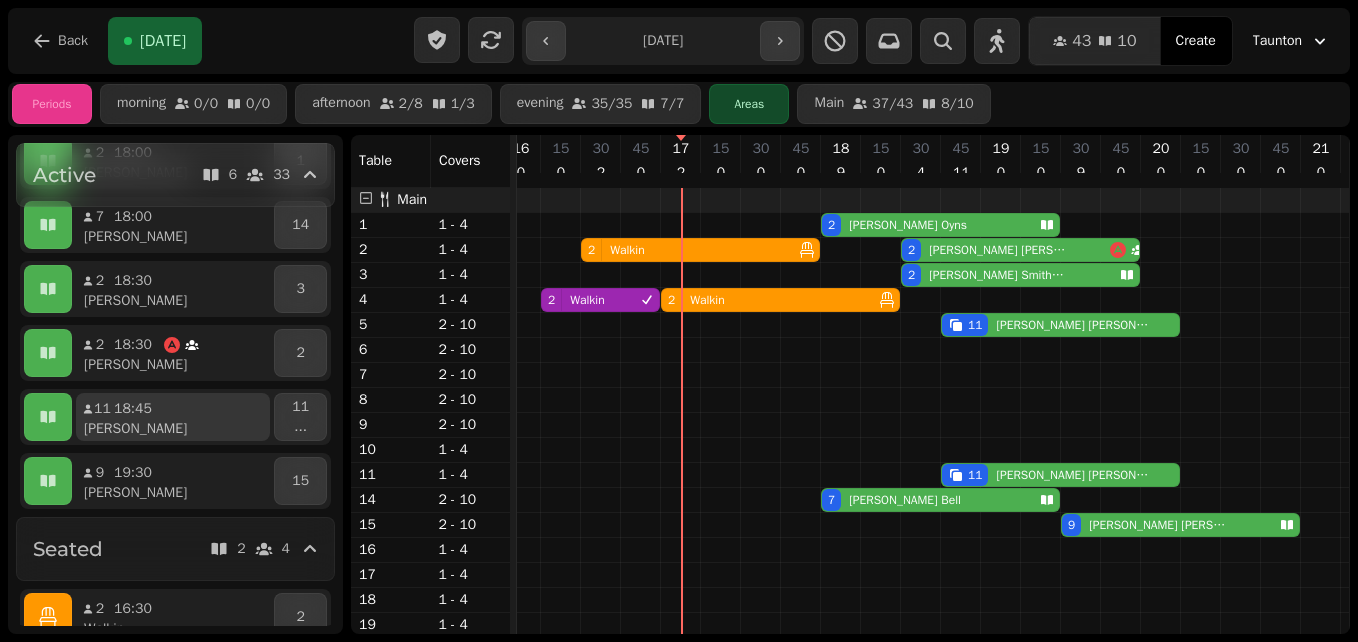 click on "[PERSON_NAME]" at bounding box center (181, 493) 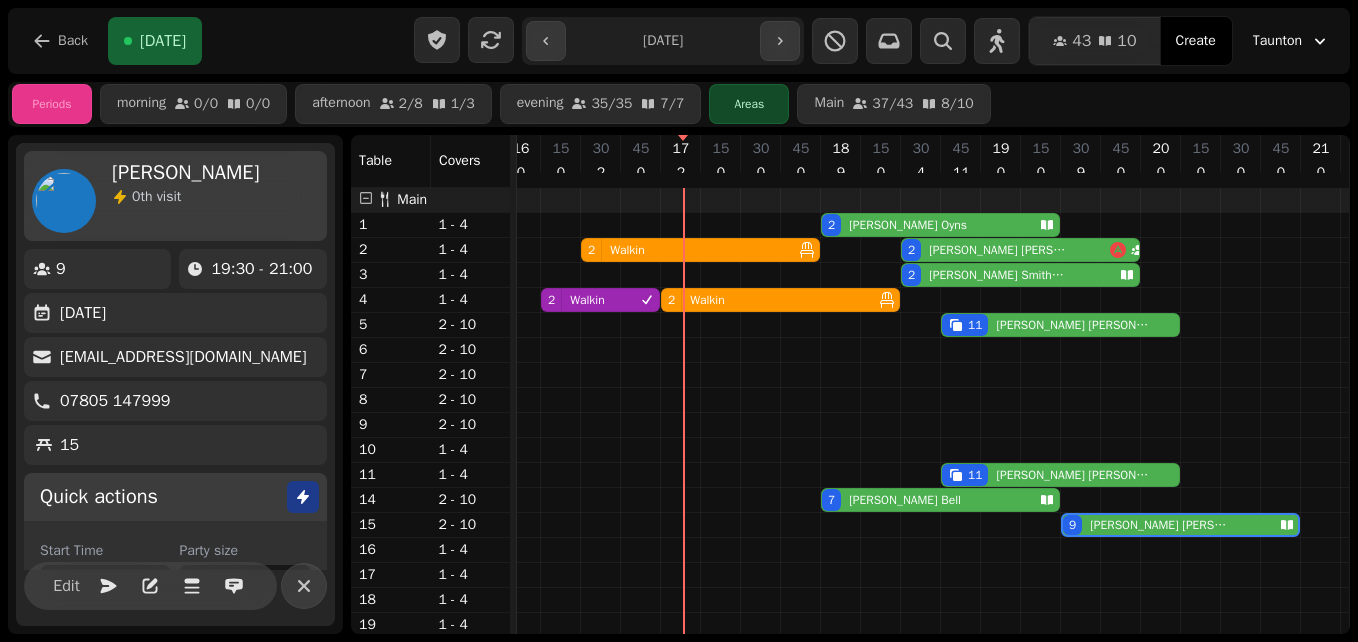 scroll, scrollTop: 0, scrollLeft: 823, axis: horizontal 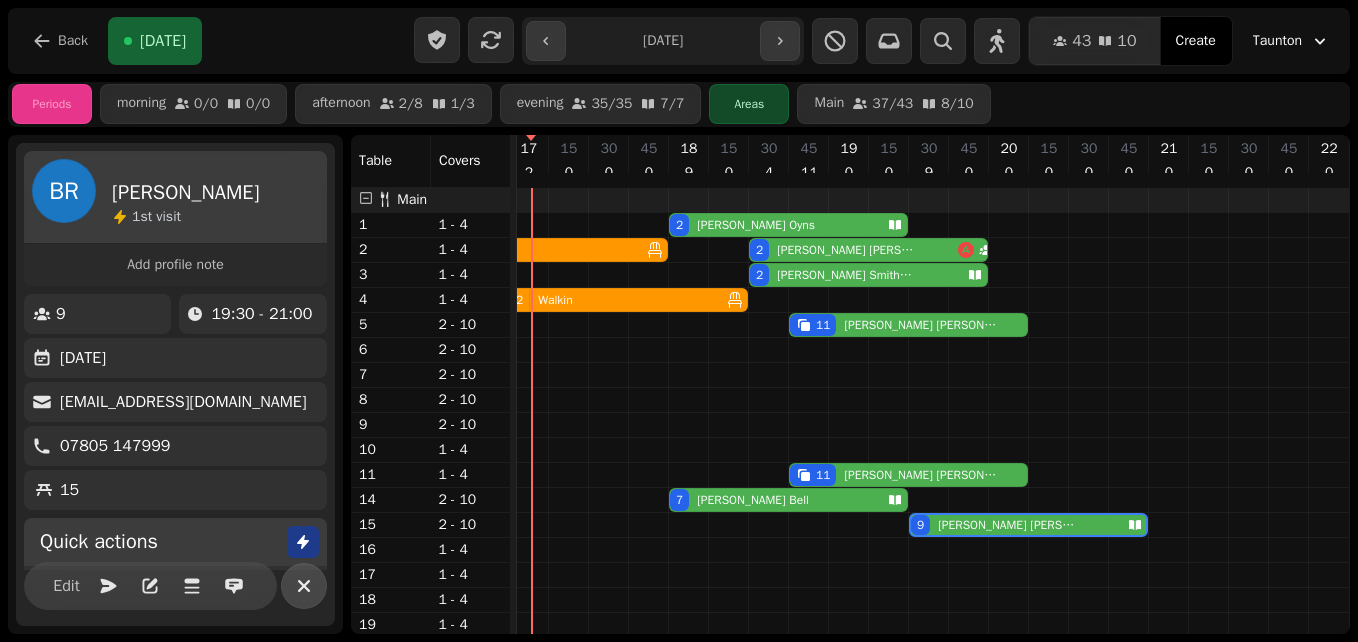 click 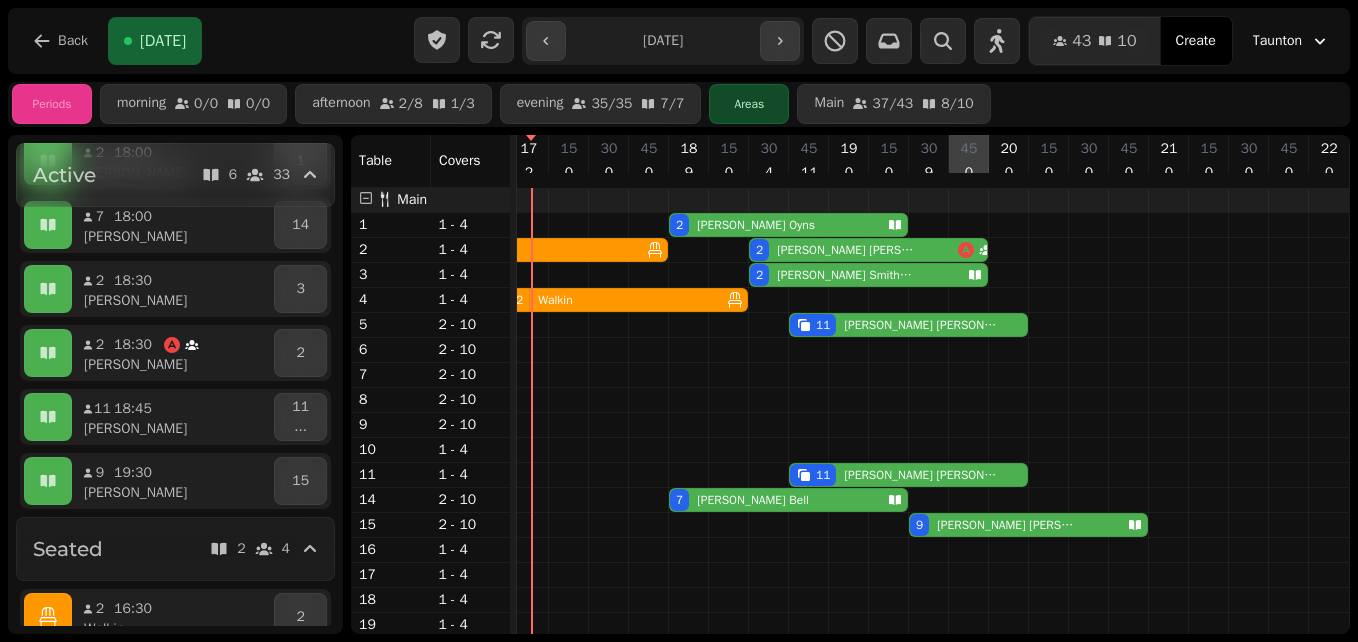scroll, scrollTop: 78, scrollLeft: 823, axis: both 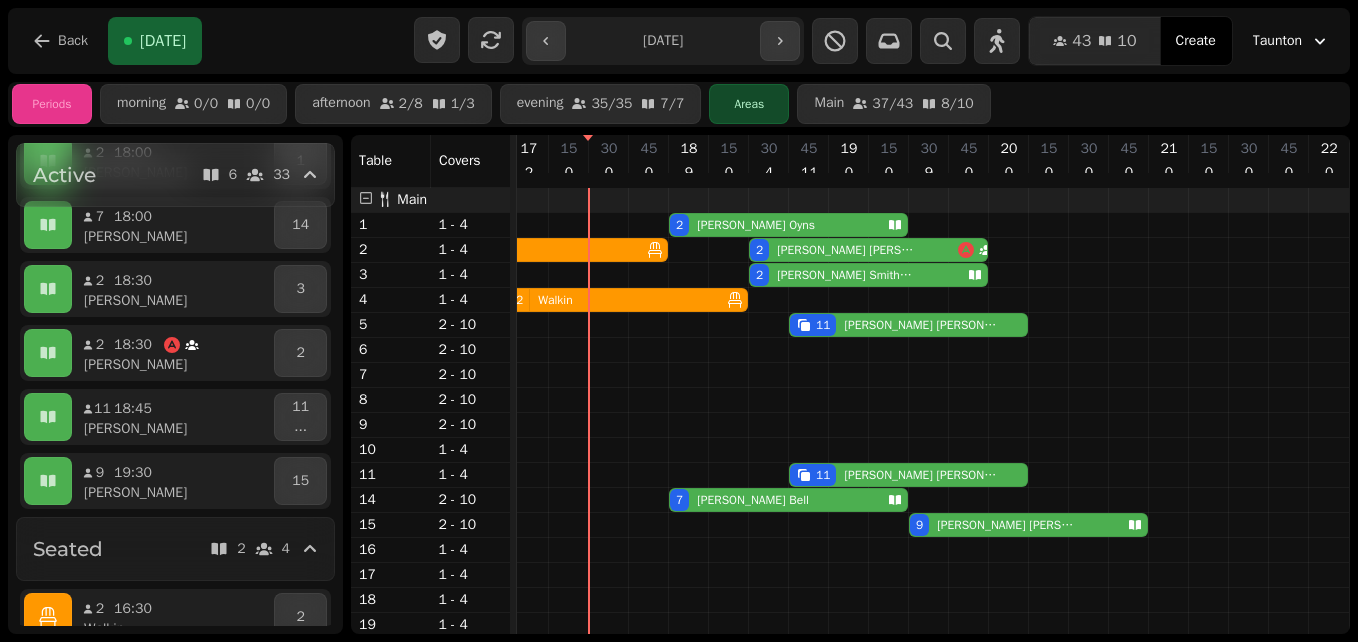 click on "2 [PERSON_NAME]" at bounding box center [854, 275] 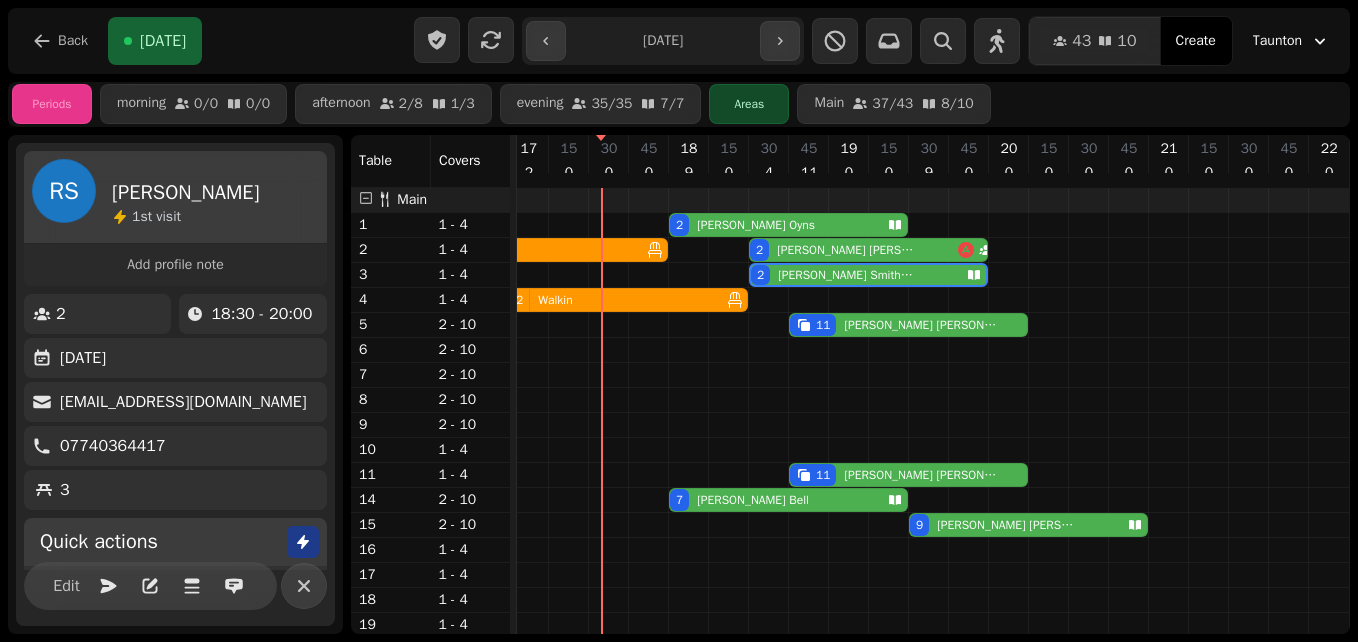 click on "2 Walkin" at bounding box center [534, 250] 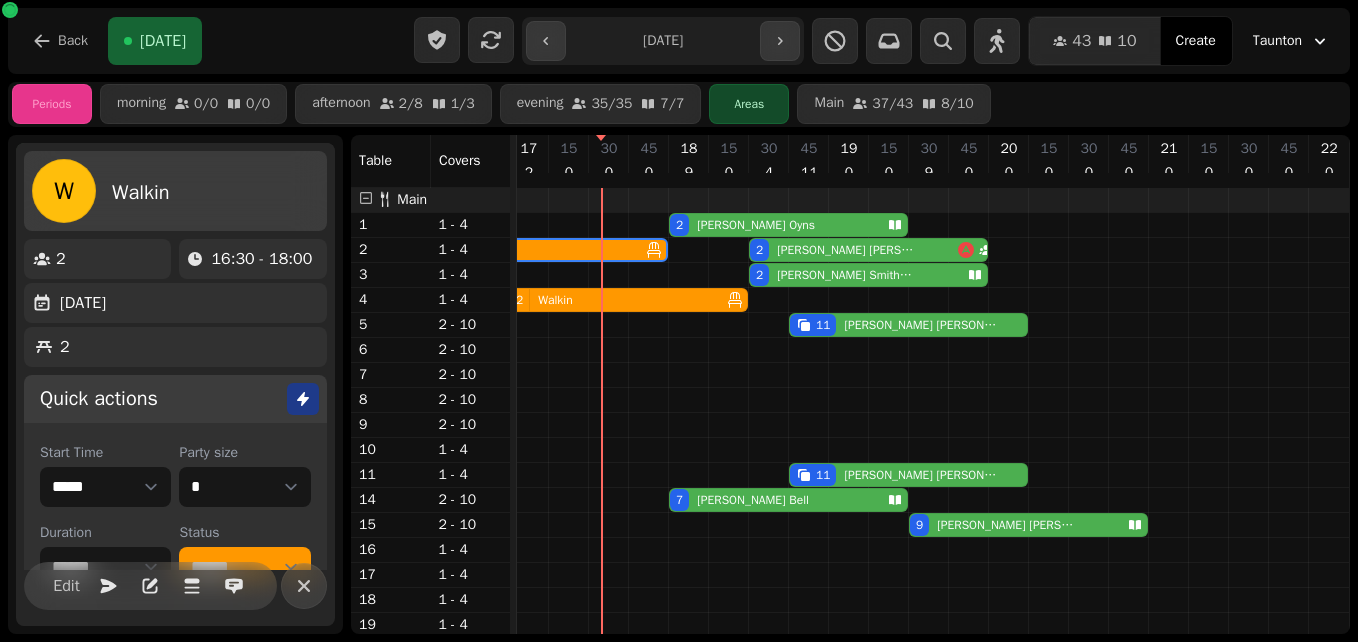 scroll, scrollTop: 0, scrollLeft: 707, axis: horizontal 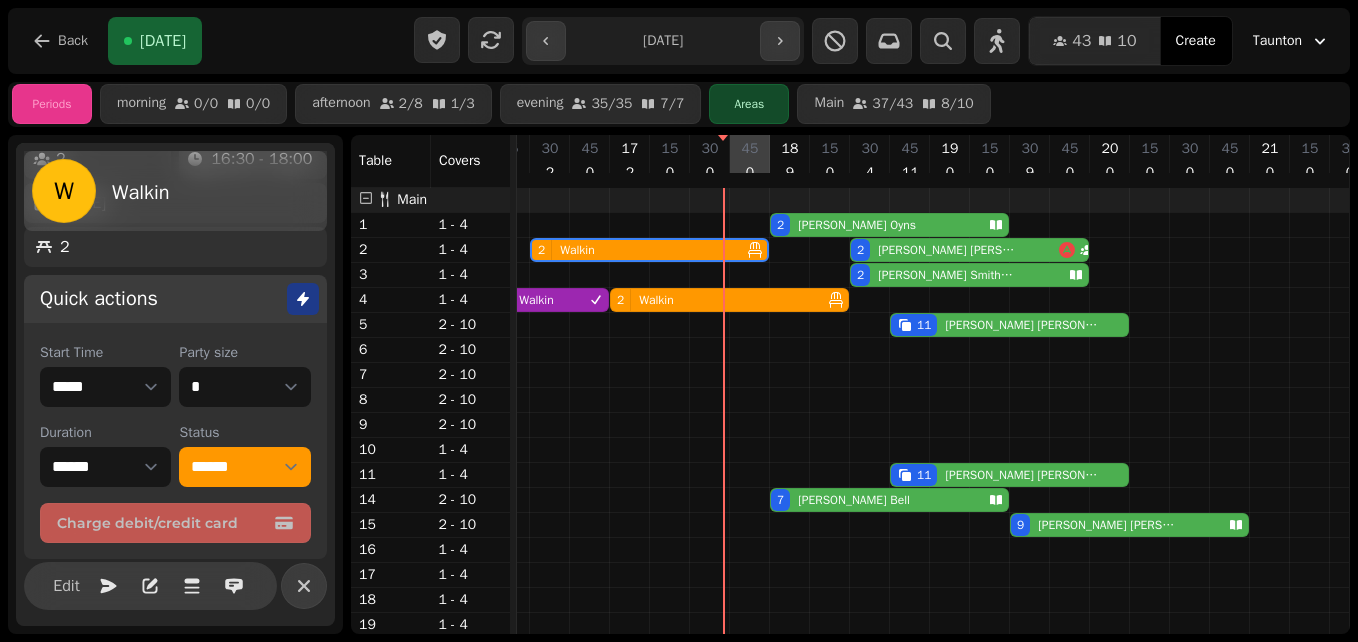 select on "**" 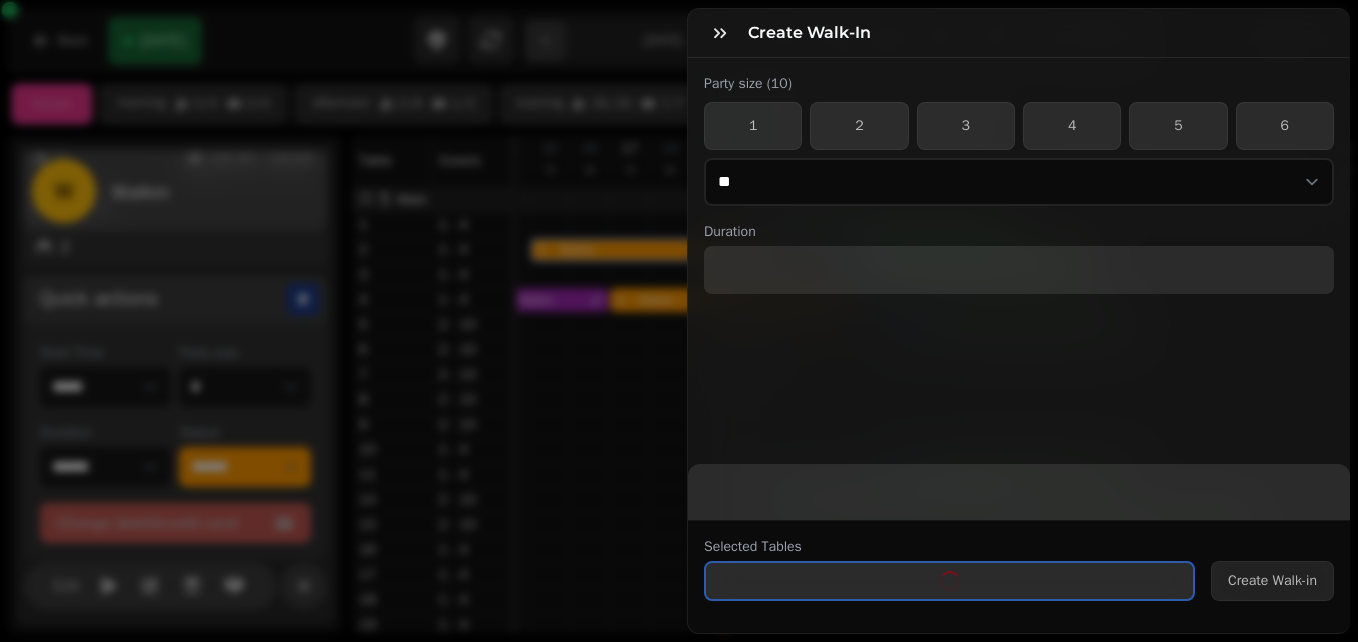 select on "****" 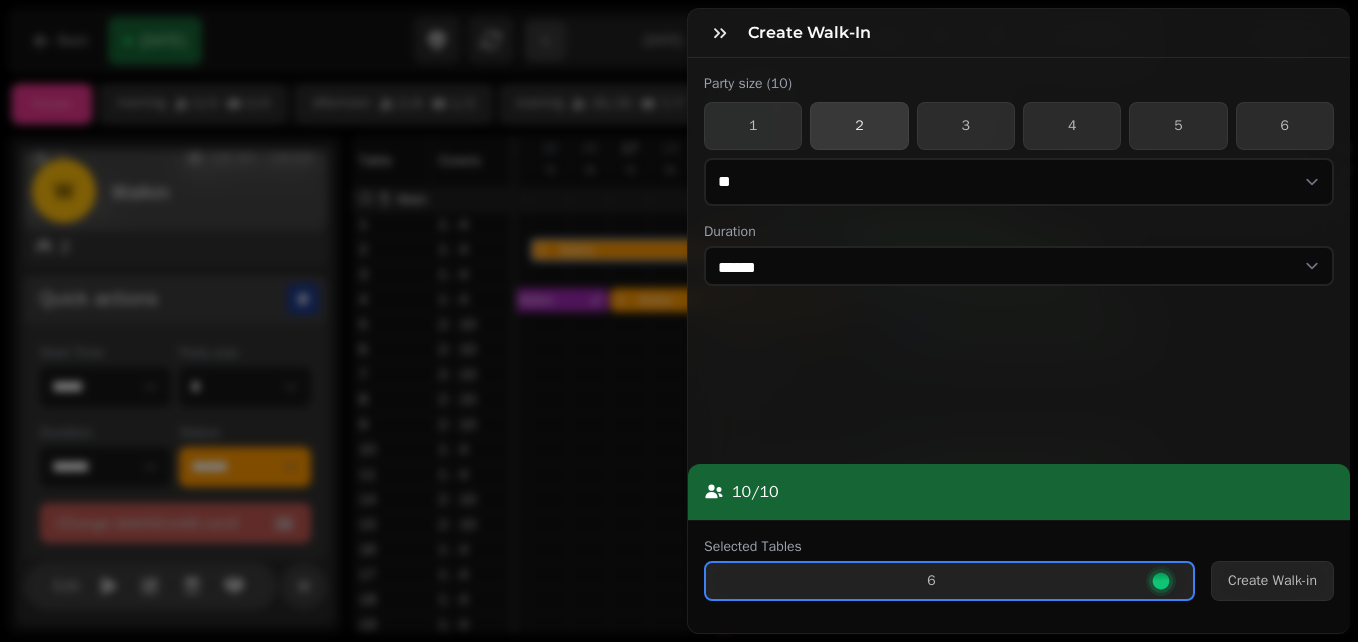 click on "2" at bounding box center (859, 126) 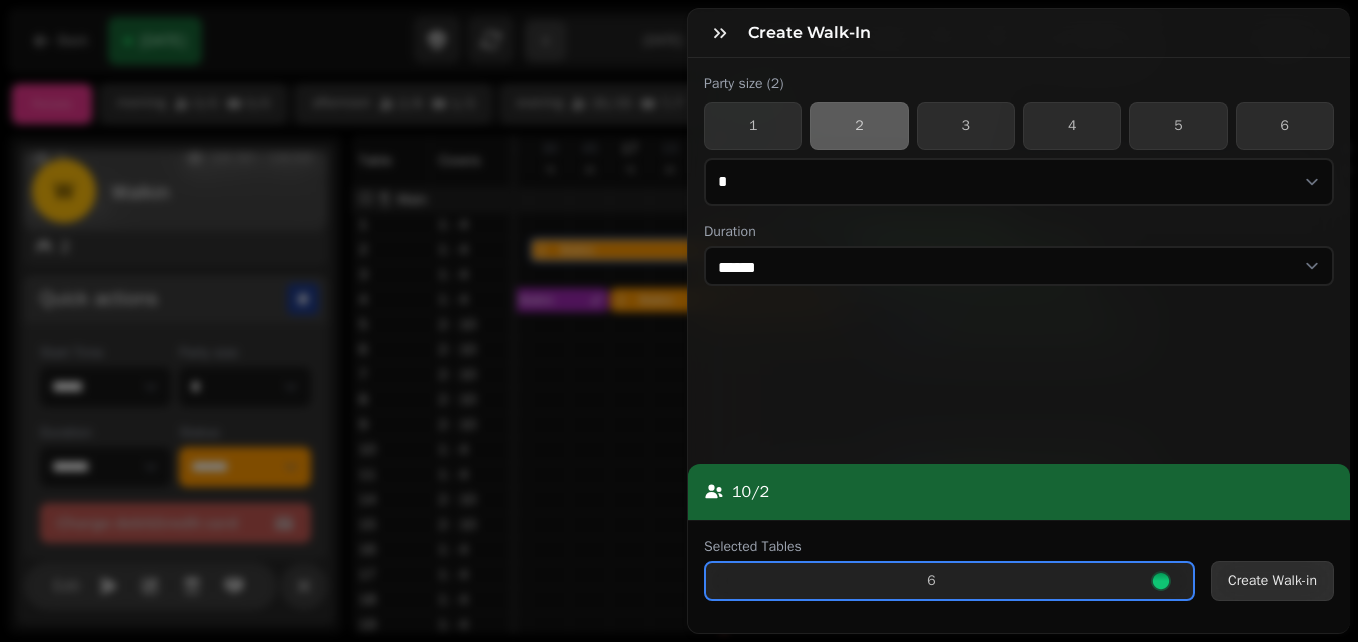 click on "Create Walk-in" at bounding box center (1272, 581) 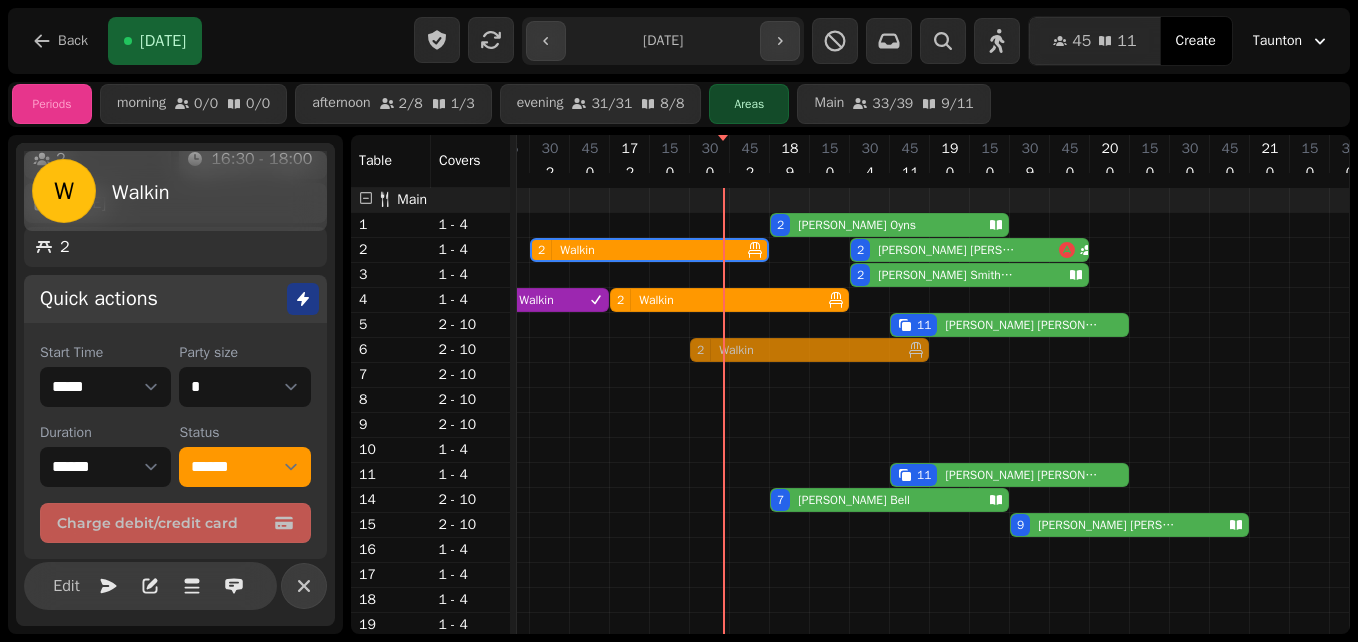 drag, startPoint x: 800, startPoint y: 362, endPoint x: 768, endPoint y: 361, distance: 32.01562 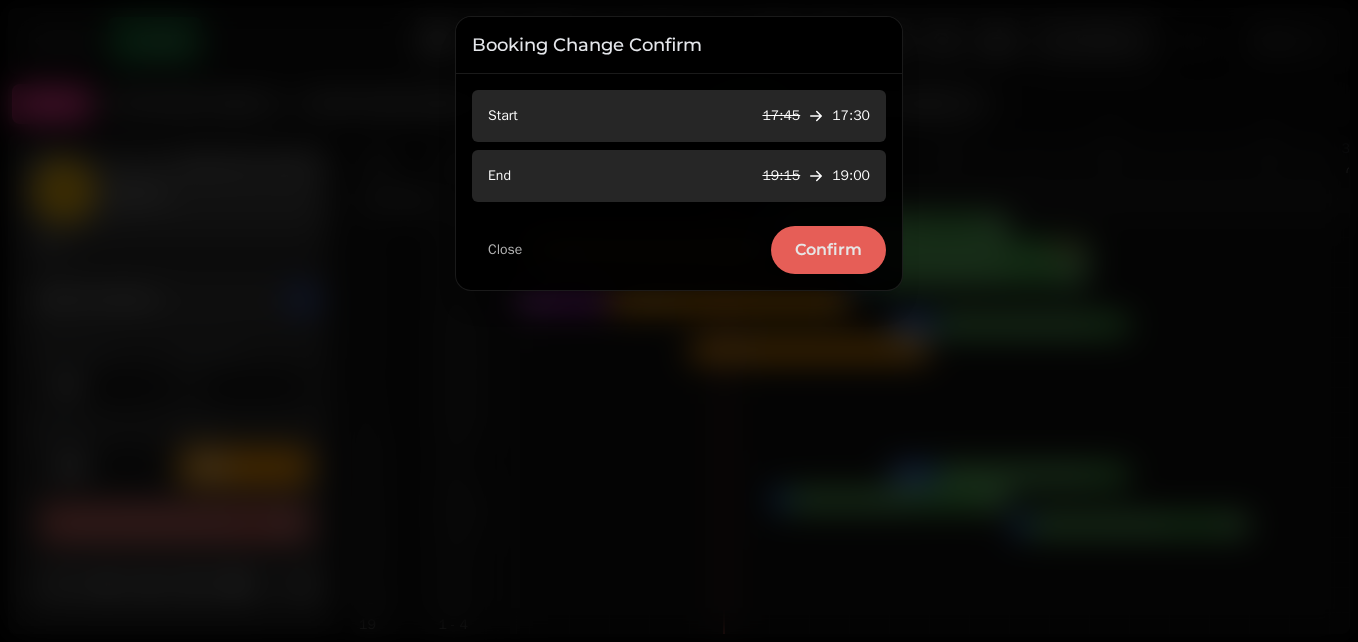 click on "Confirm" at bounding box center (828, 250) 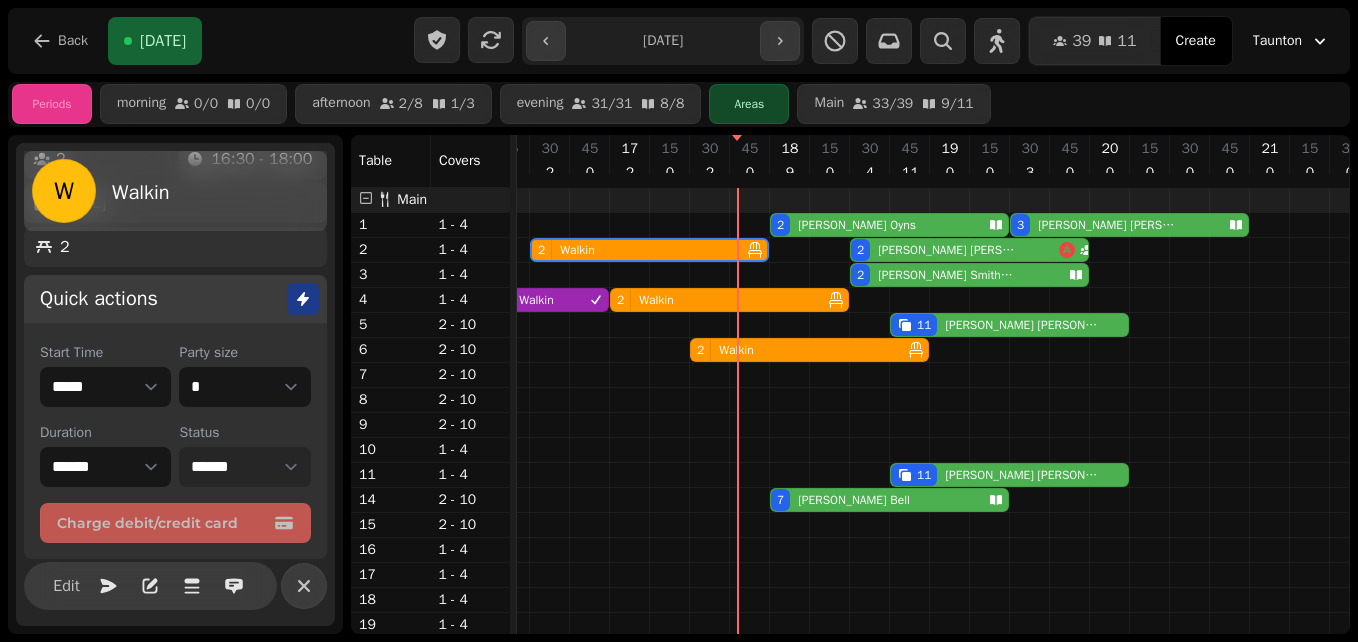 click on "**********" at bounding box center [244, 467] 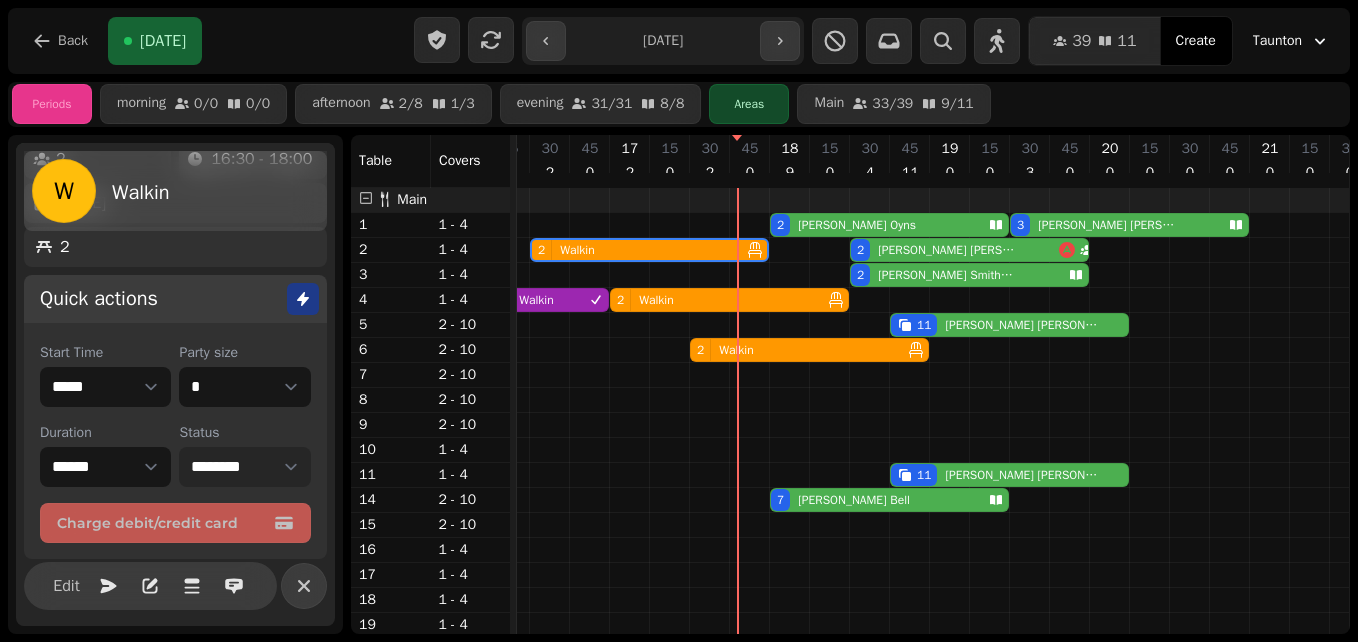 click on "**********" at bounding box center (244, 467) 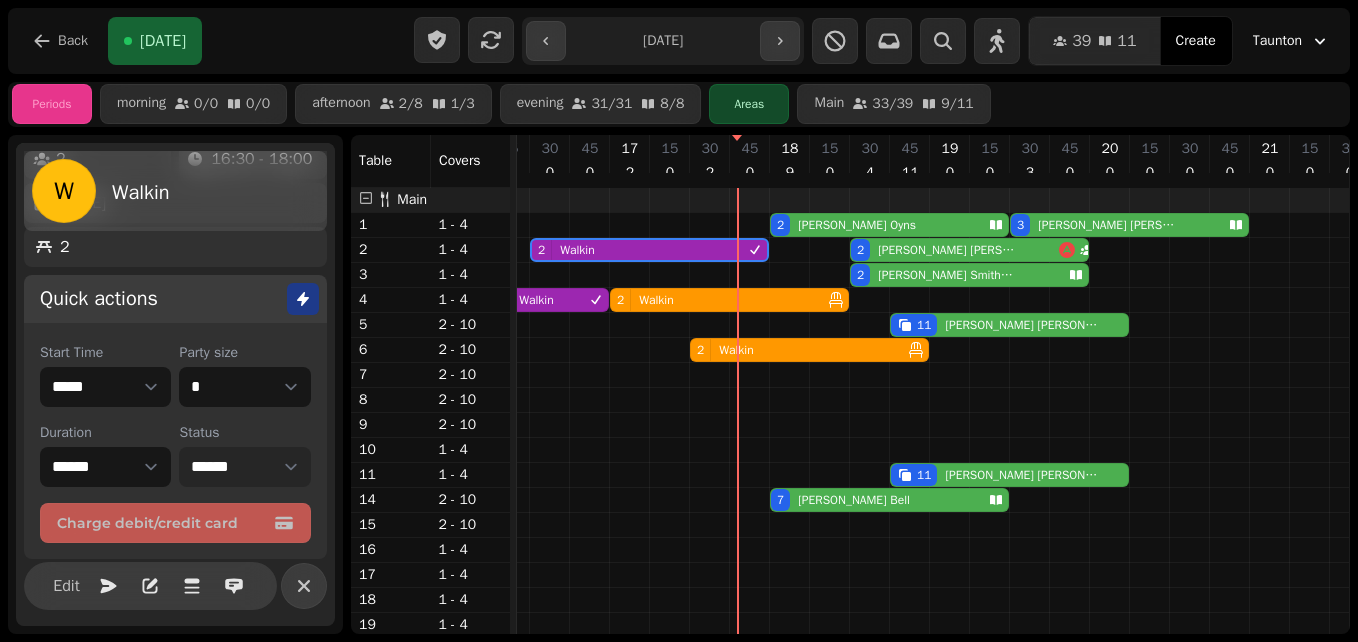select on "********" 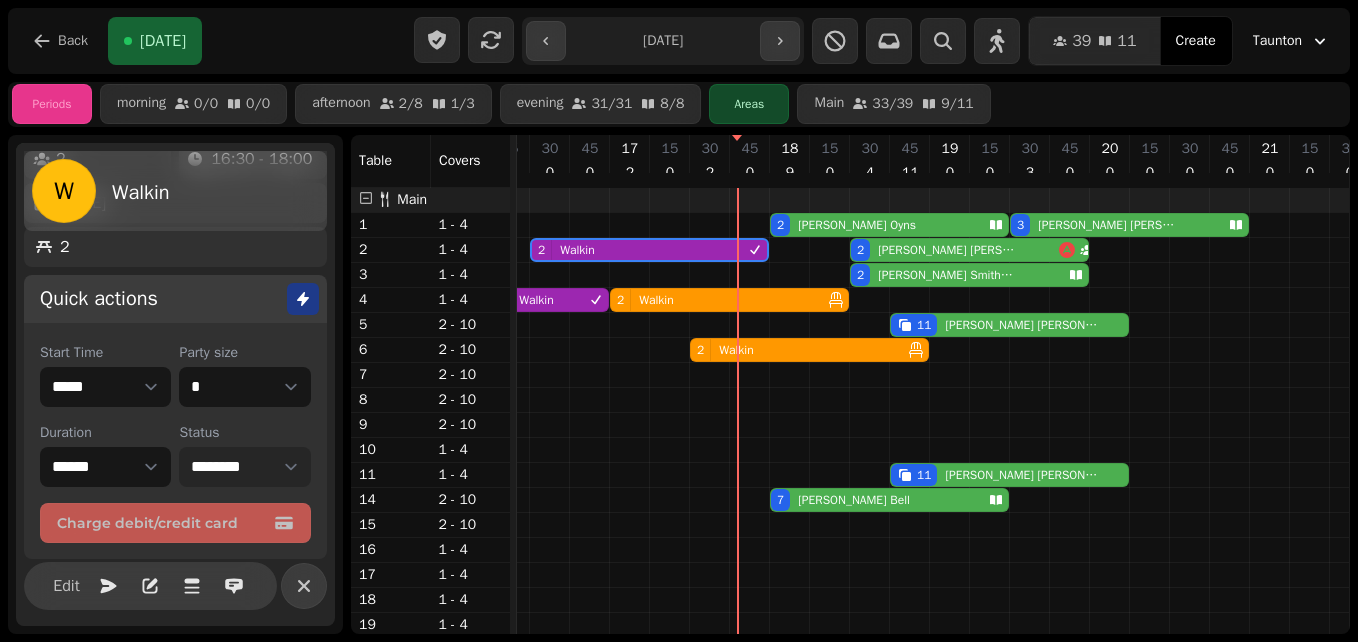 click on "7 [PERSON_NAME]" at bounding box center (875, 500) 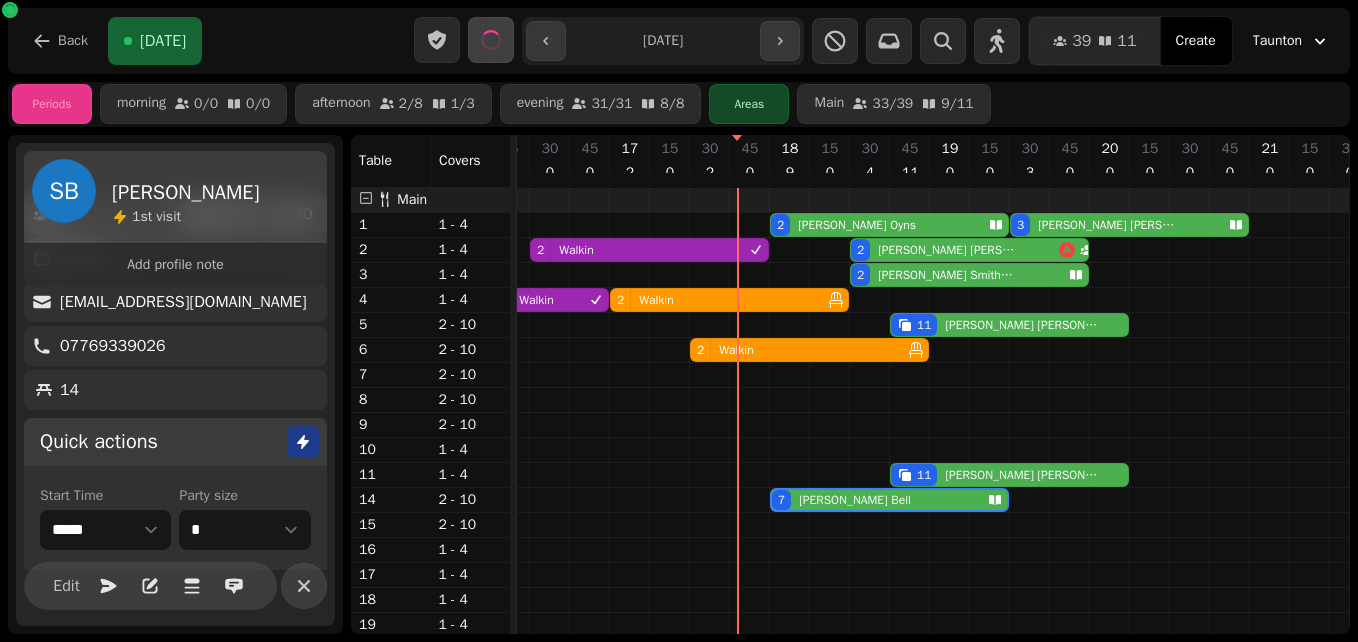 select on "**********" 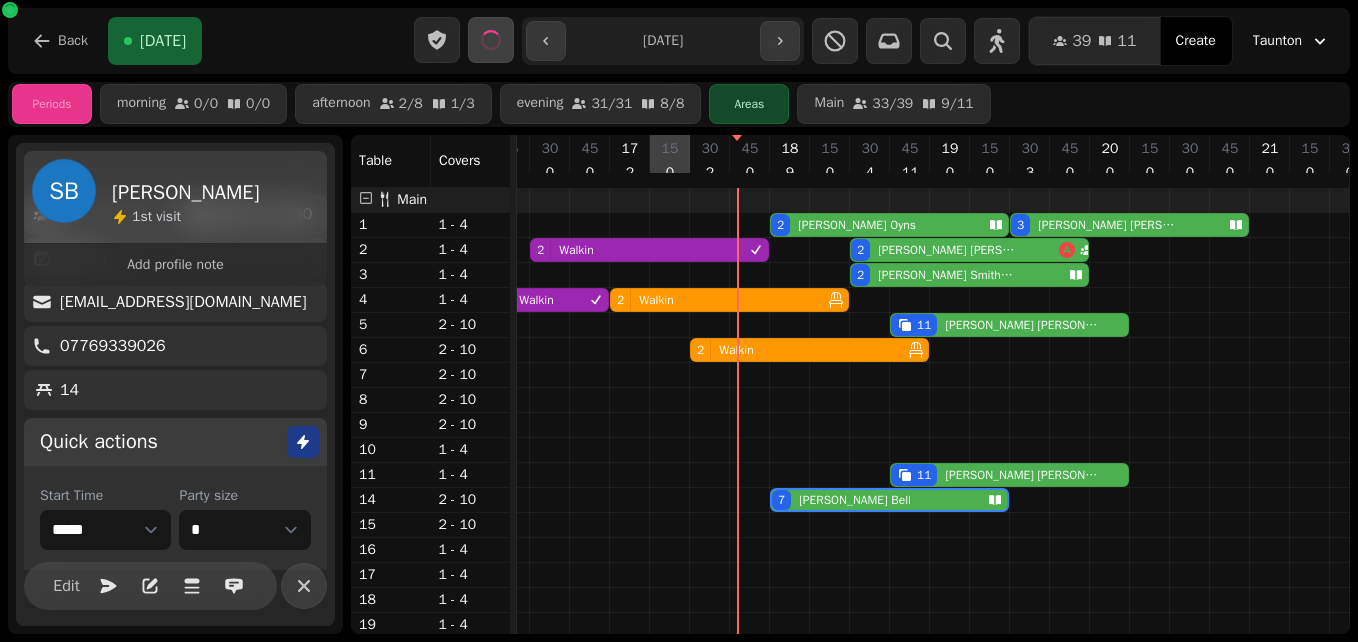 scroll, scrollTop: 155, scrollLeft: 0, axis: vertical 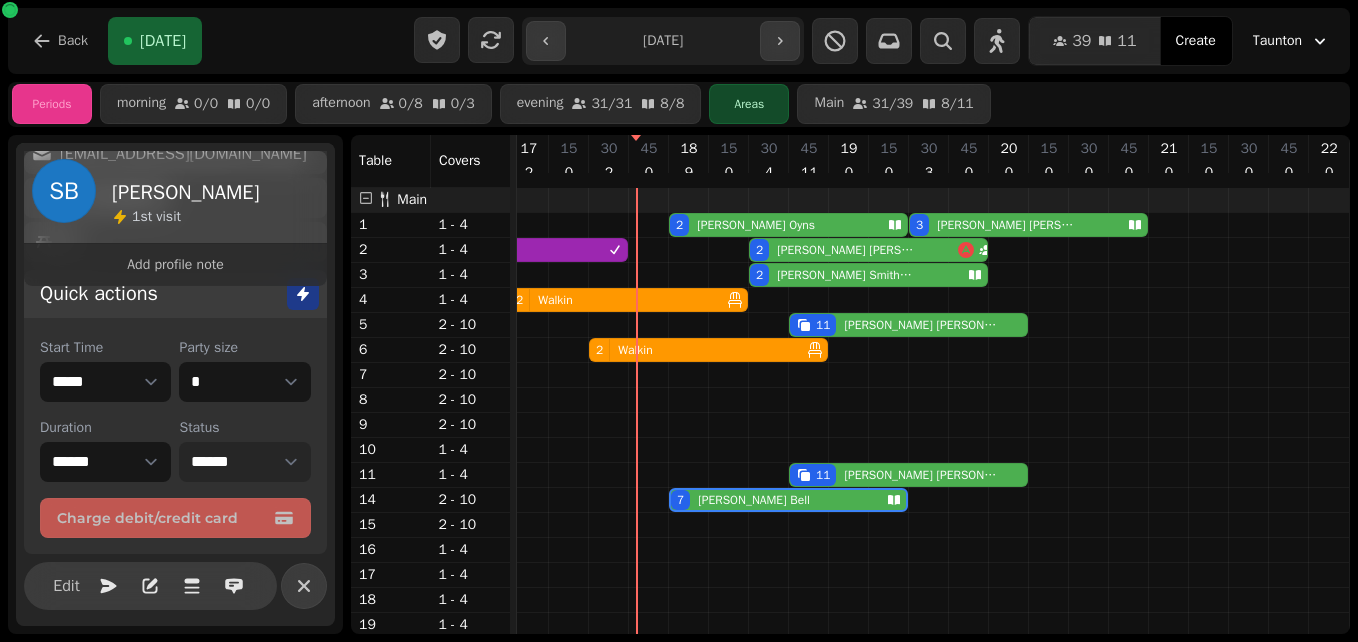 click on "**********" at bounding box center [244, 462] 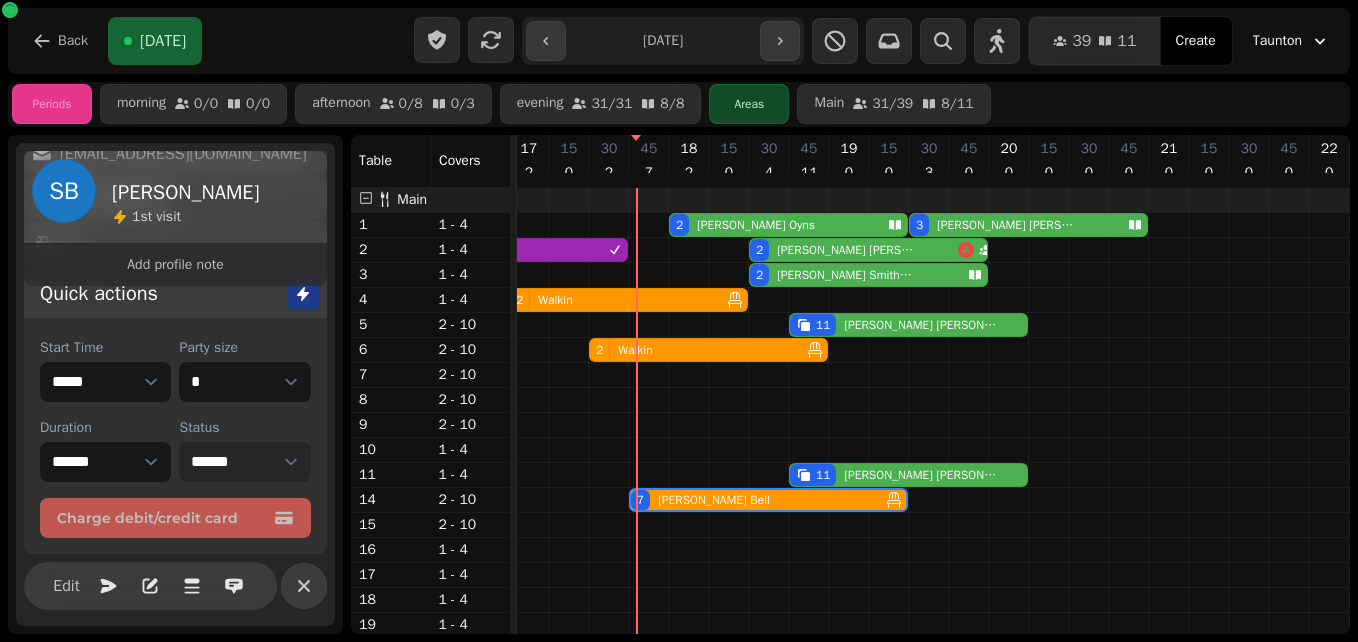 select on "**********" 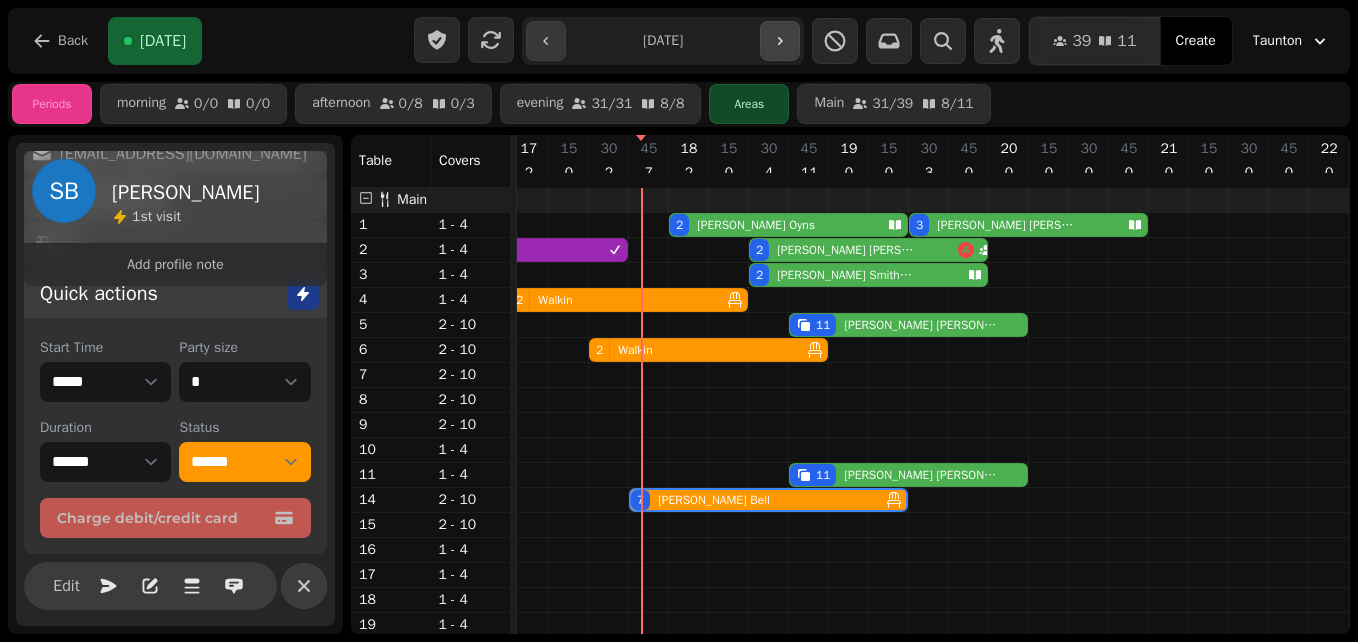 click 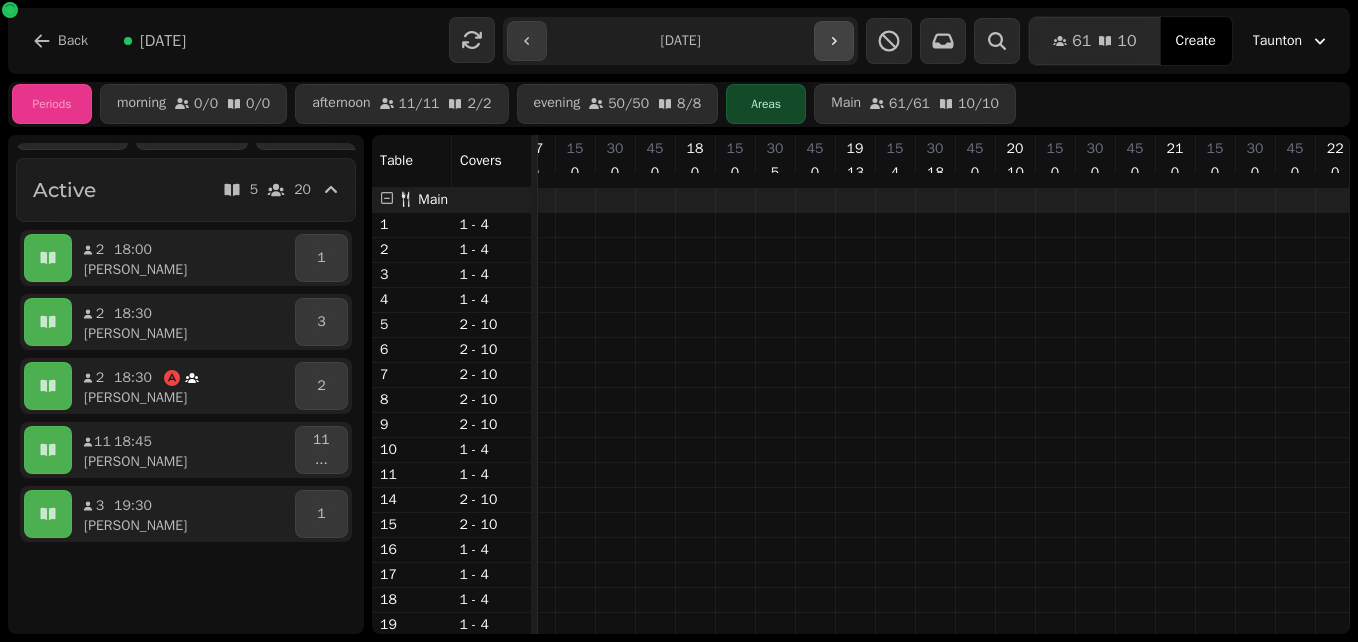 scroll, scrollTop: 0, scrollLeft: 557, axis: horizontal 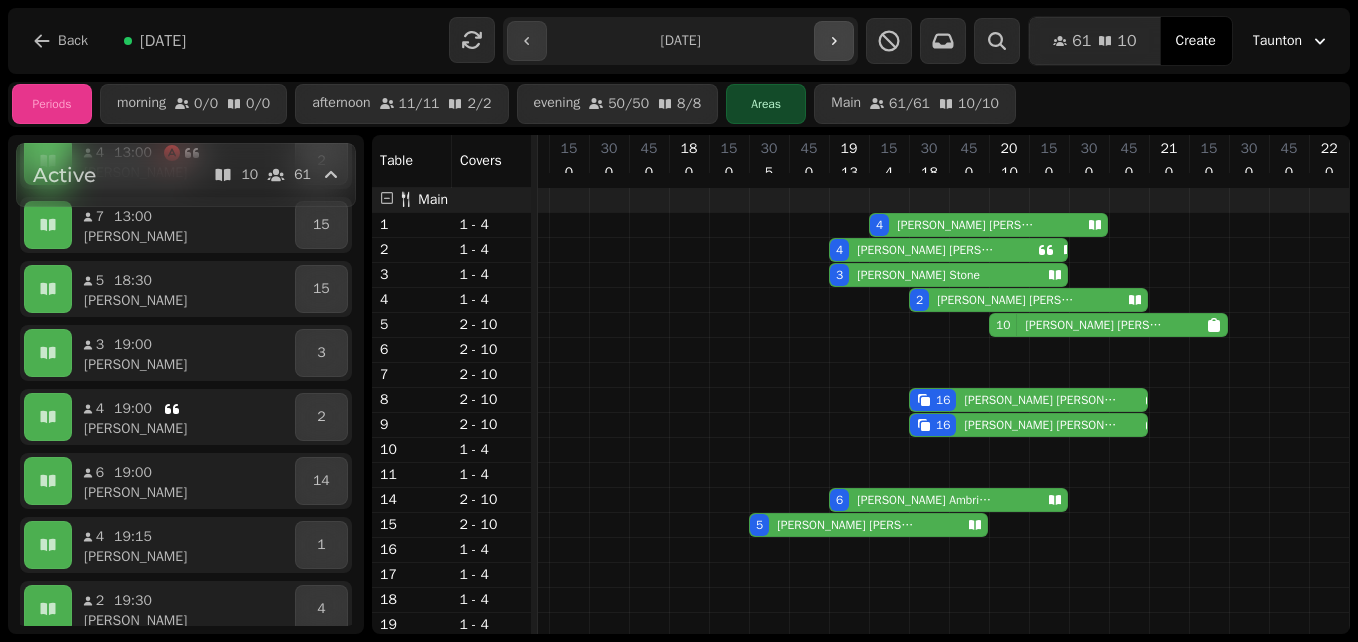 click at bounding box center [834, 41] 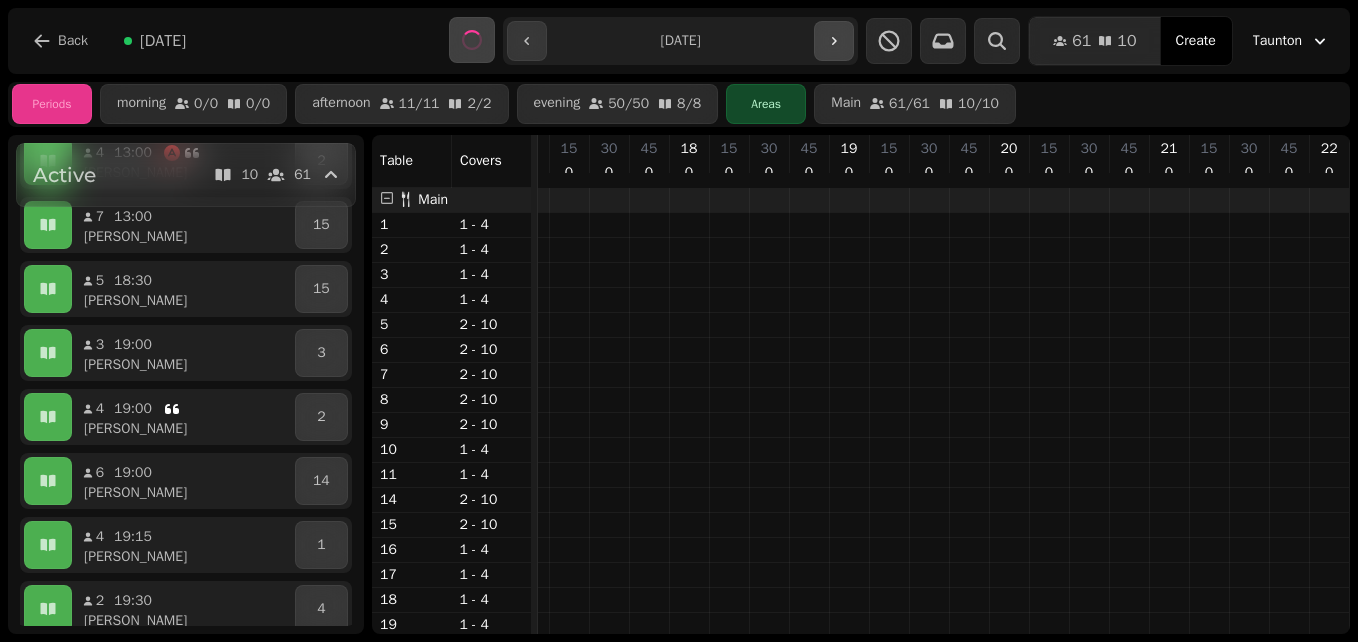 scroll, scrollTop: 0, scrollLeft: 557, axis: horizontal 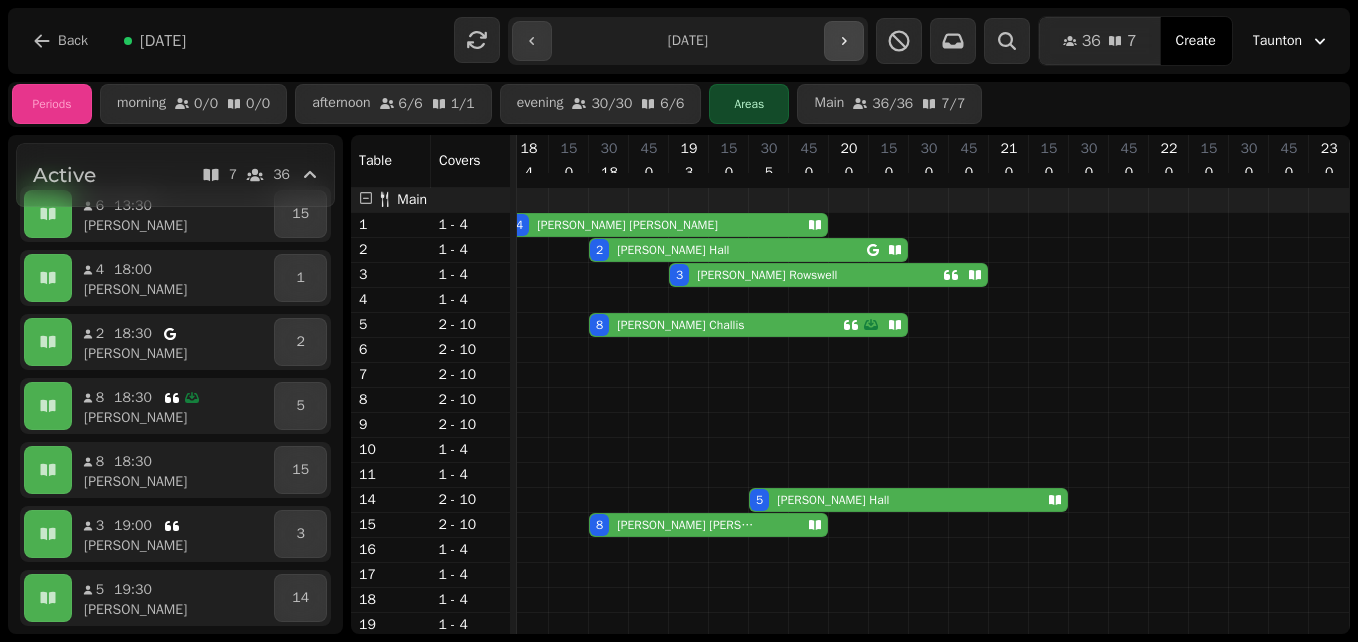 click at bounding box center [844, 41] 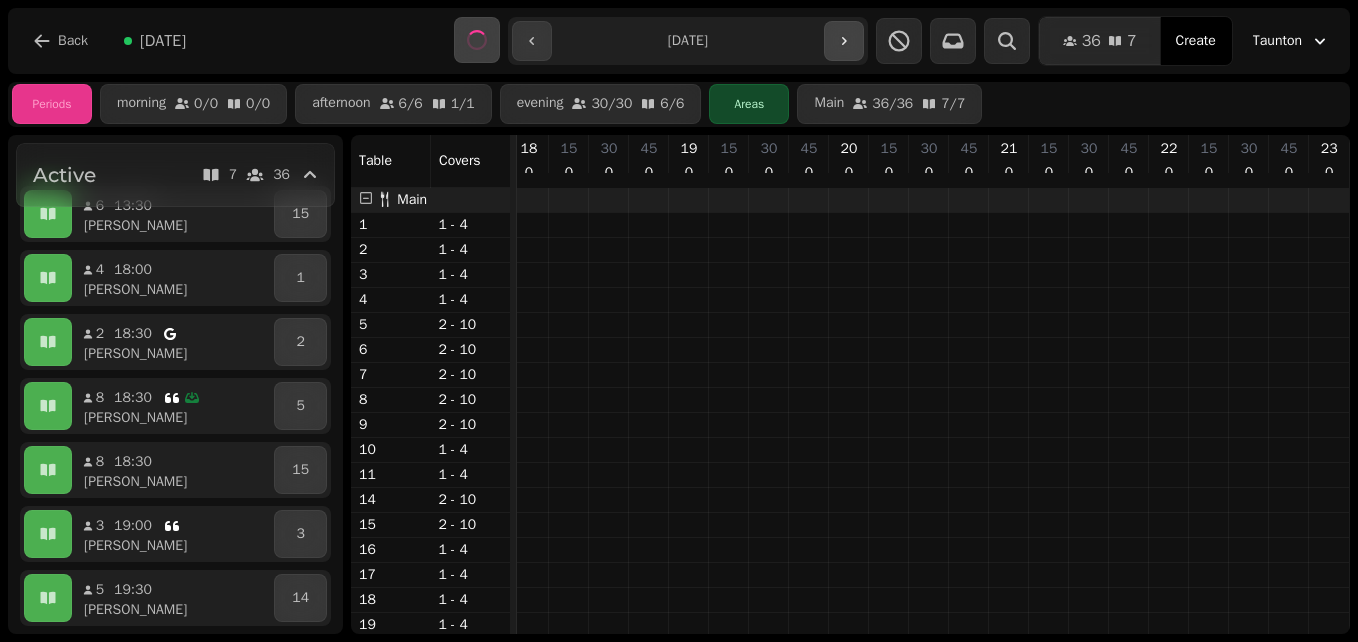 scroll, scrollTop: 0, scrollLeft: 557, axis: horizontal 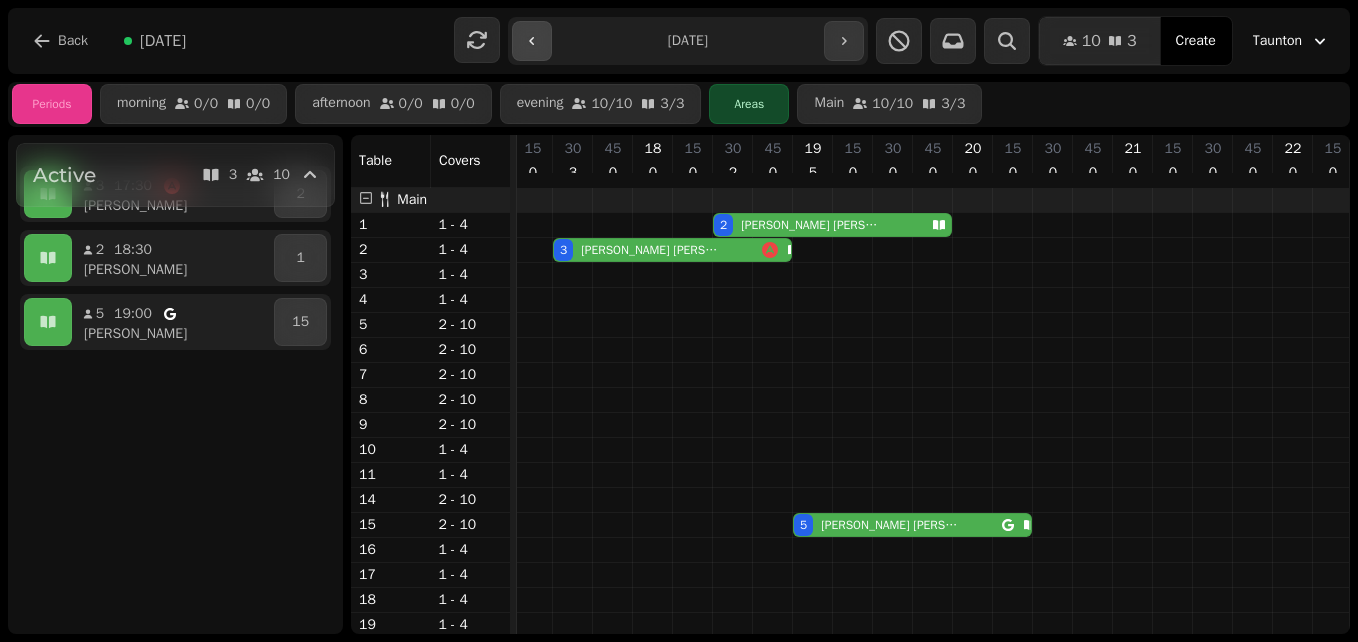 click at bounding box center [532, 41] 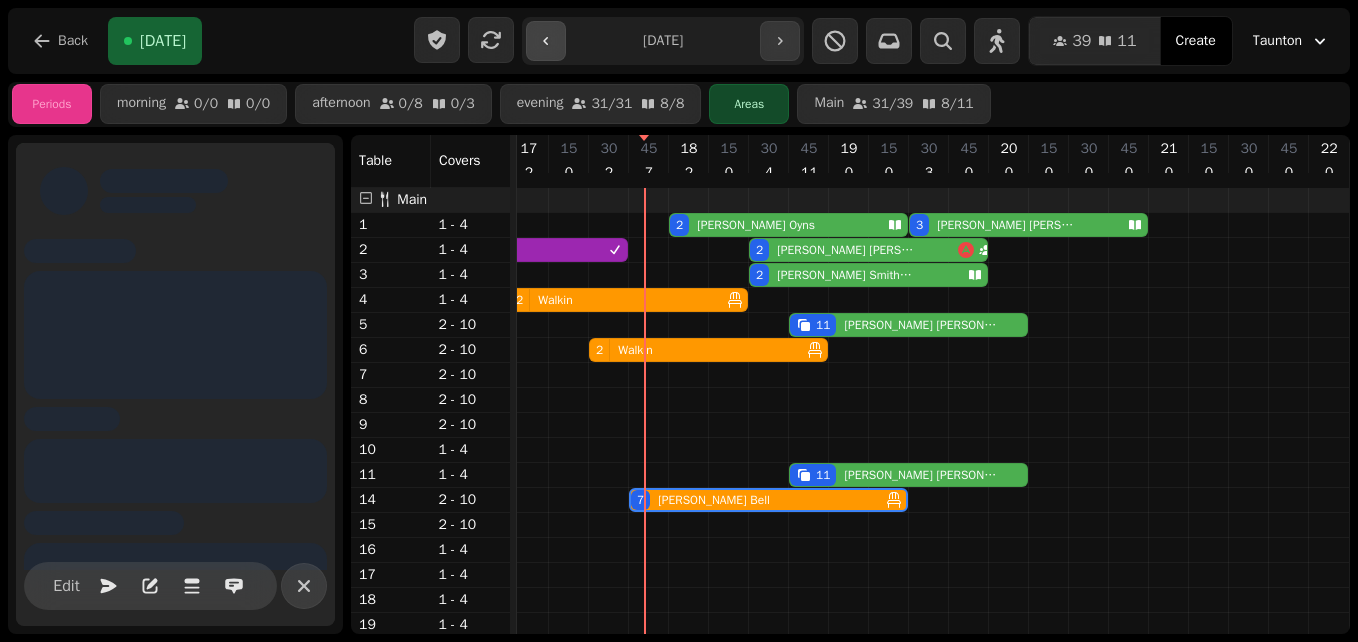 type on "**********" 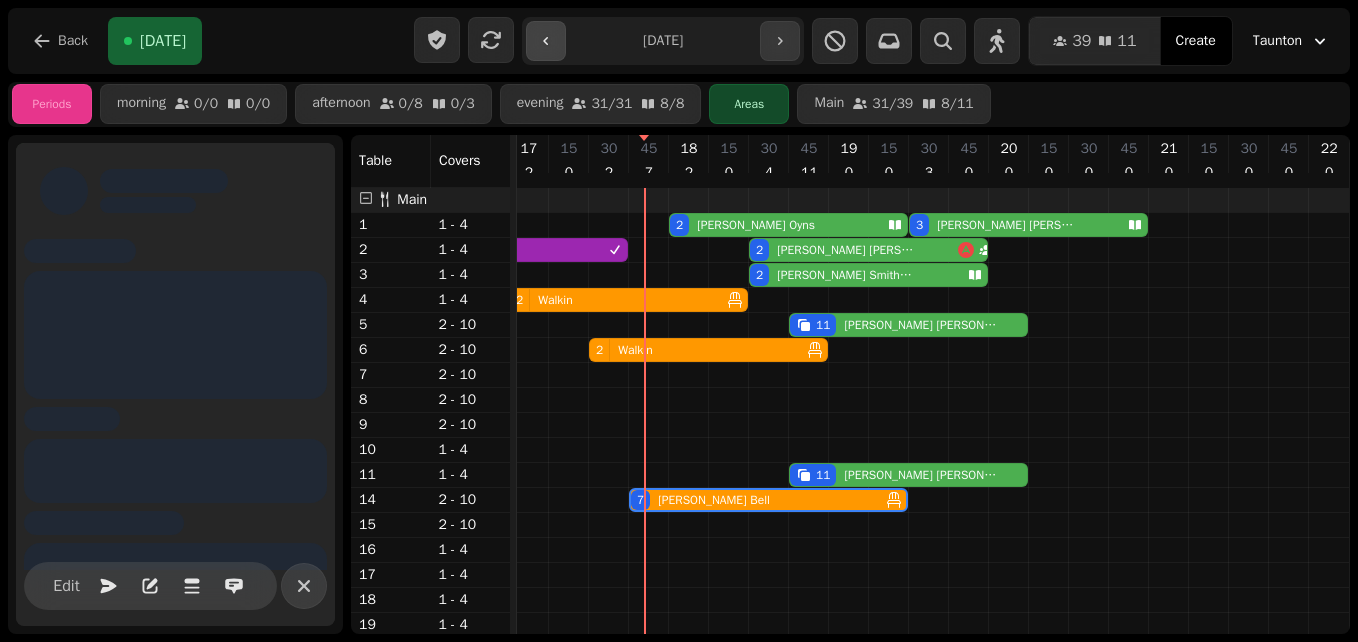 click at bounding box center (491, 40) 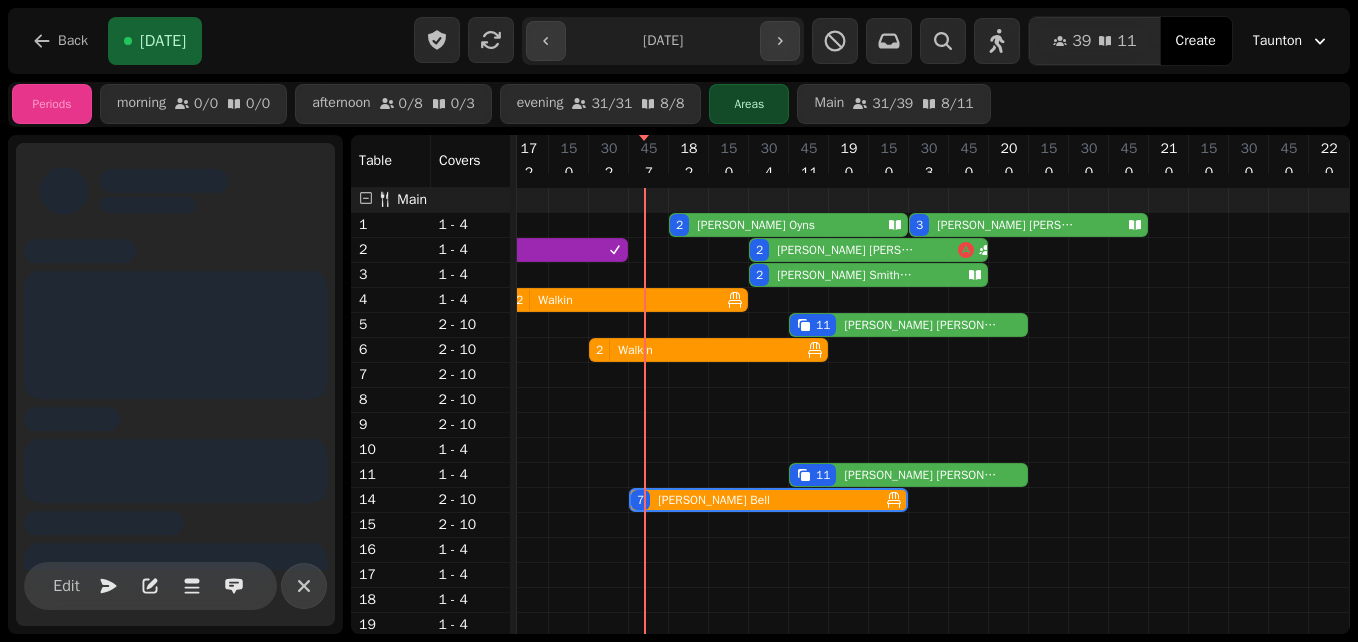 click on "**********" at bounding box center [663, 41] 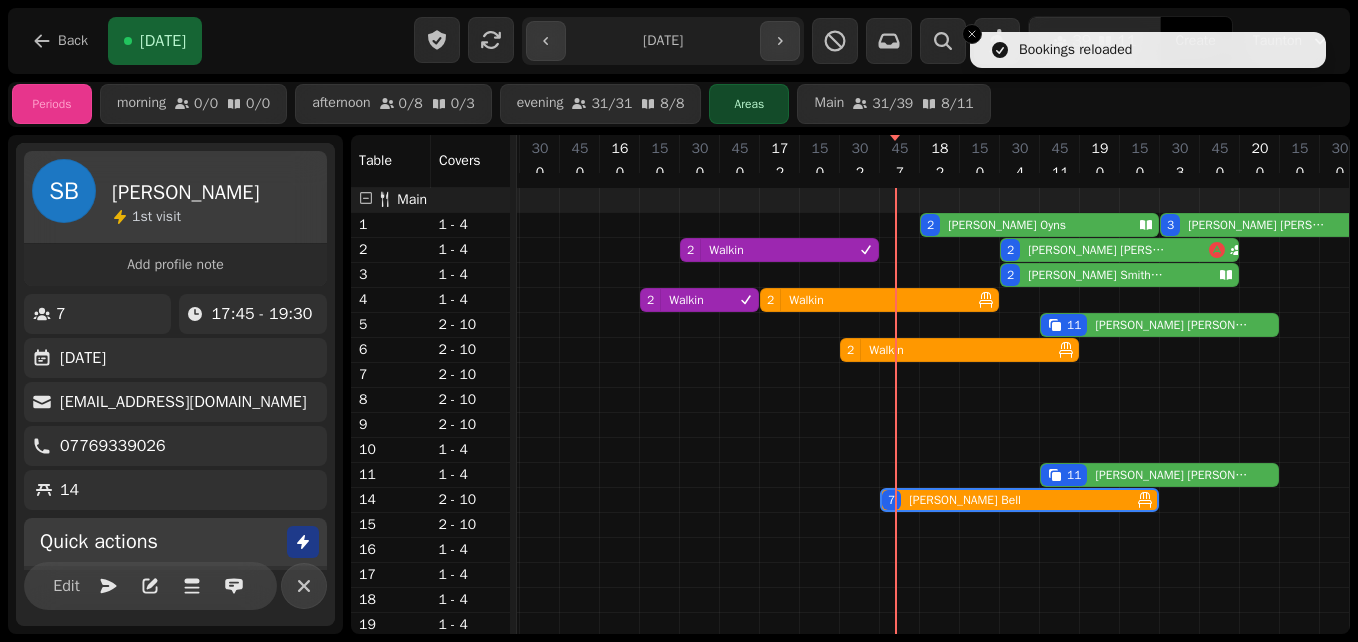 click on "Back [DATE]" at bounding box center [211, 41] 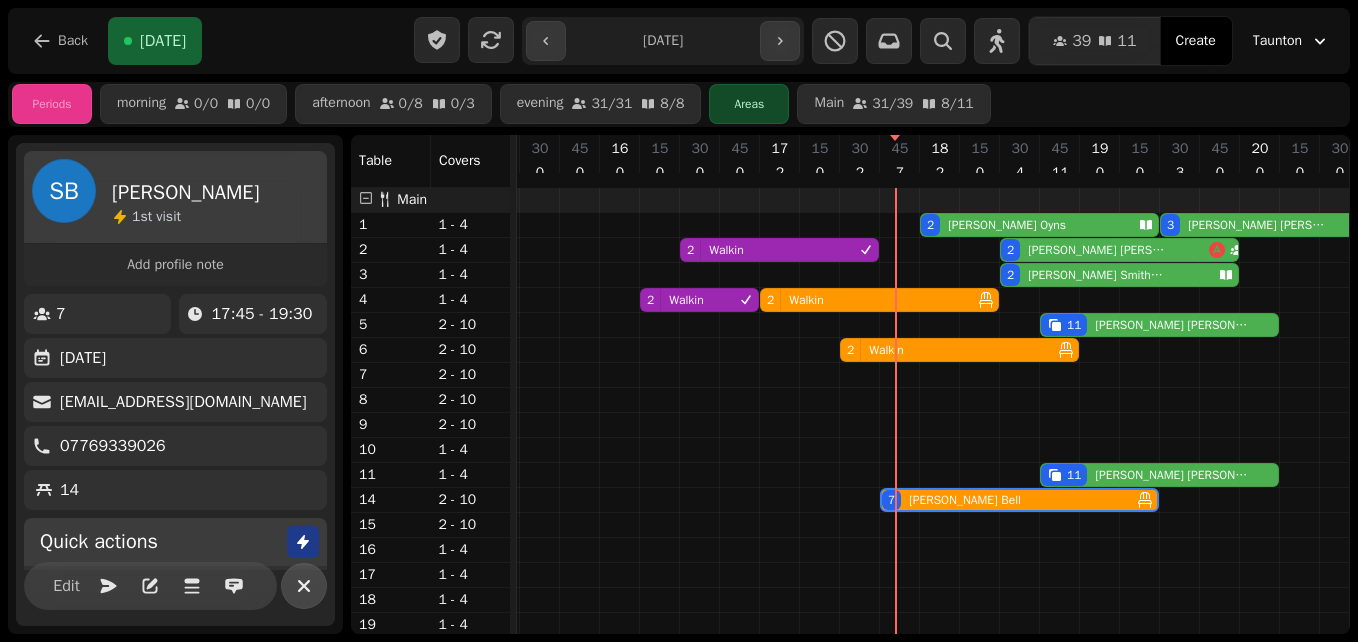 click at bounding box center [304, 586] 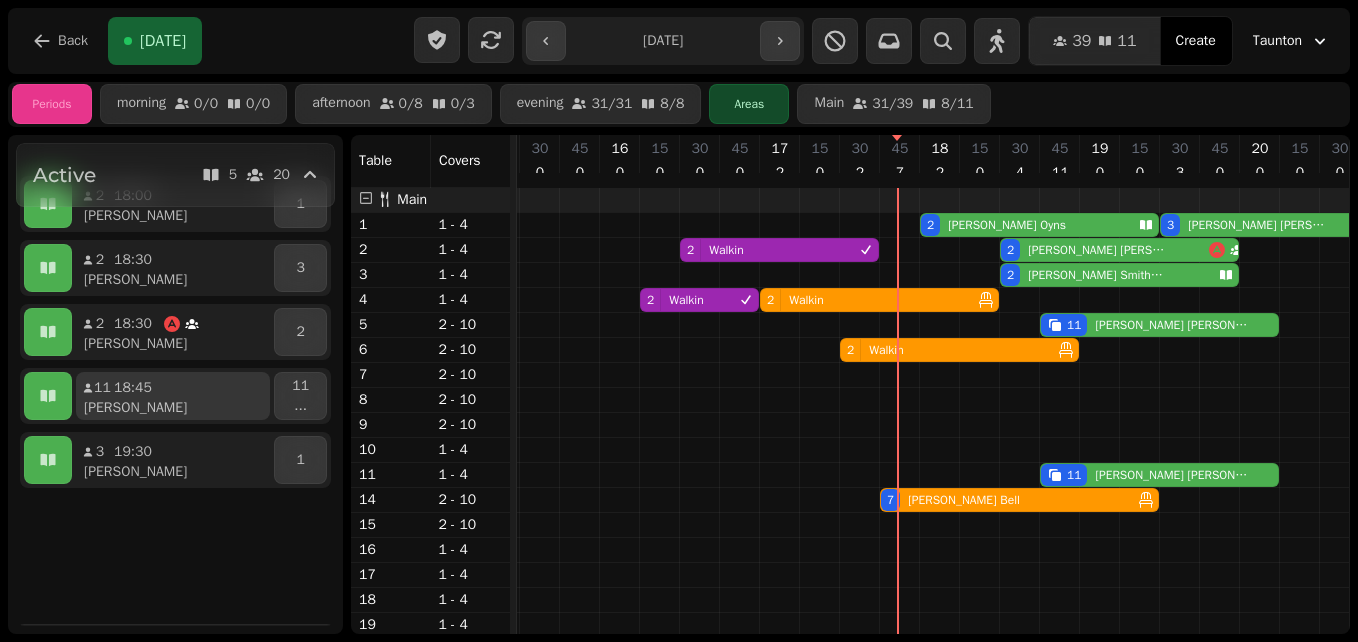 scroll, scrollTop: 150, scrollLeft: 0, axis: vertical 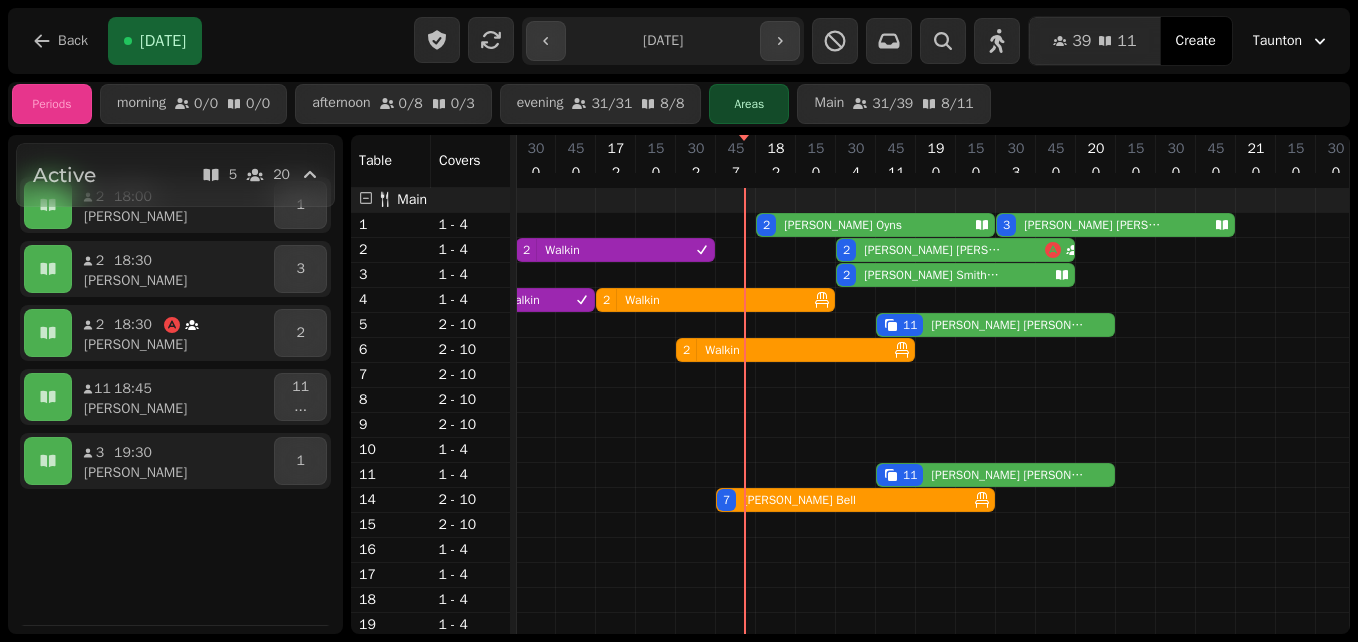click on "[PERSON_NAME]" at bounding box center (843, 225) 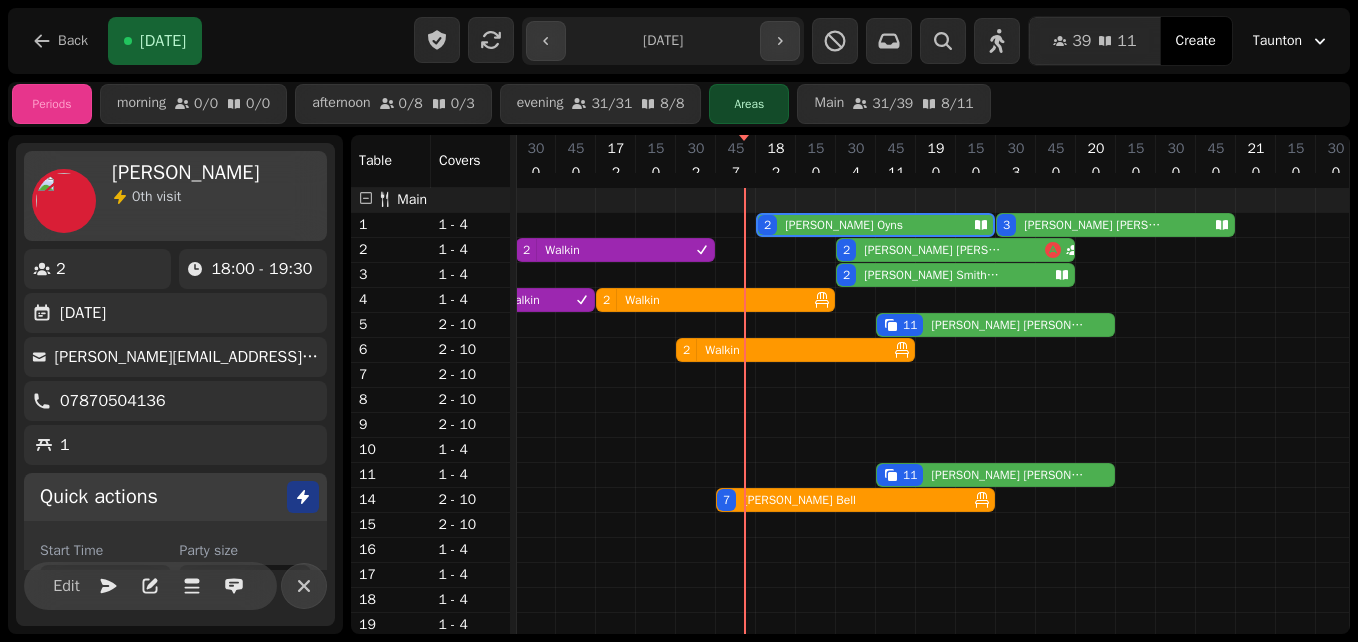 scroll, scrollTop: 0, scrollLeft: 823, axis: horizontal 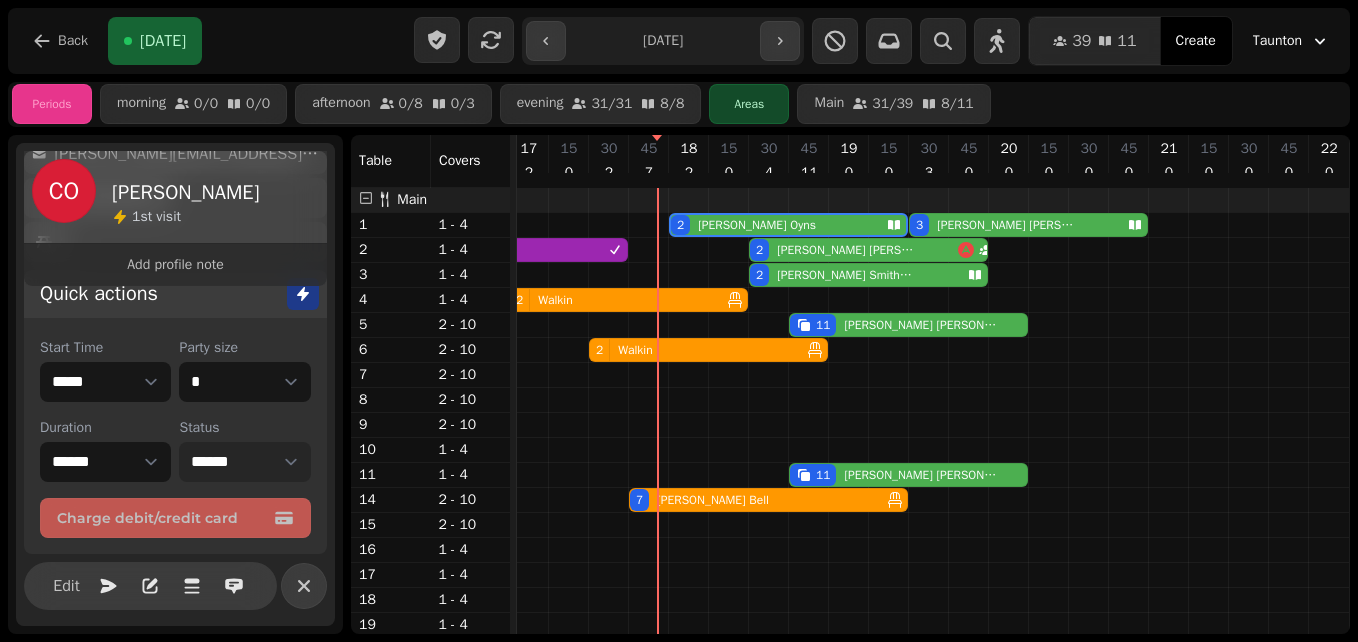 click on "**********" at bounding box center [244, 462] 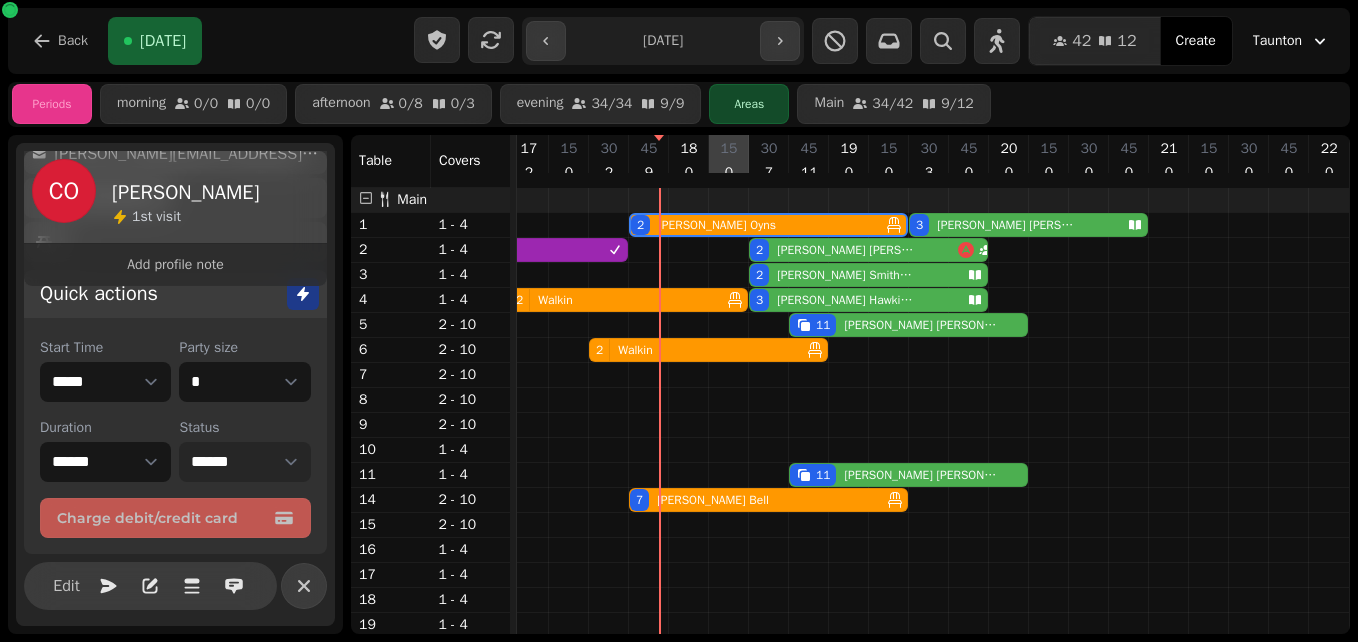 select on "**********" 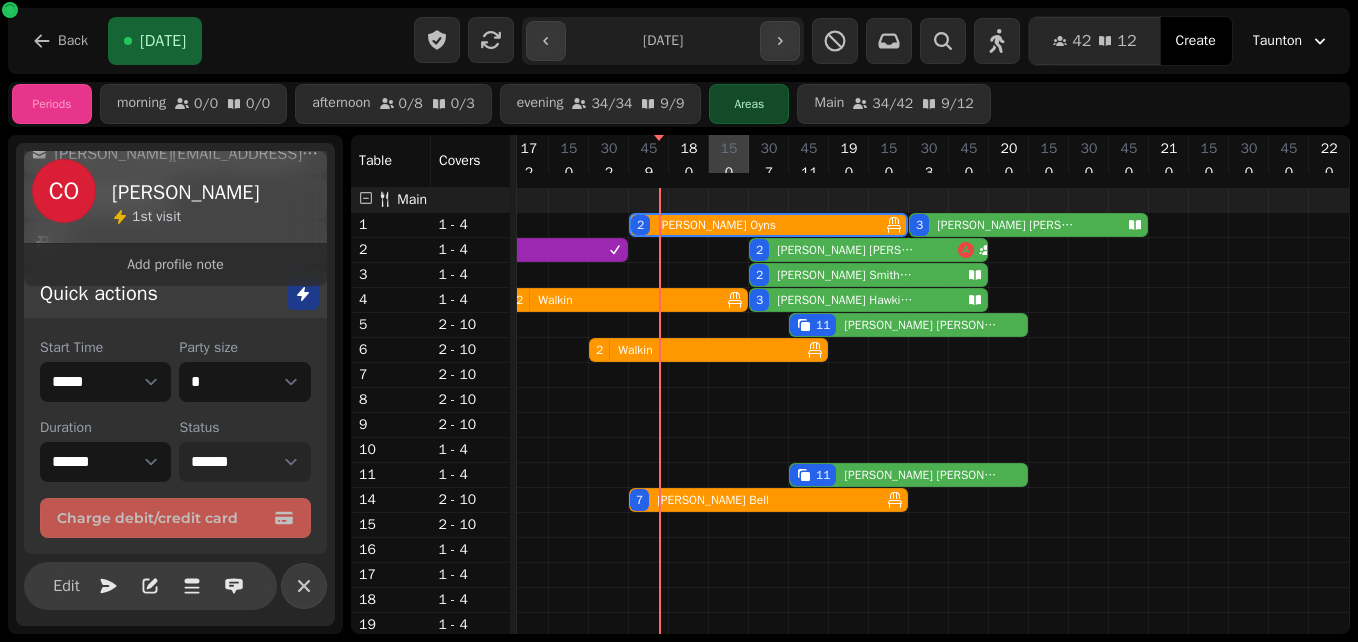 select on "****" 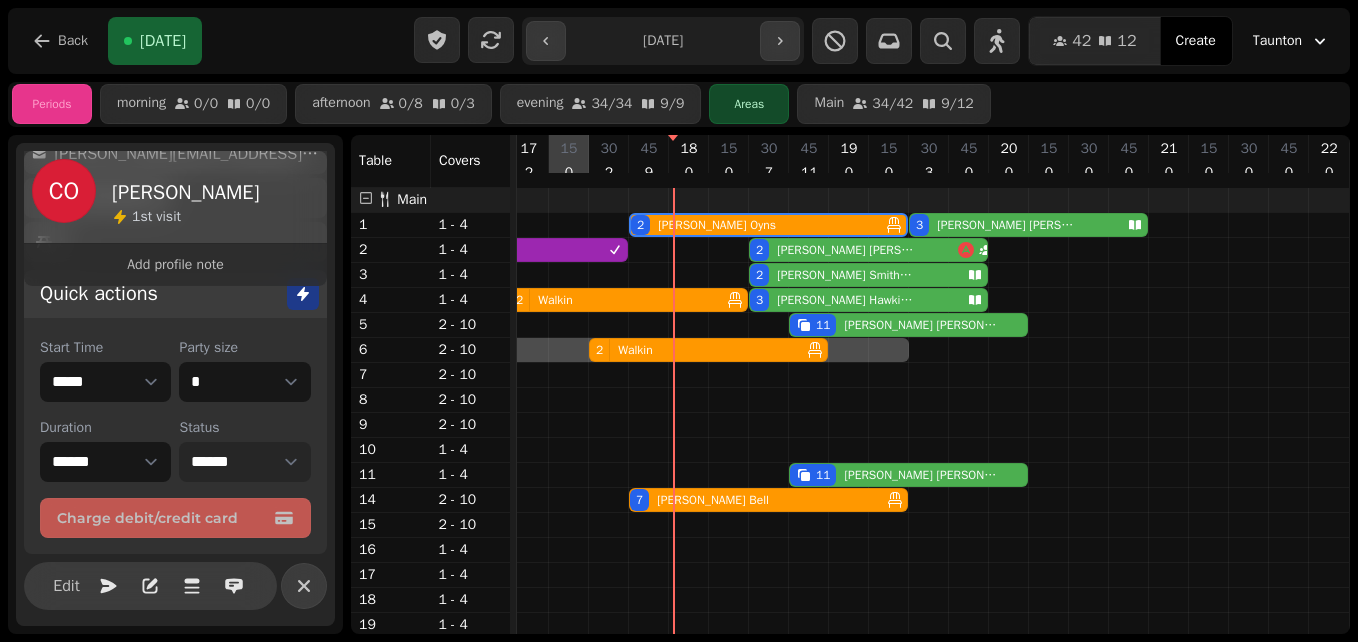 scroll, scrollTop: 0, scrollLeft: 821, axis: horizontal 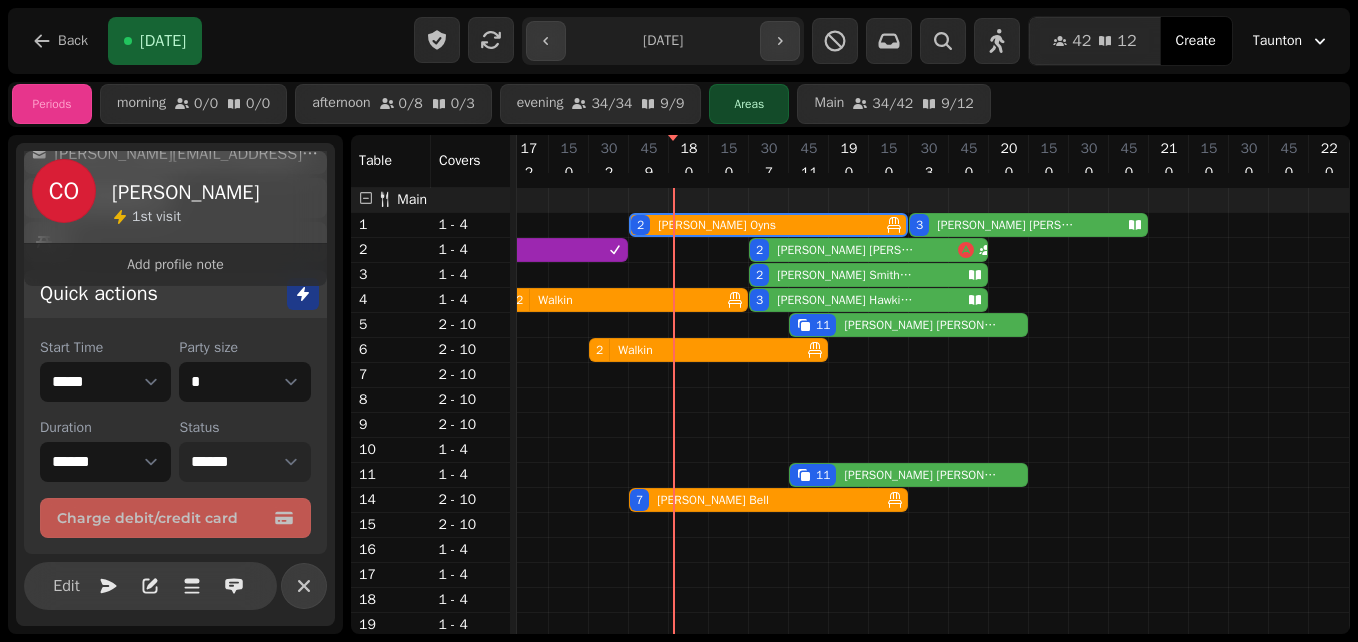 drag, startPoint x: 876, startPoint y: 351, endPoint x: 428, endPoint y: 412, distance: 452.13382 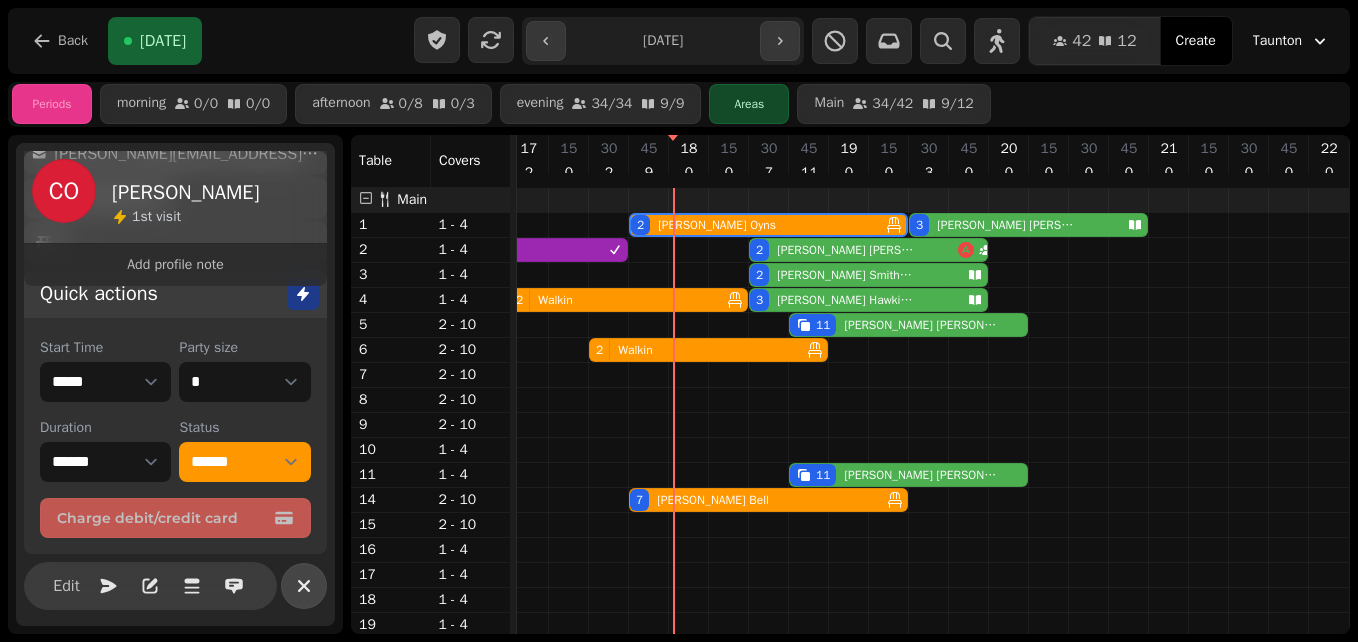 click at bounding box center (304, 586) 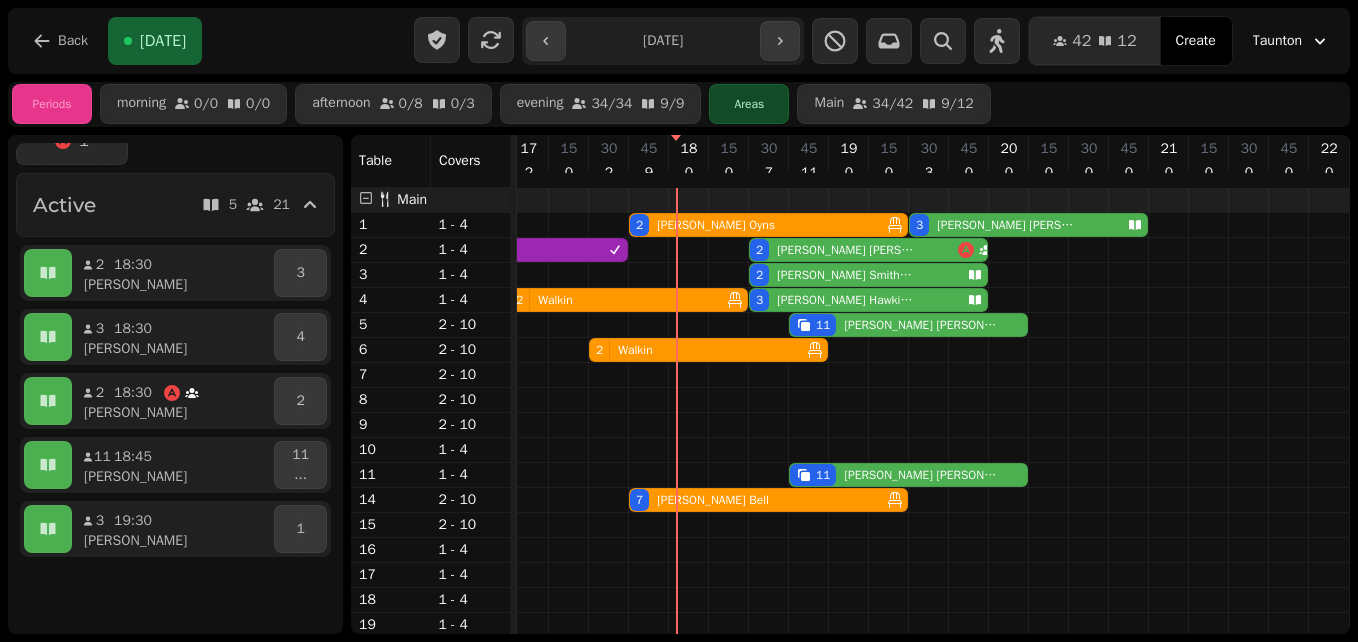 scroll, scrollTop: 84, scrollLeft: 0, axis: vertical 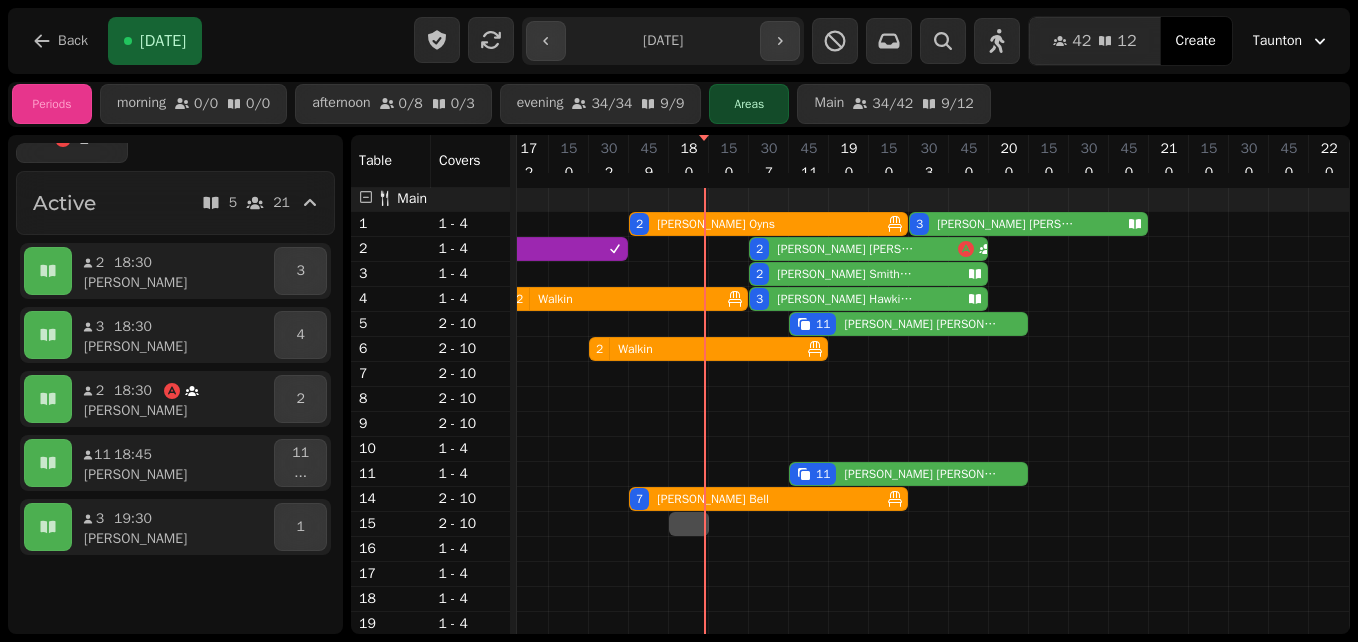 select on "**" 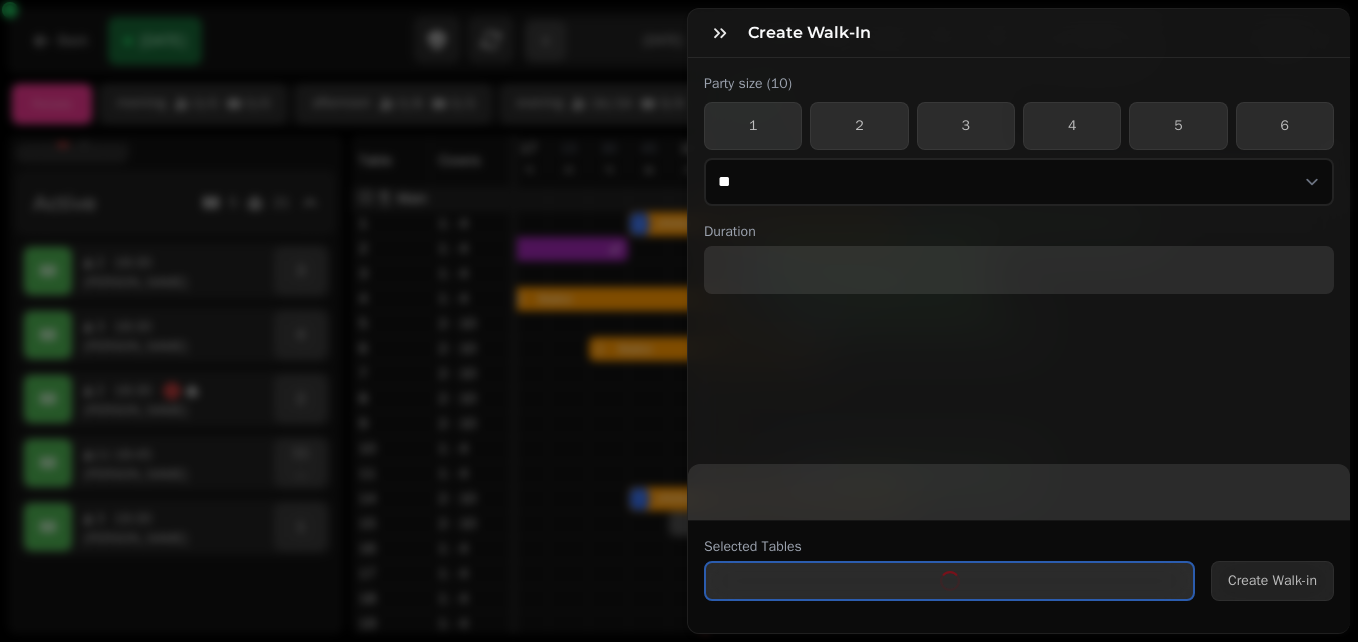 select on "****" 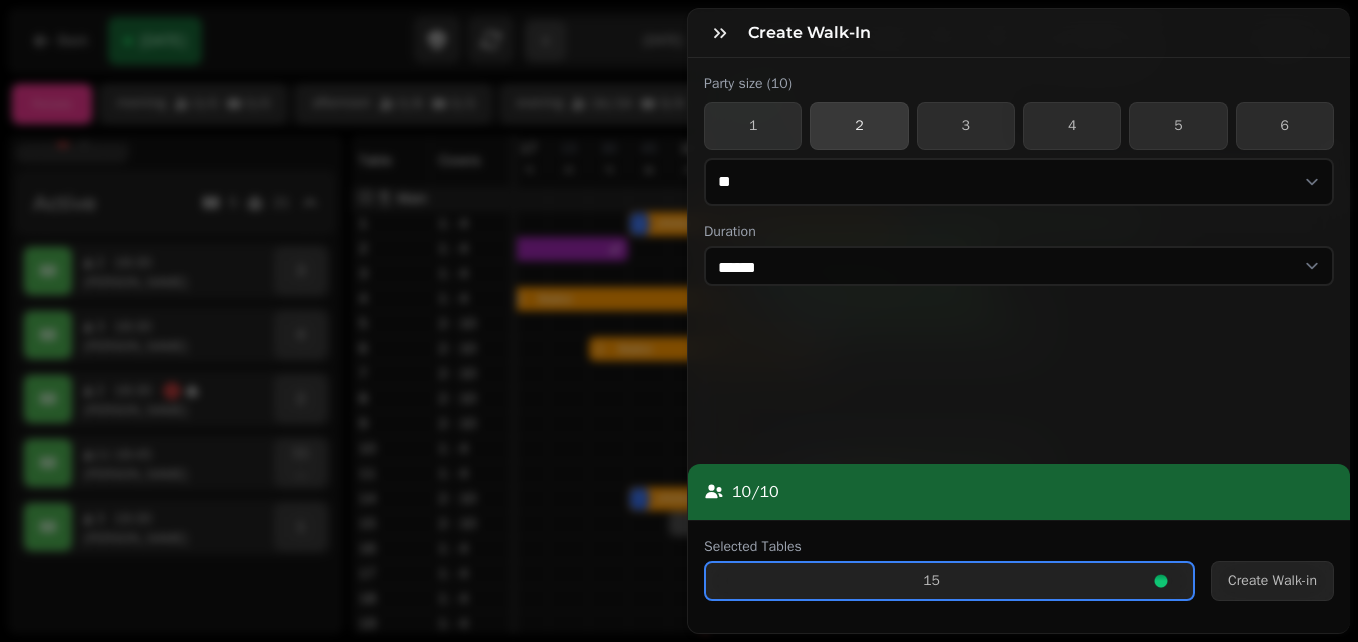 click on "2" at bounding box center [859, 126] 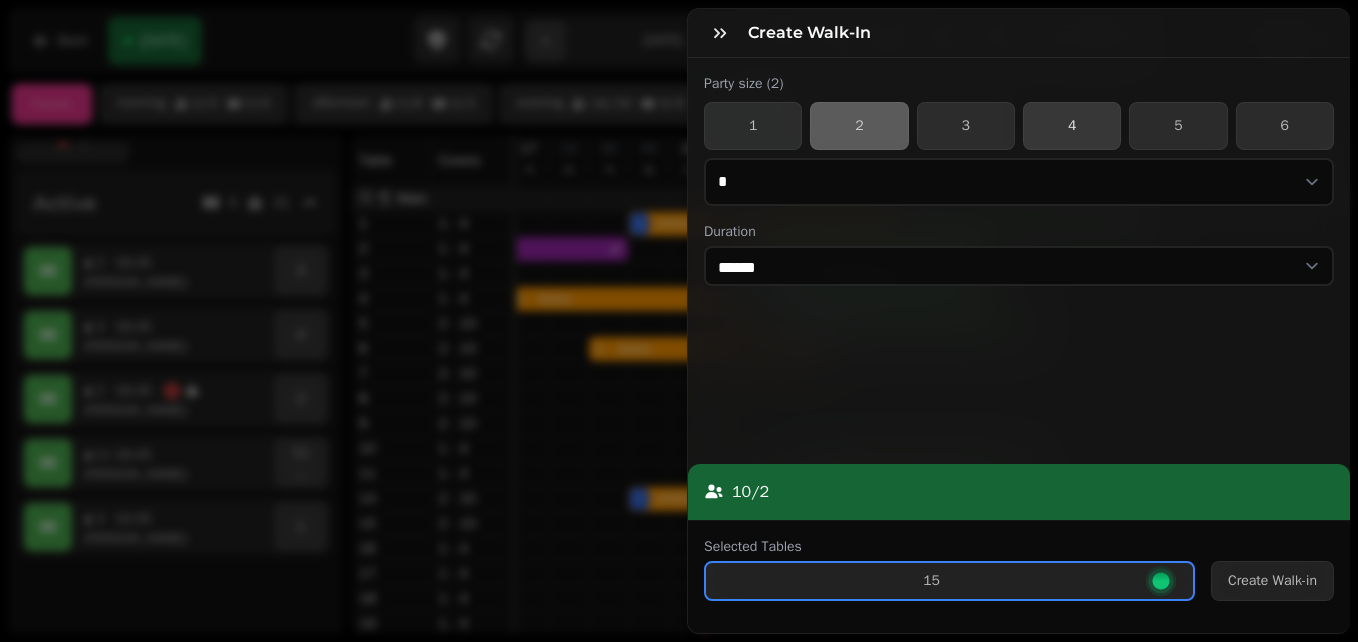 click on "4" at bounding box center [1072, 126] 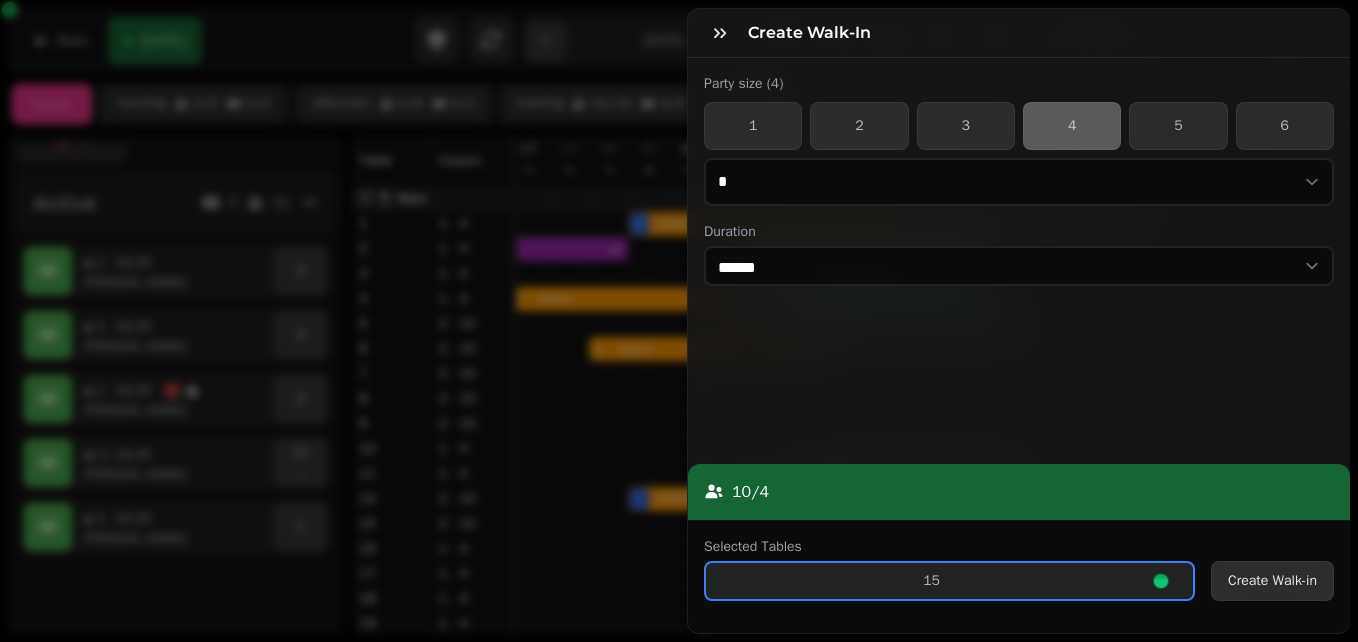 click on "Create Walk-in" at bounding box center [1272, 581] 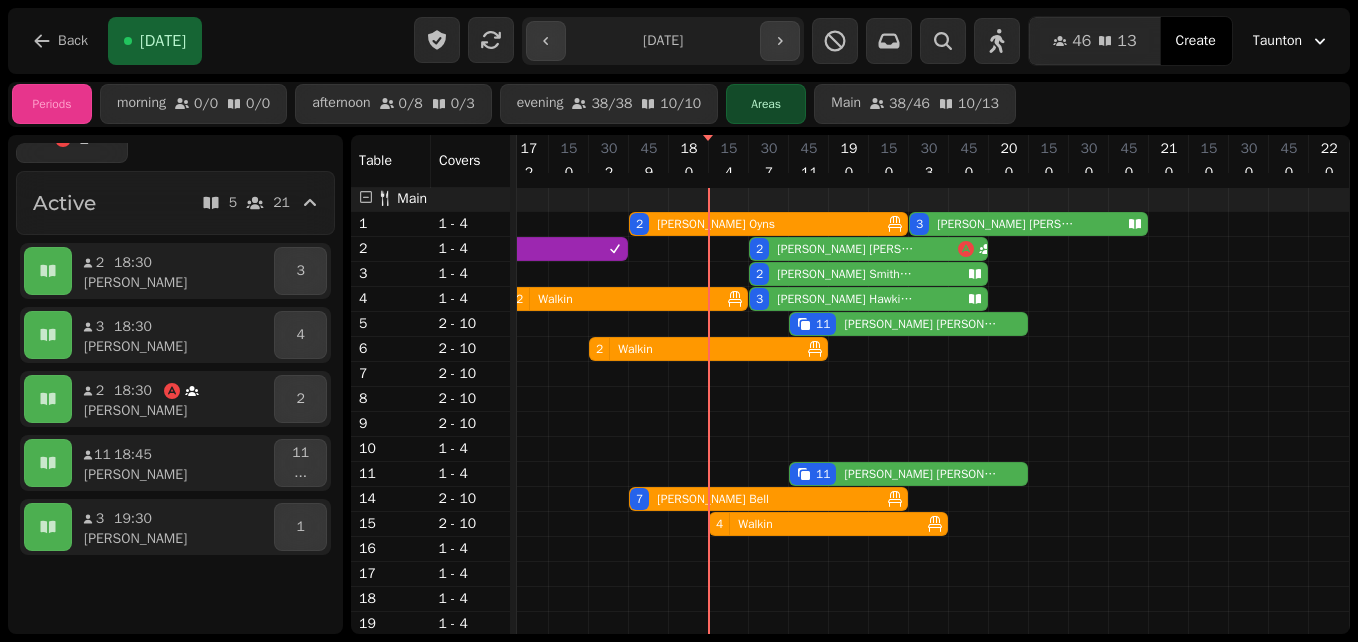 click on "2 [PERSON_NAME]" at bounding box center [854, 249] 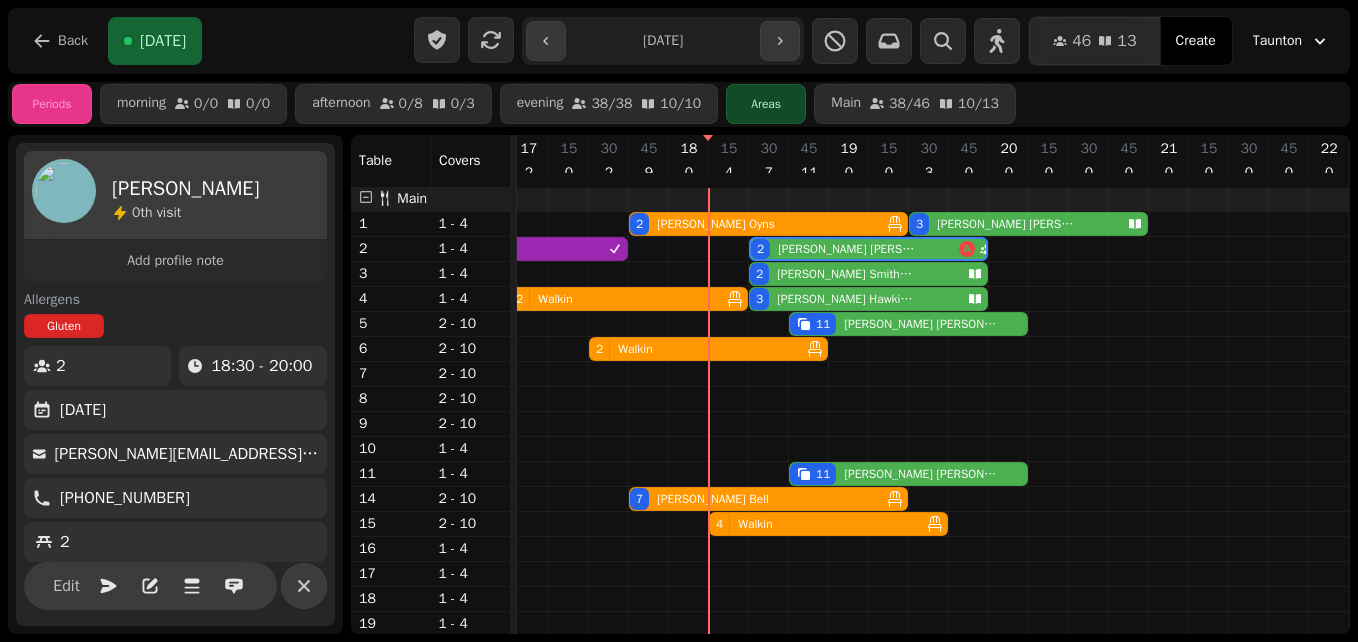 scroll, scrollTop: 0, scrollLeft: 823, axis: horizontal 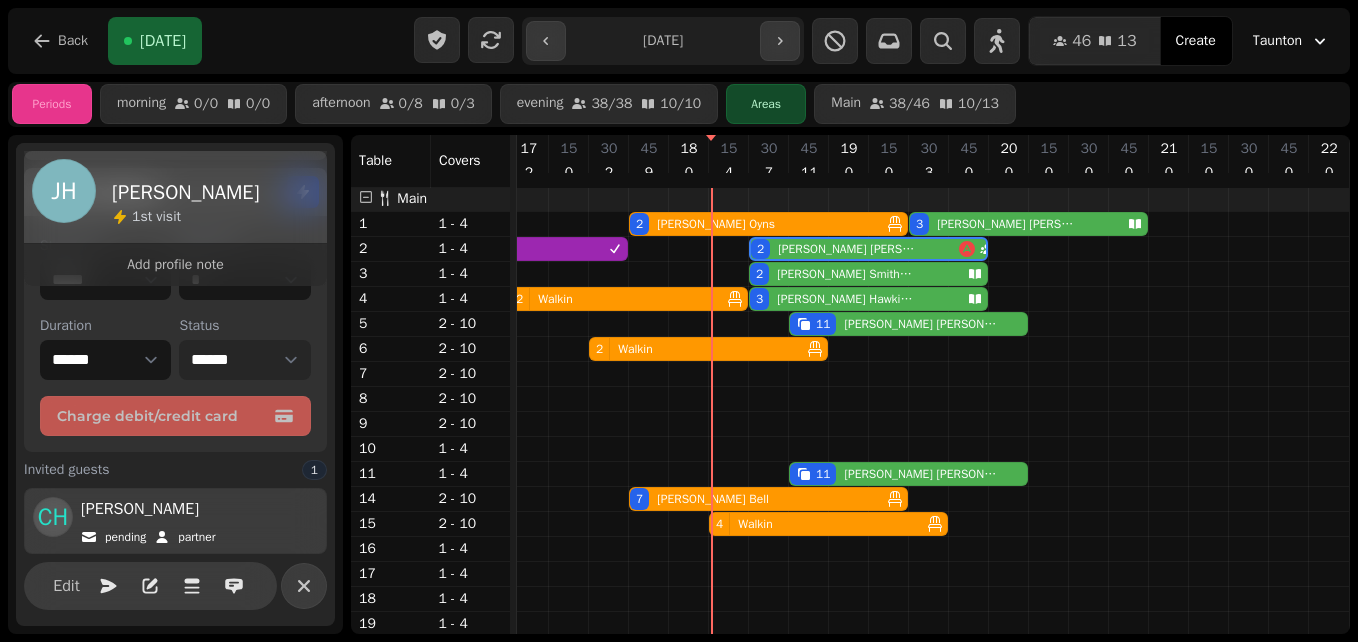 click on "**********" at bounding box center (244, 360) 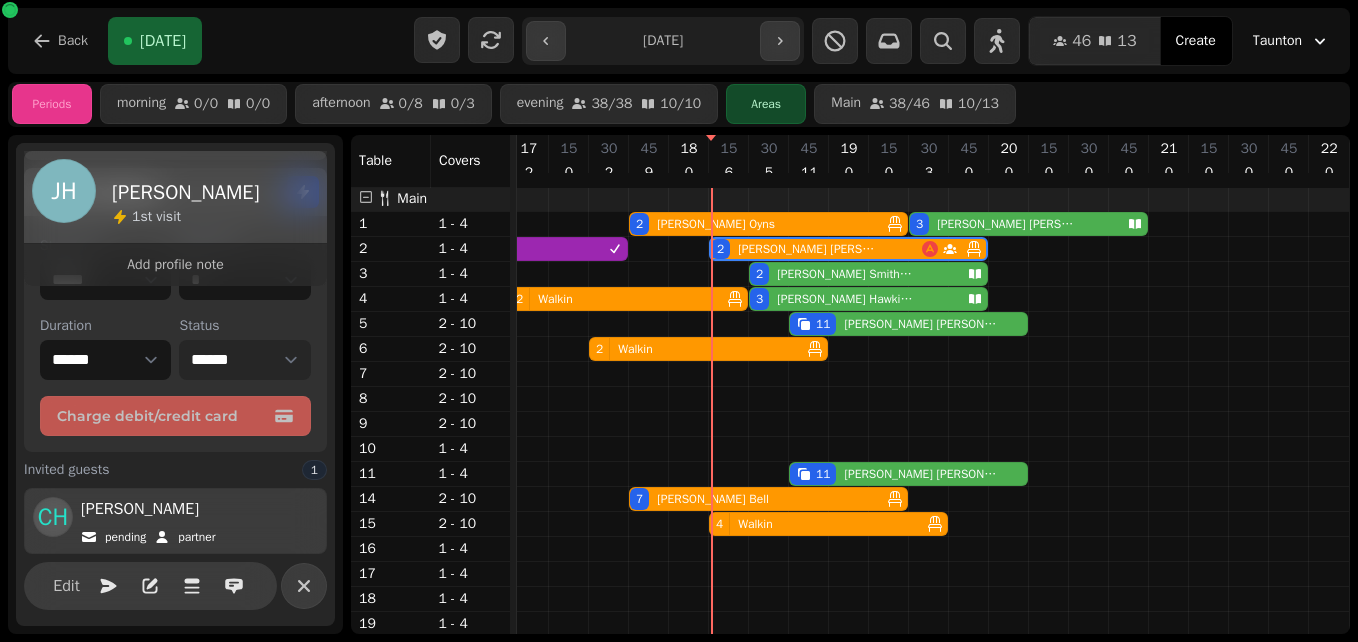 select on "**********" 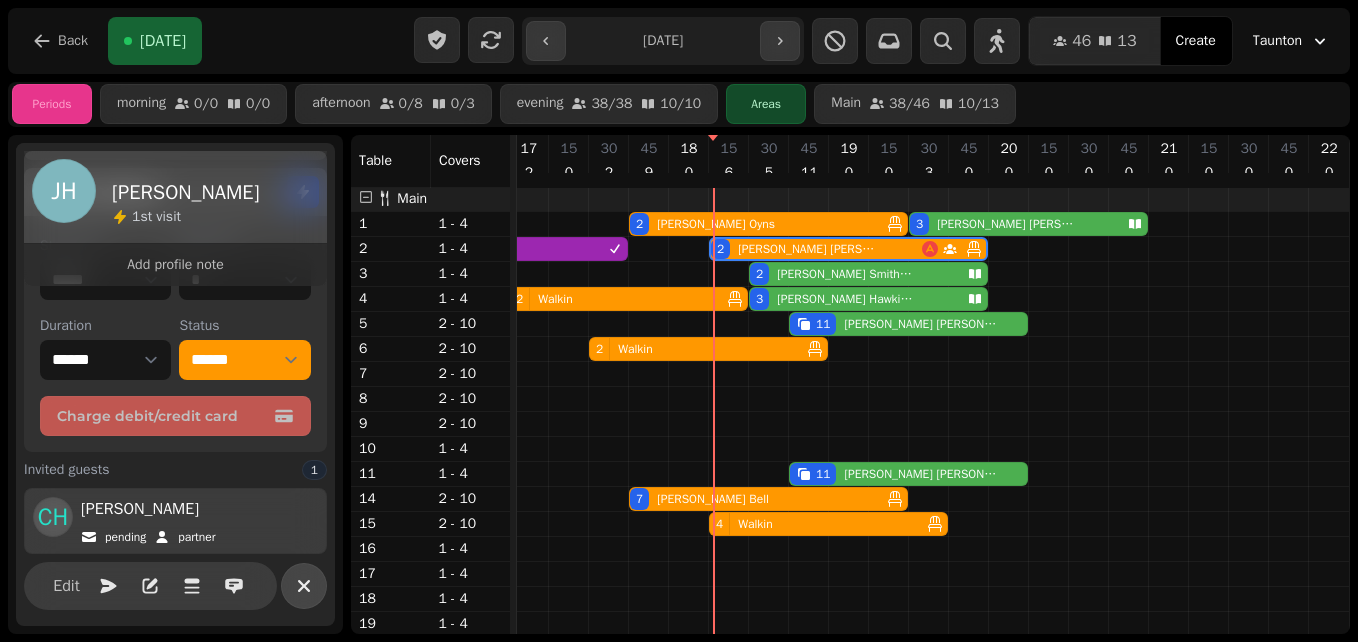 click 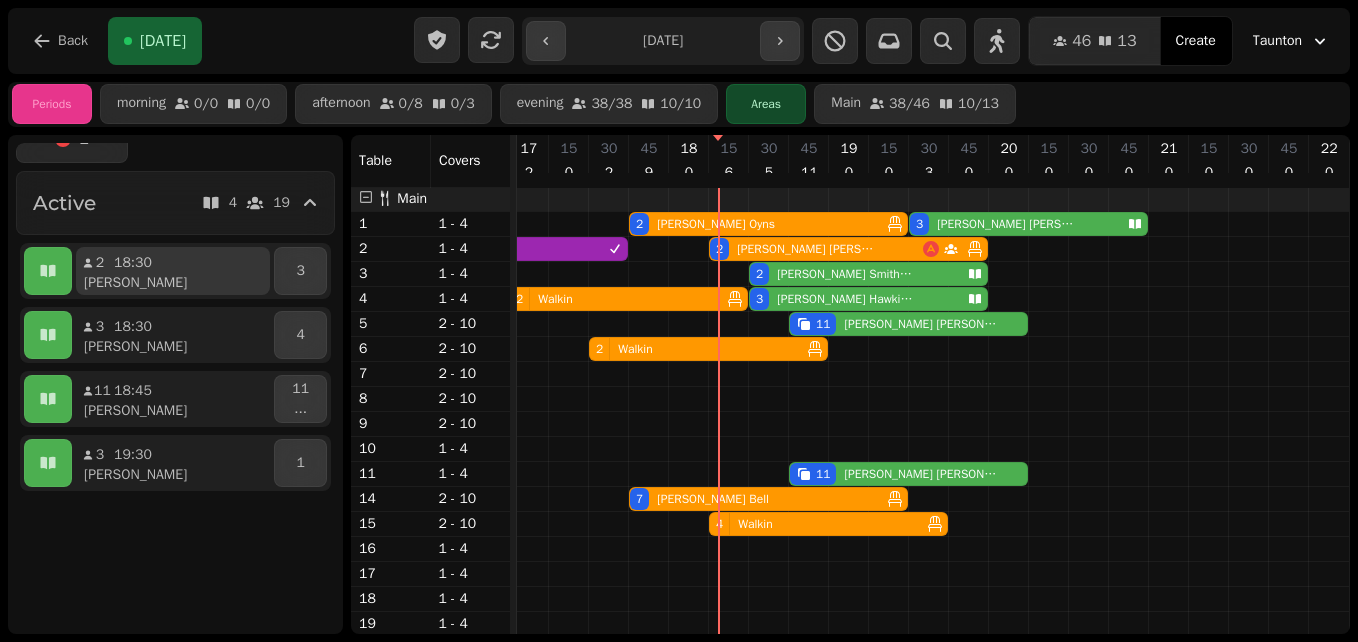 click on "18:30" at bounding box center (133, 263) 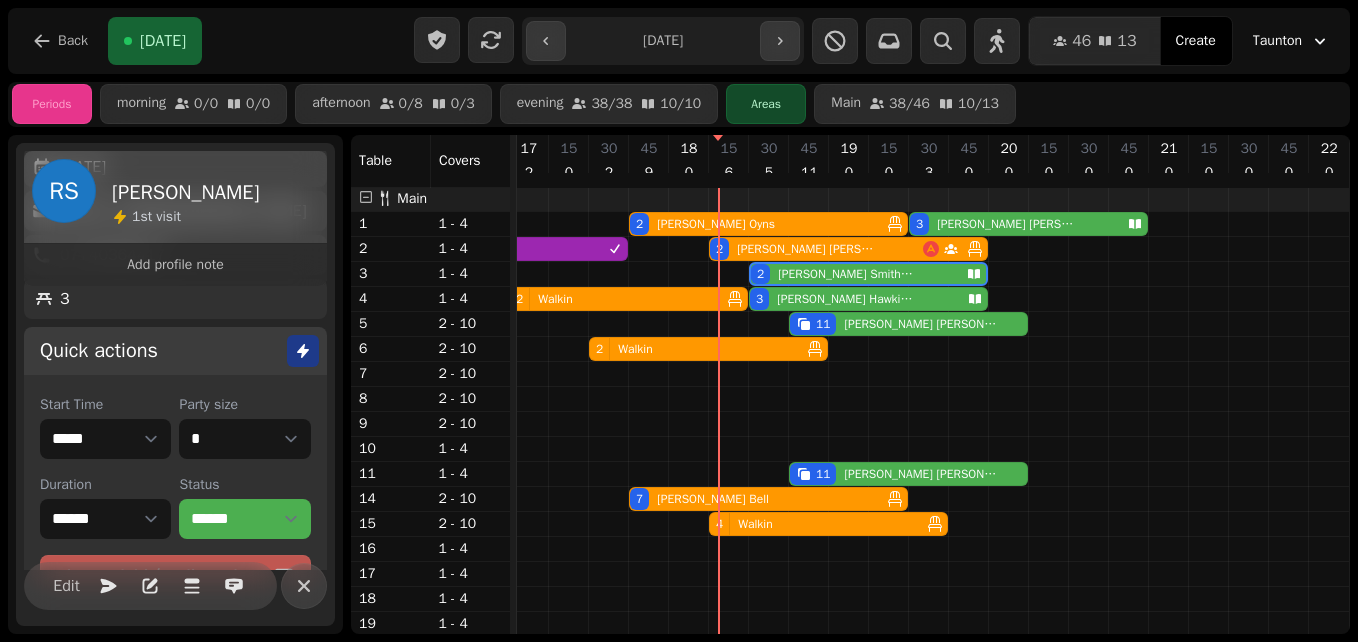 scroll, scrollTop: 192, scrollLeft: 0, axis: vertical 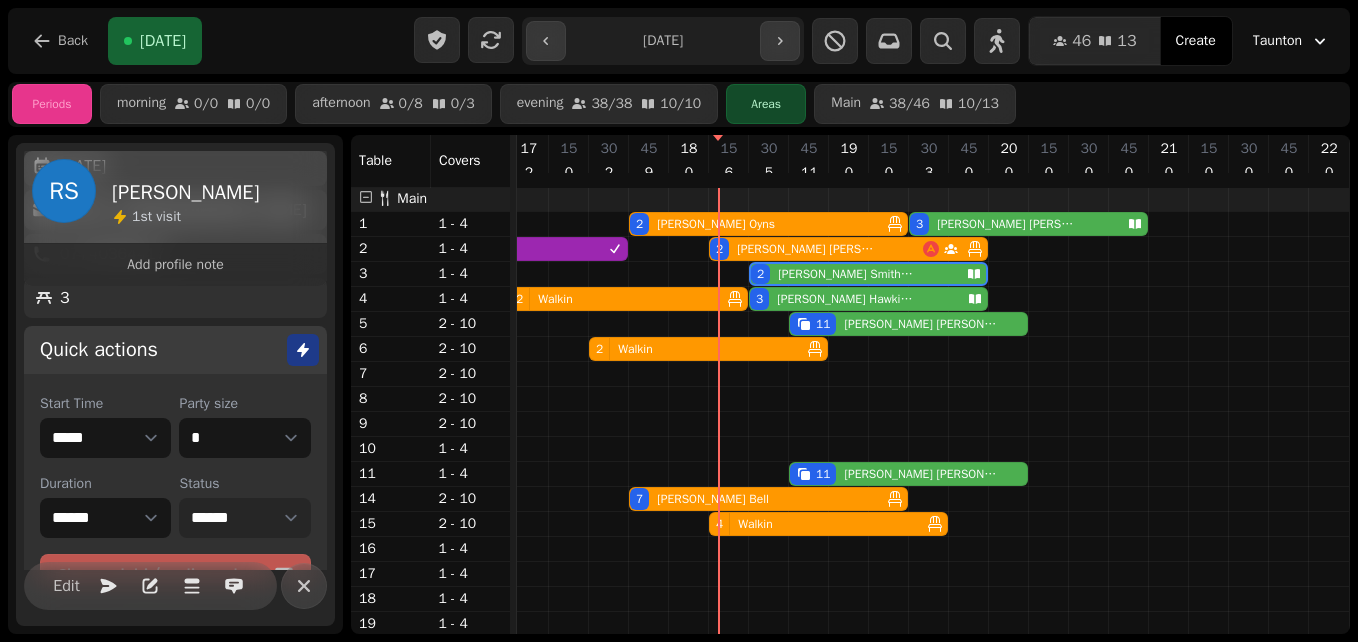 click on "**********" at bounding box center [244, 518] 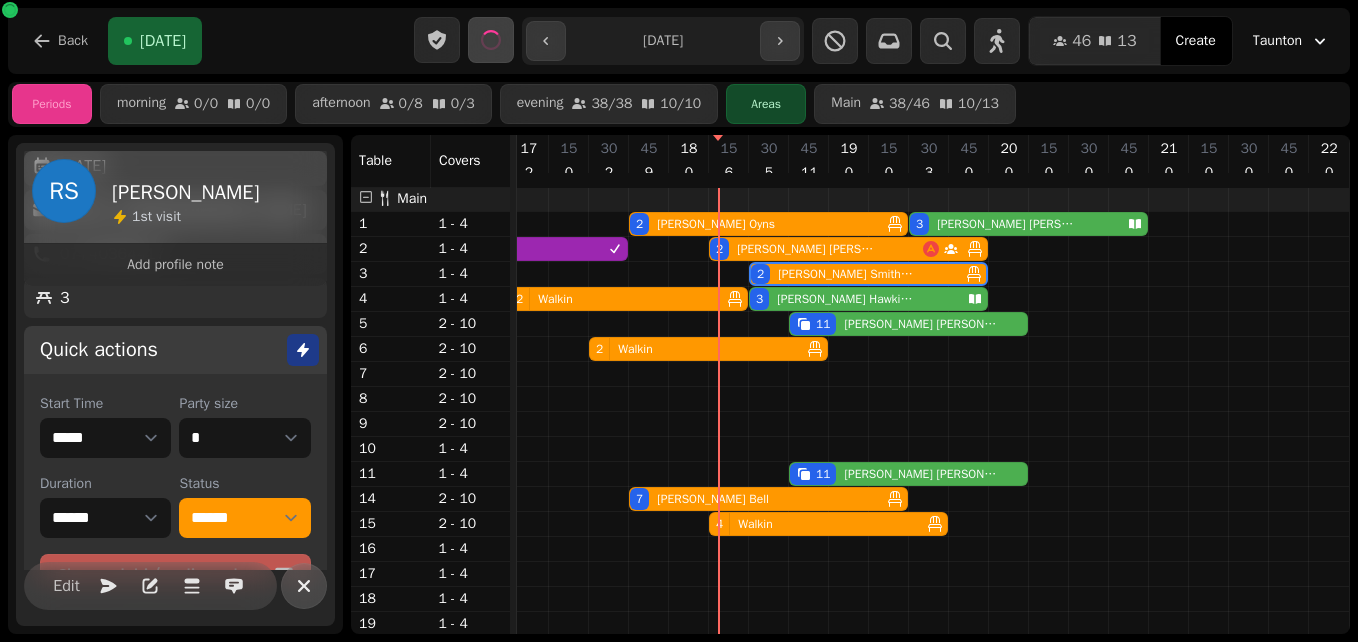 click 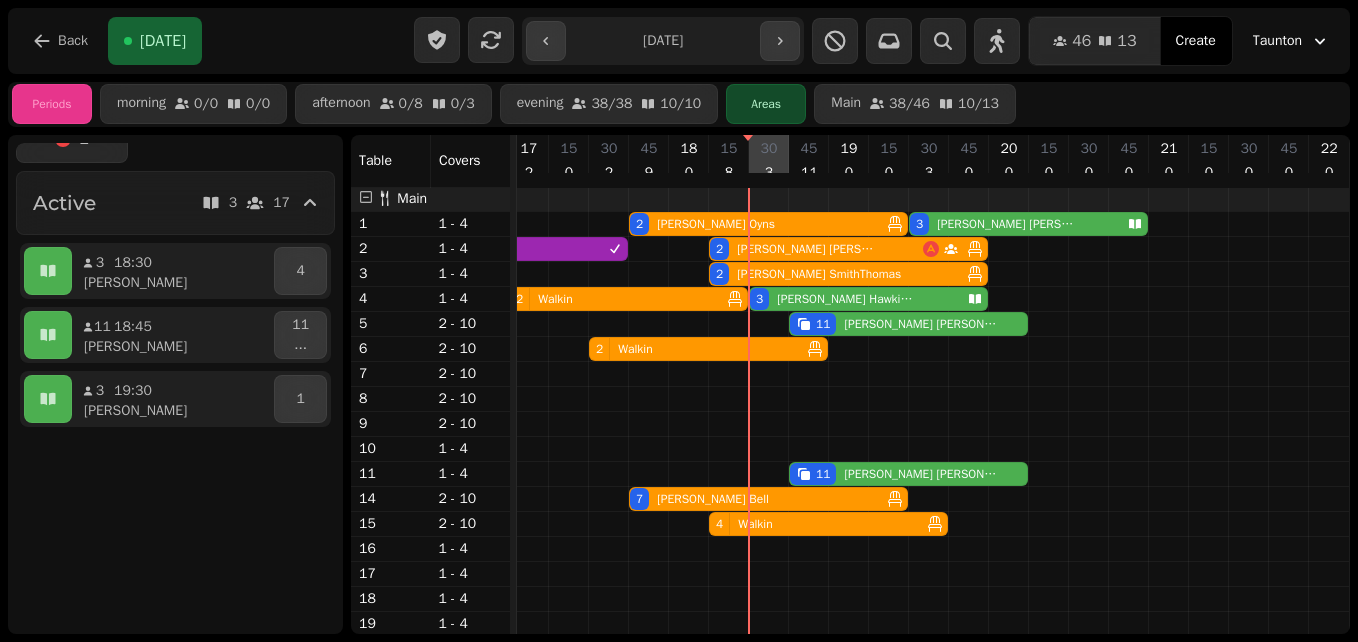 scroll, scrollTop: 78, scrollLeft: 823, axis: both 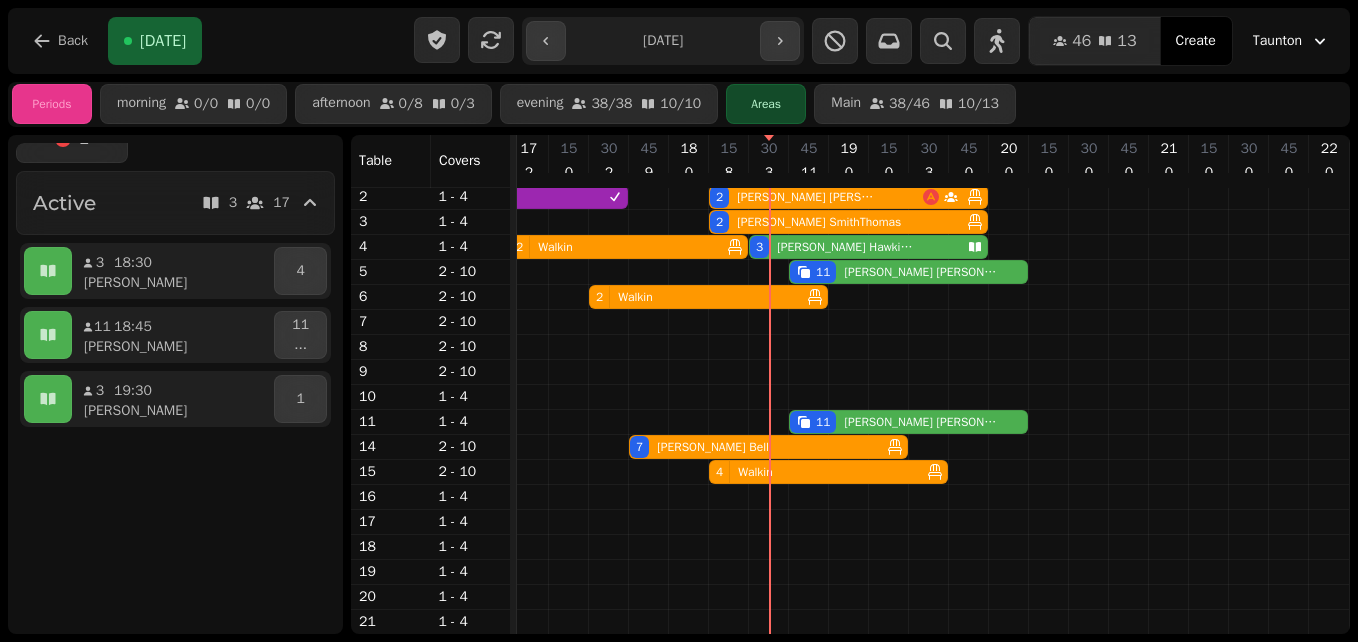 click on "2 Walkin" at bounding box center (694, 297) 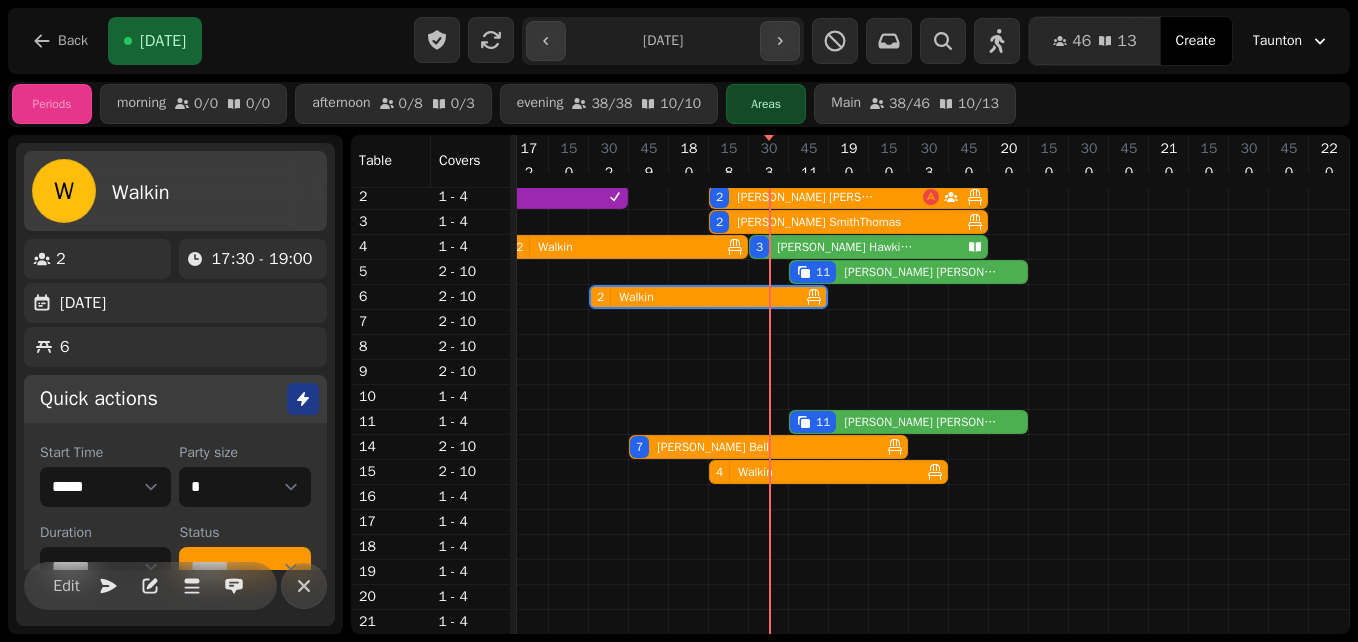 scroll, scrollTop: 115, scrollLeft: 0, axis: vertical 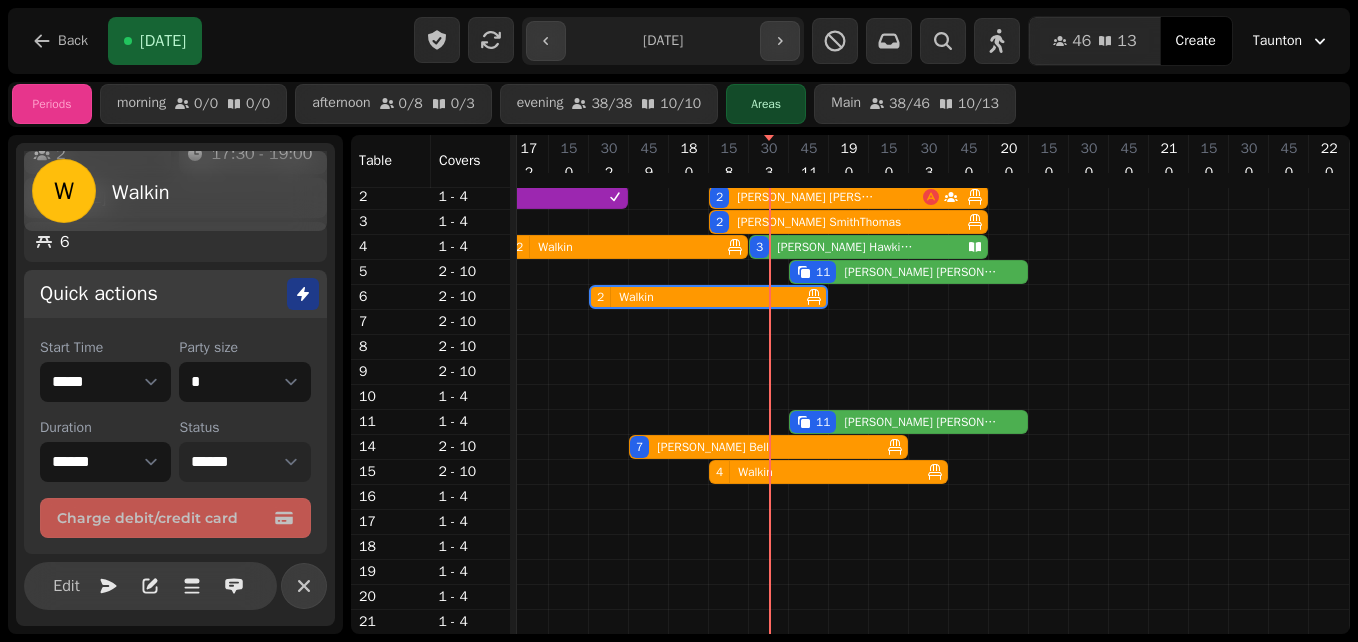 click on "**********" at bounding box center [244, 462] 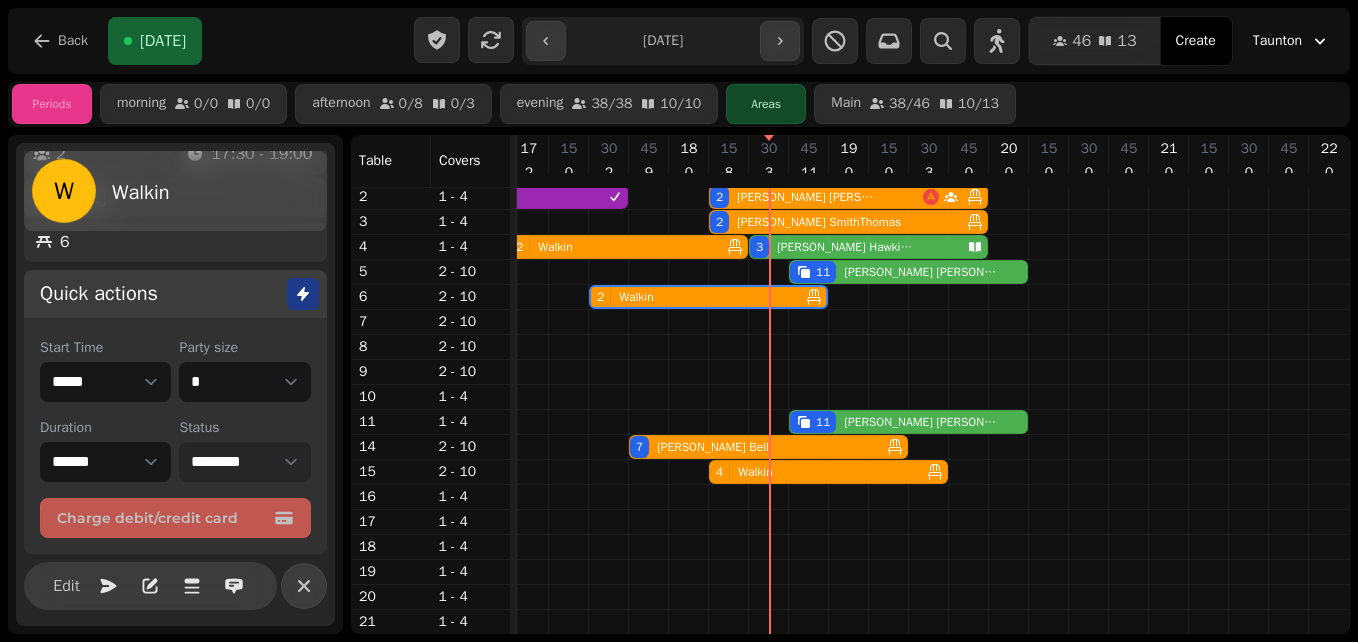 click on "**********" at bounding box center [244, 462] 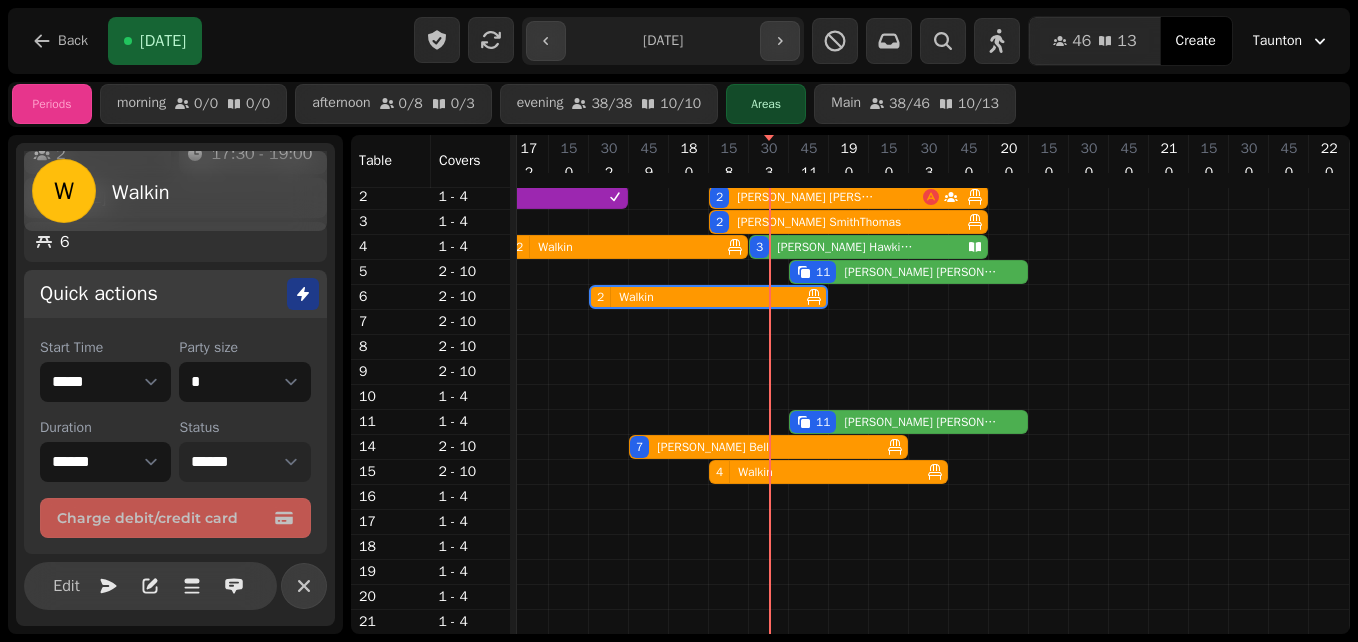 select on "********" 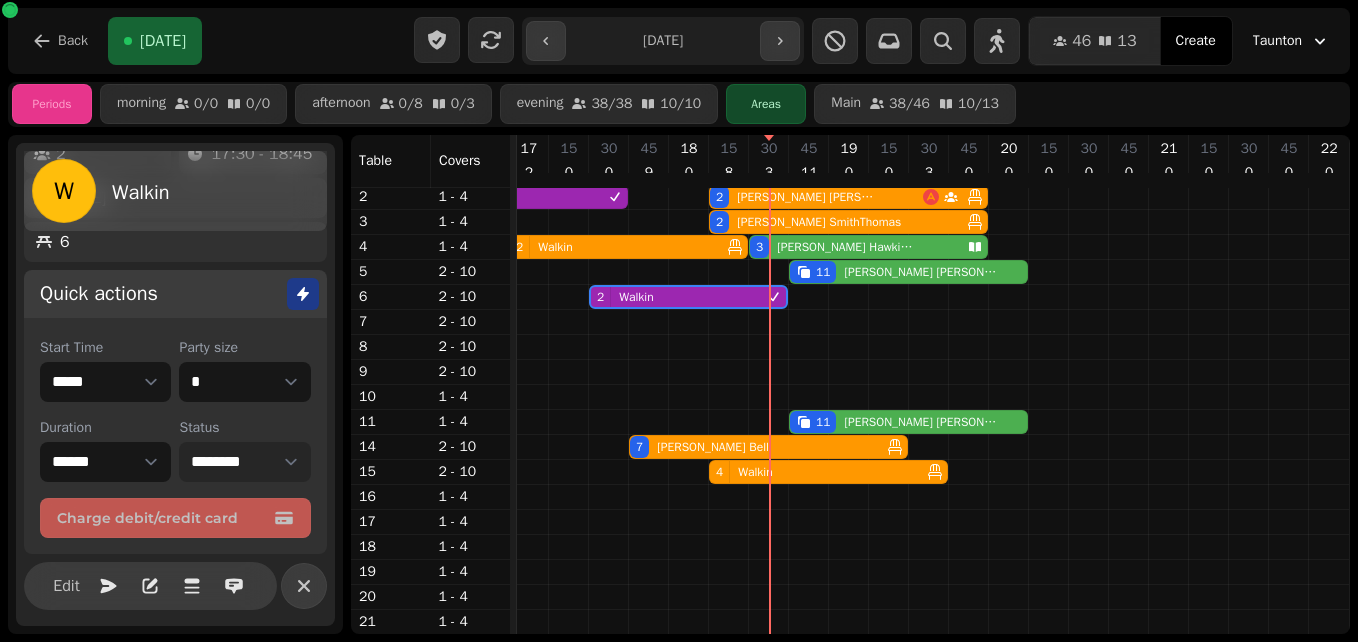 select on "****" 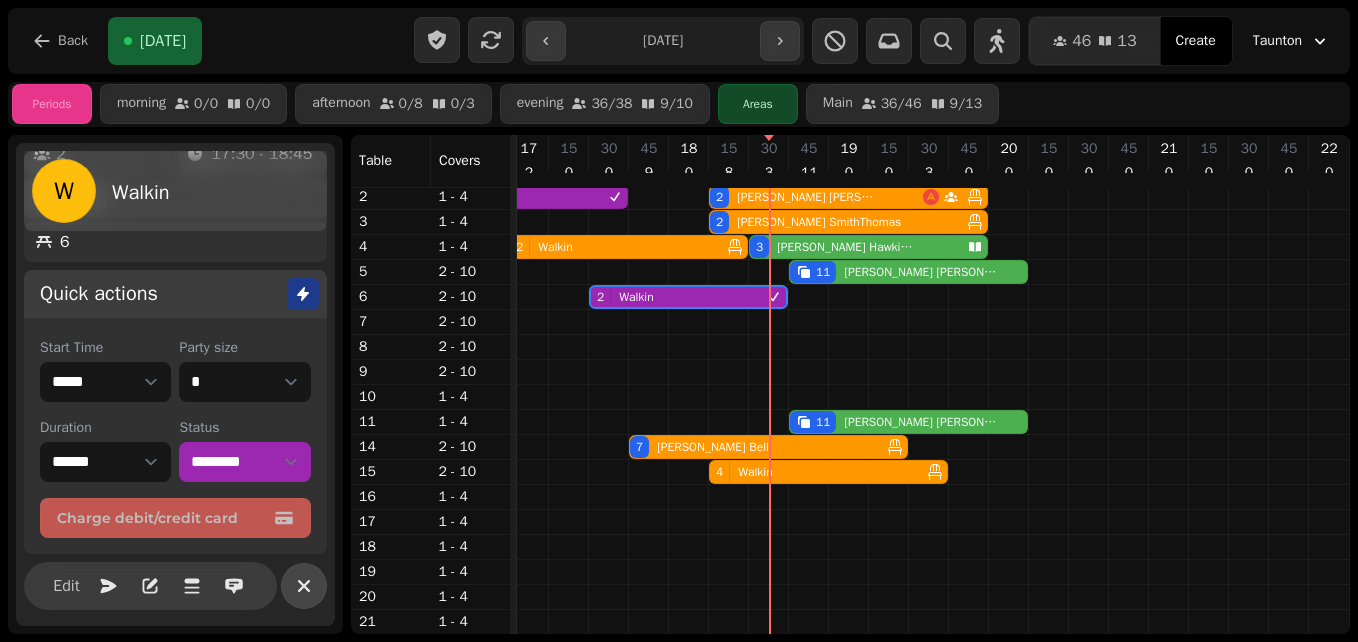 click 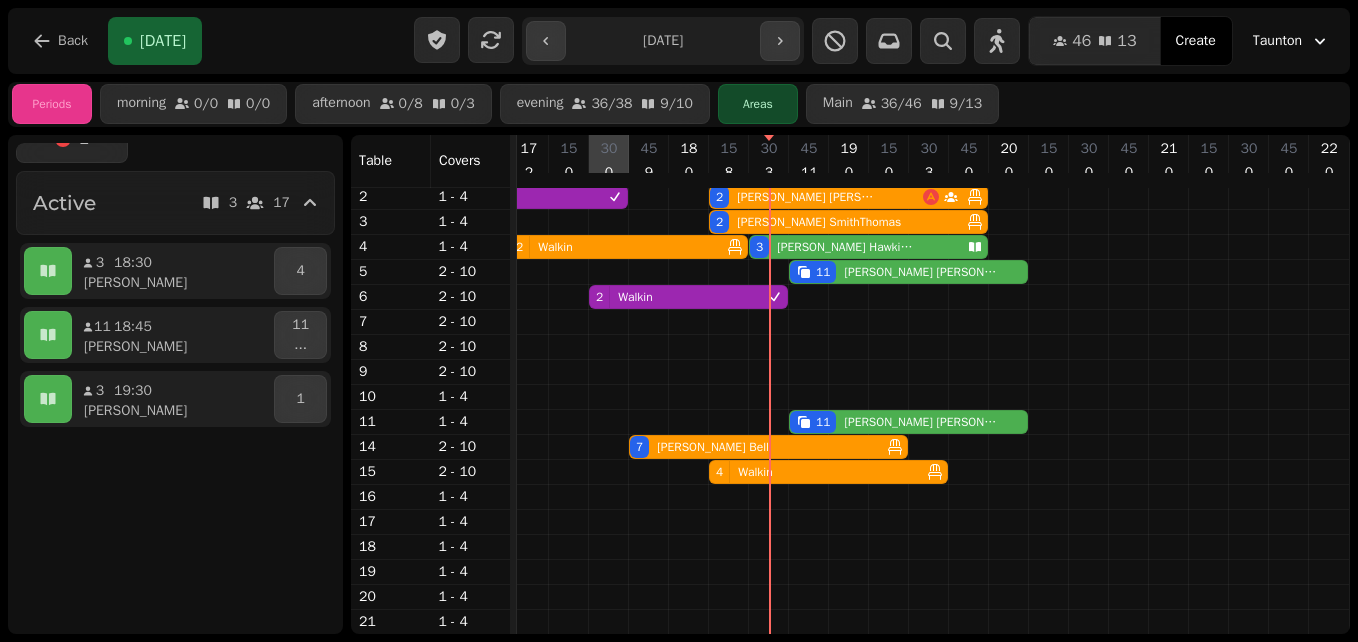 scroll, scrollTop: 35, scrollLeft: 823, axis: both 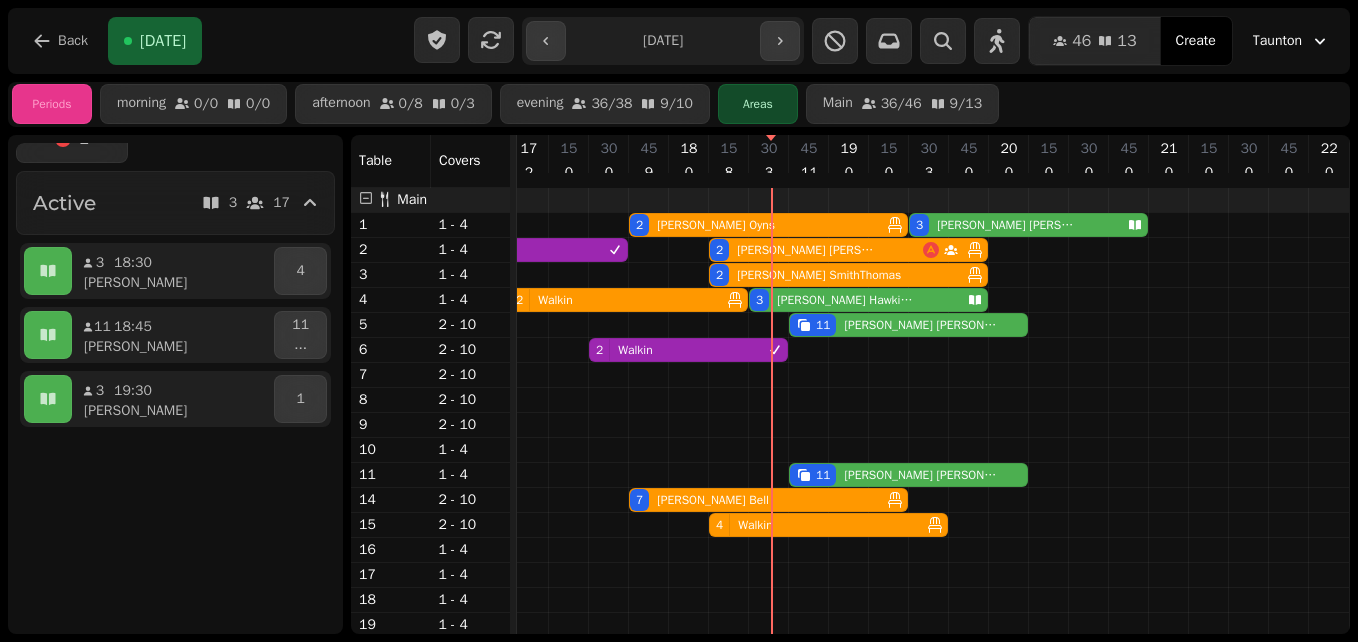 click on "3 18:30 [PERSON_NAME] 4 11 18:45 Jake 11  ... 3 19:30 [PERSON_NAME] 1 3 19:30 [PERSON_NAME] 1 3 19:30 [PERSON_NAME] 1 3 19:00 [PERSON_NAME] 3 5 19:30 [PERSON_NAME] 14" at bounding box center [175, 463] 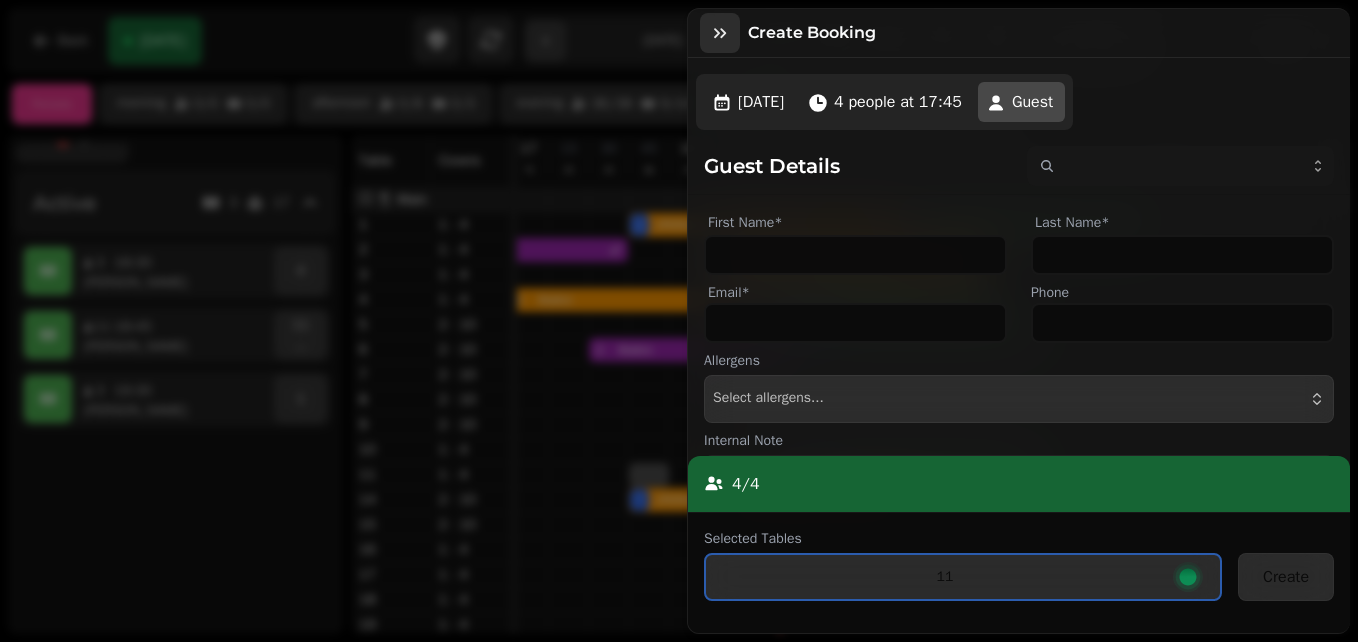 click 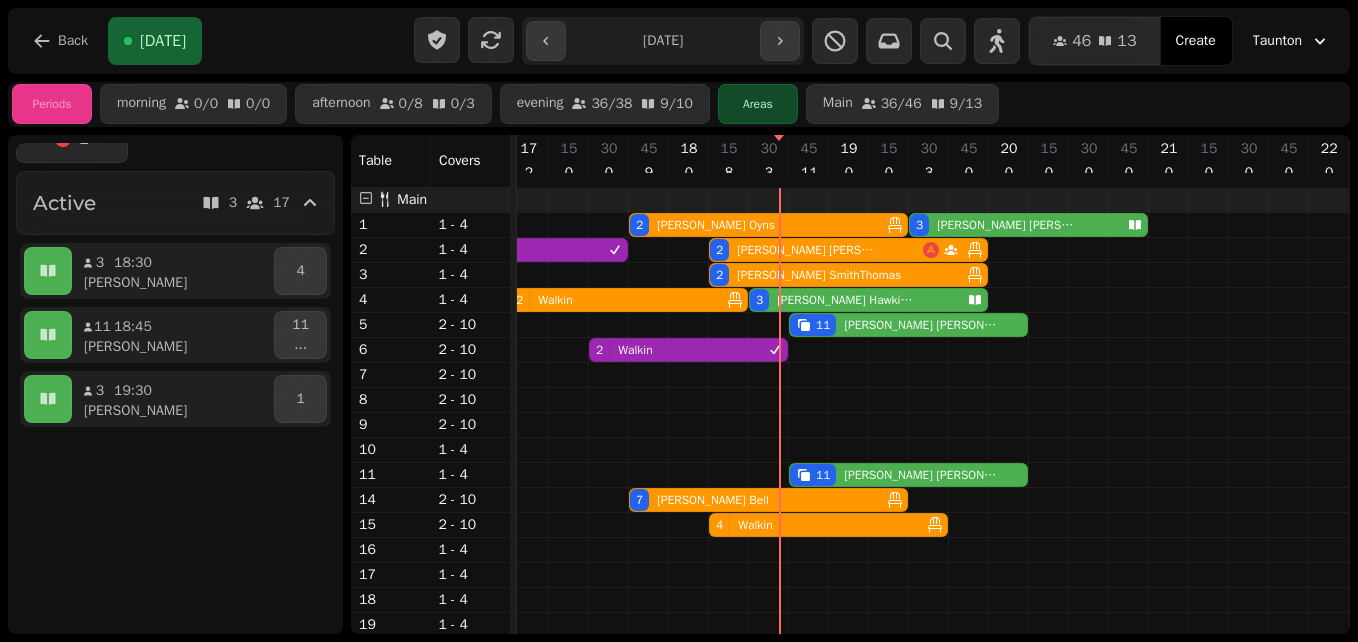 click on "3 [PERSON_NAME]" at bounding box center [854, 300] 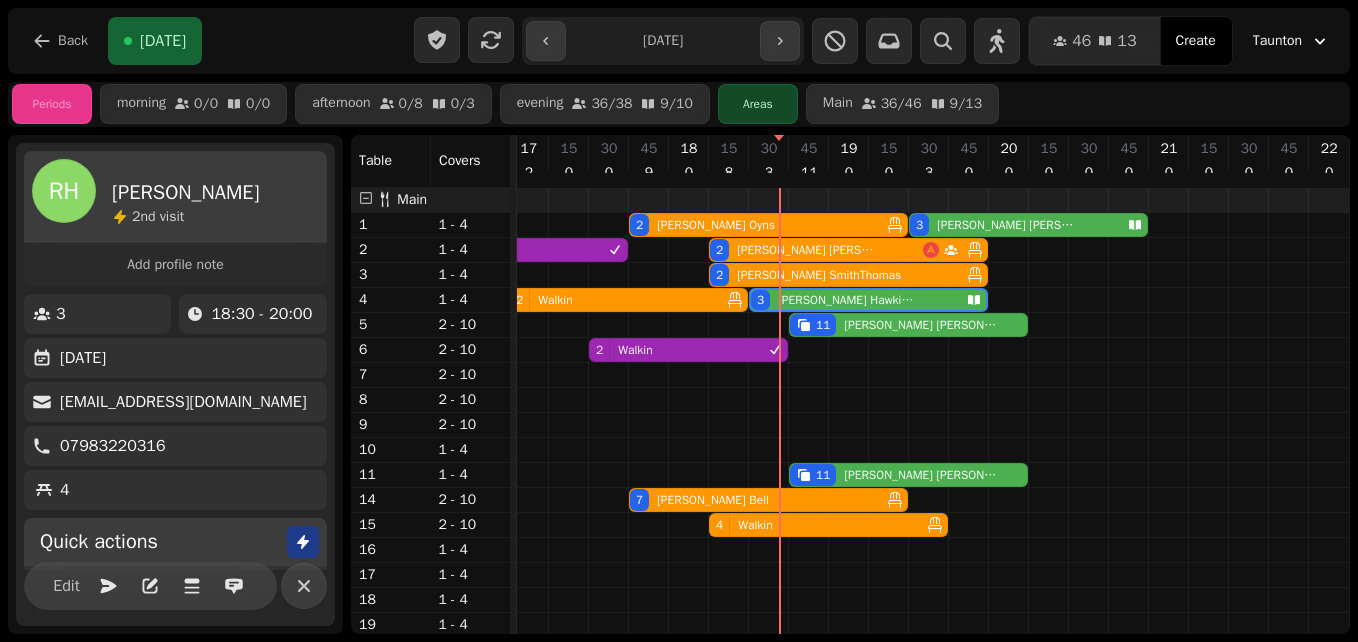 scroll, scrollTop: 258, scrollLeft: 0, axis: vertical 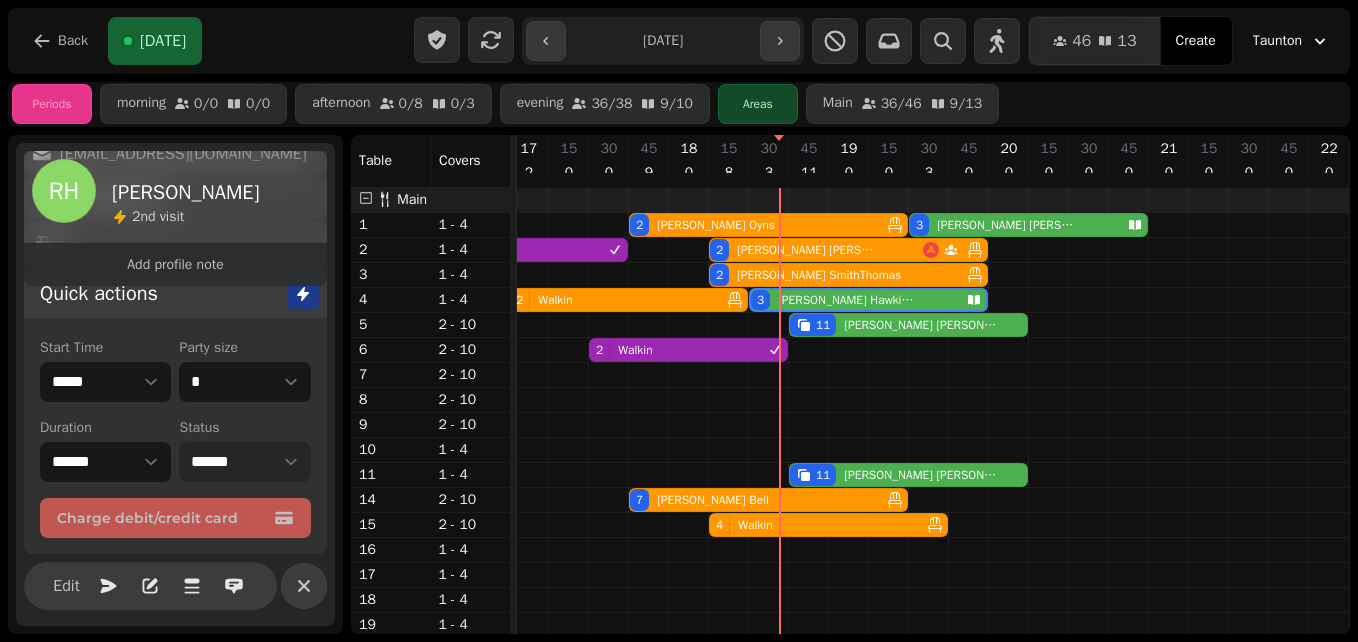 click on "**********" at bounding box center [244, 462] 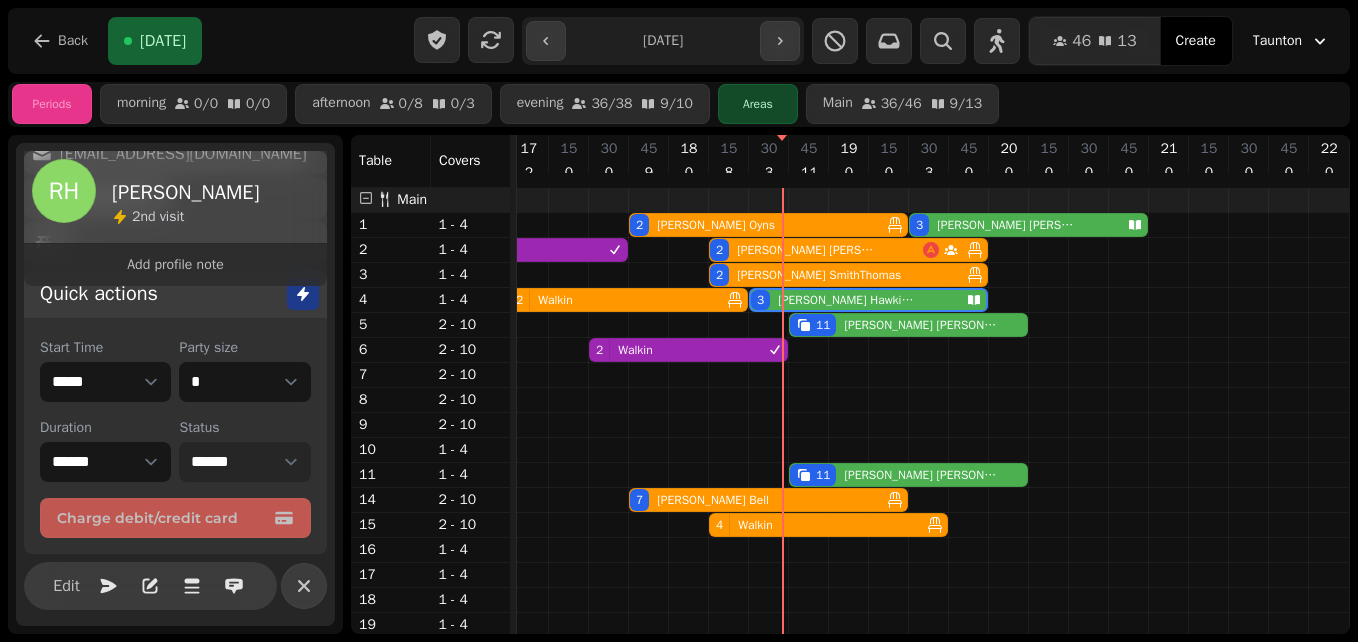 click on "**********" at bounding box center [244, 462] 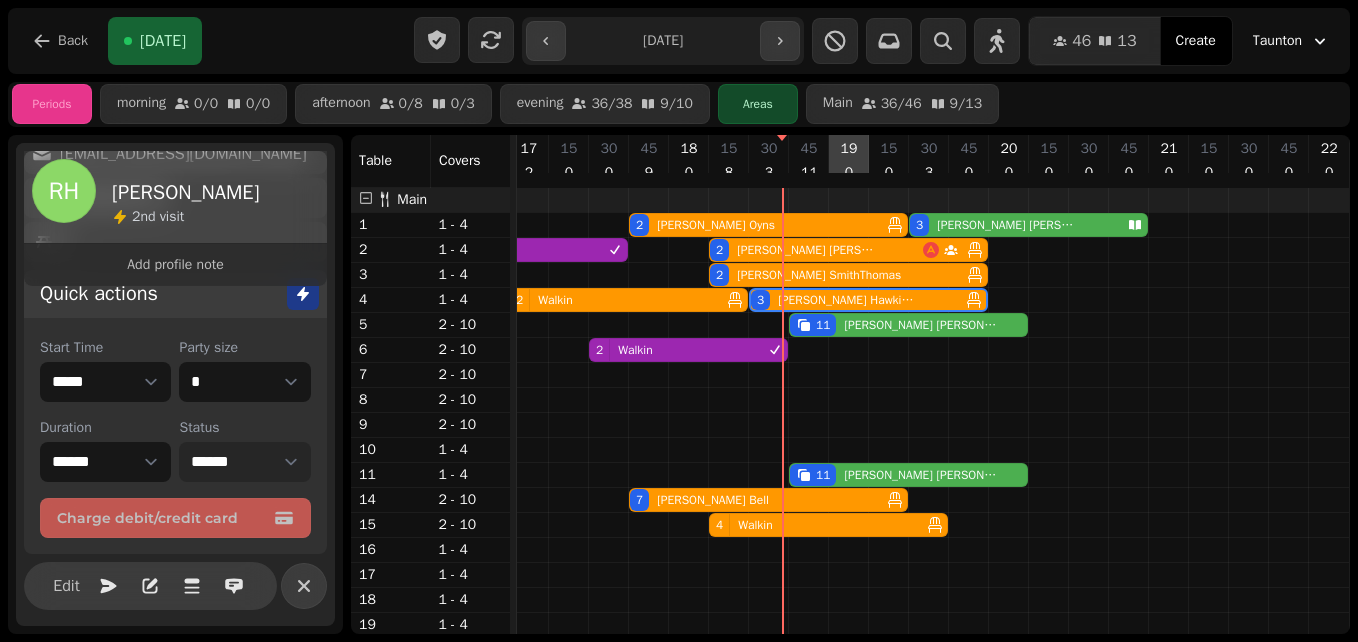 scroll, scrollTop: 78, scrollLeft: 823, axis: both 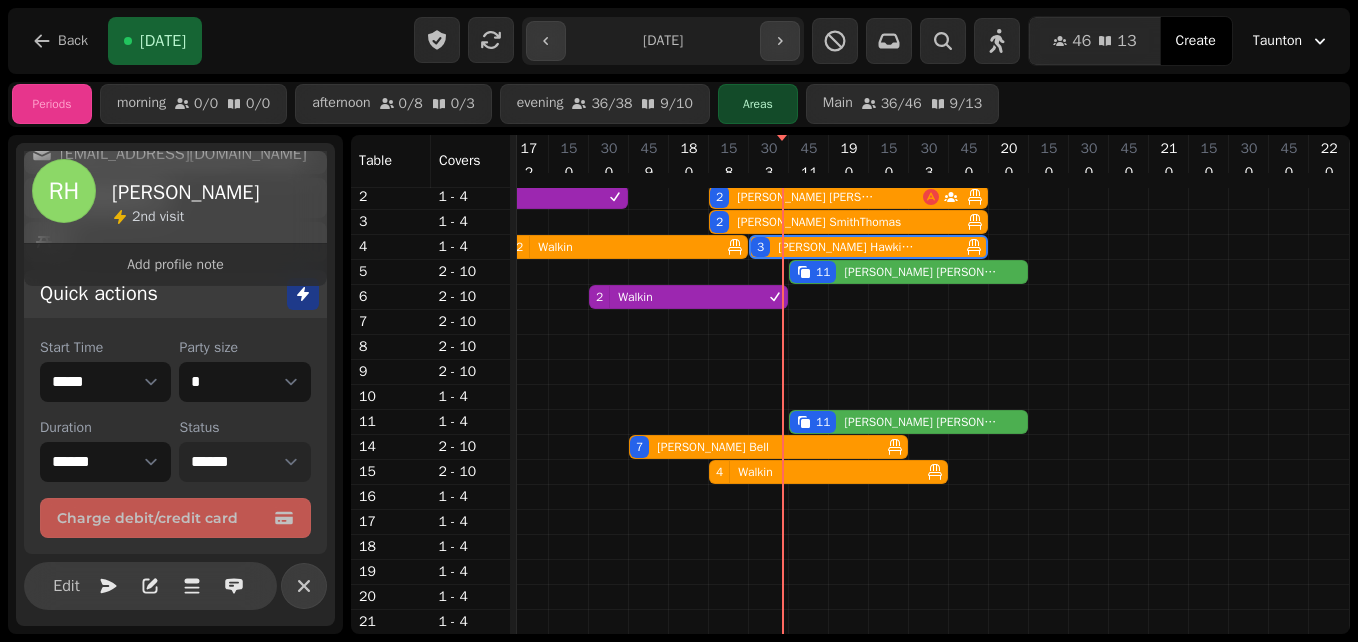 click on "**********" at bounding box center [244, 462] 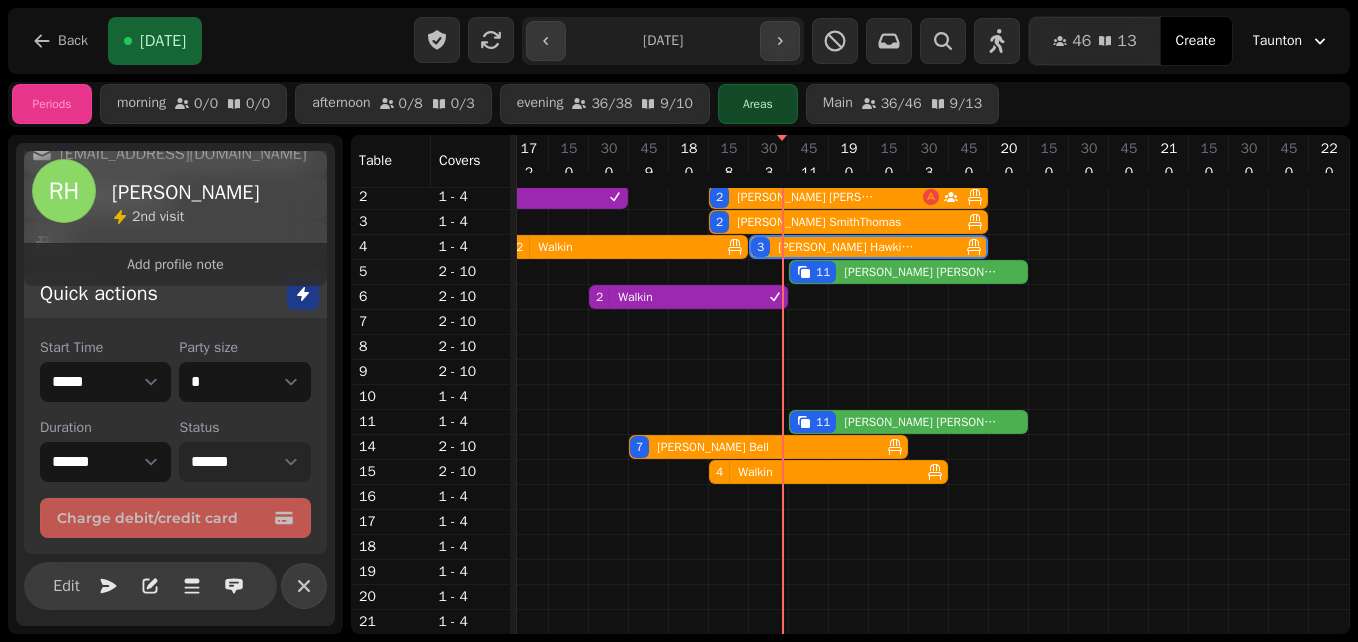 click on "**********" at bounding box center (244, 462) 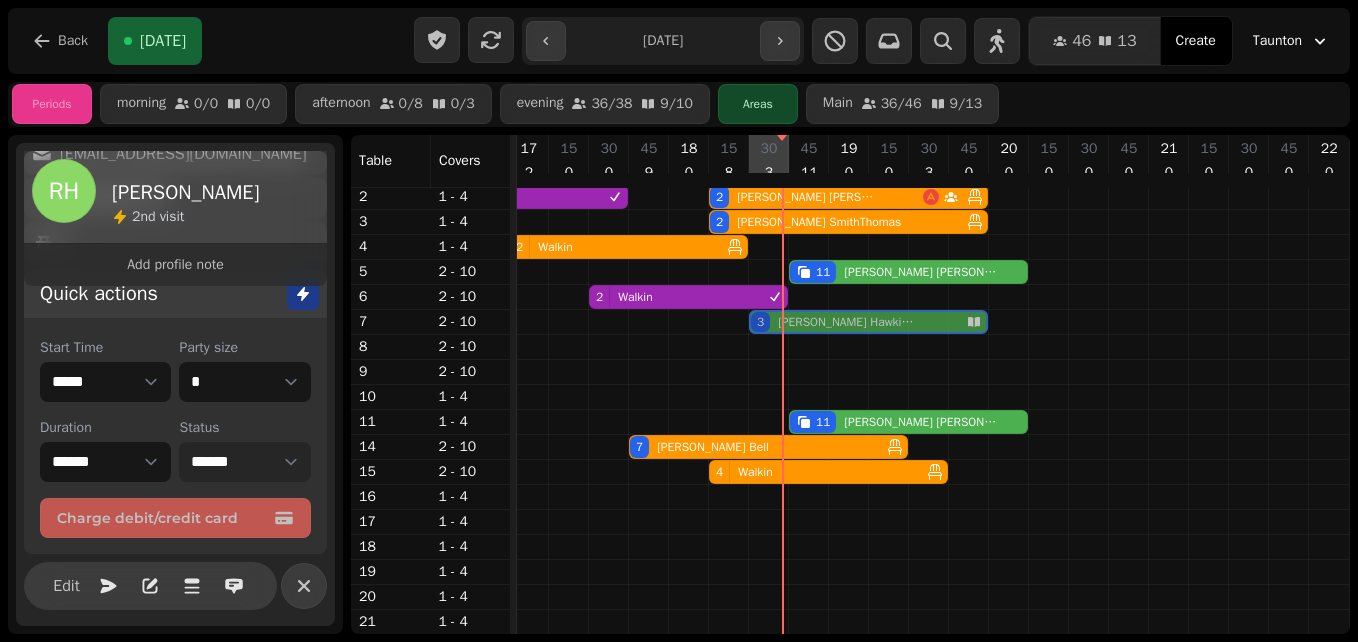 drag, startPoint x: 759, startPoint y: 233, endPoint x: 756, endPoint y: 300, distance: 67.06713 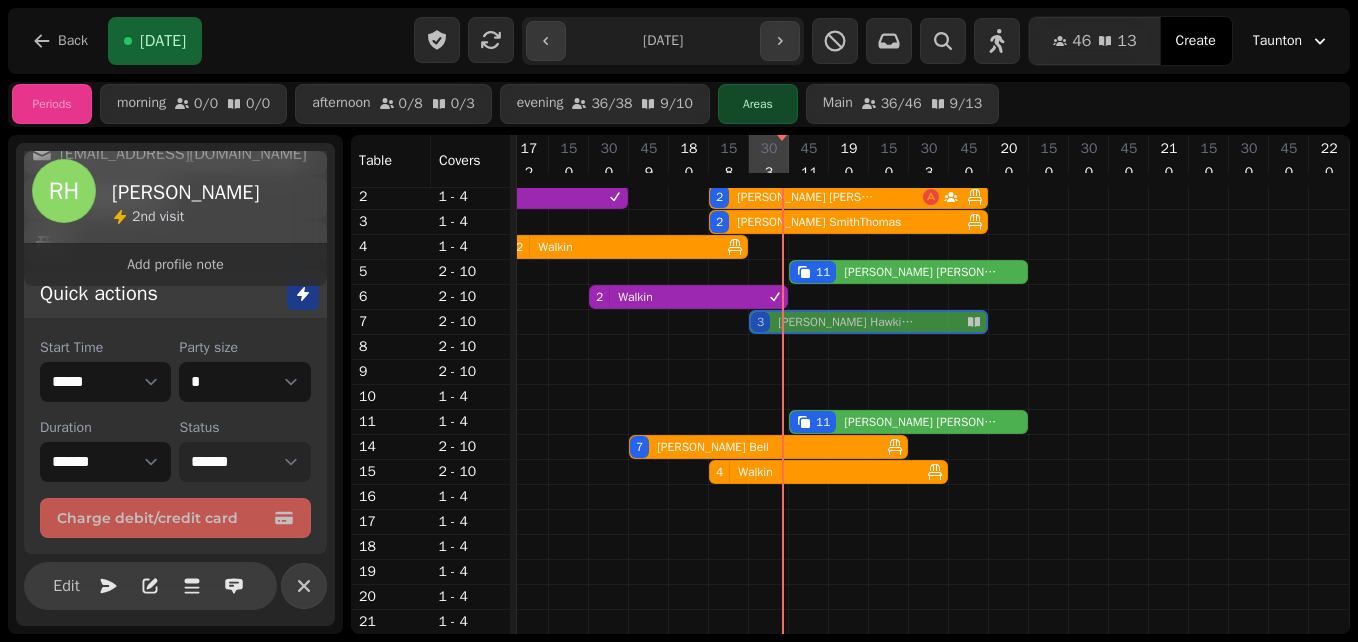 click on "2 [PERSON_NAME] 3 [PERSON_NAME] 4 [PERSON_NAME] 2 Walkin   2 [PERSON_NAME] 2 [PERSON_NAME] 2 Walkin   2 Walkin   3 [PERSON_NAME] 11 [PERSON_NAME] 2 Walkin   3 [PERSON_NAME] 11 [PERSON_NAME] 7 [PERSON_NAME] 4 Walkin" at bounding box center [529, 384] 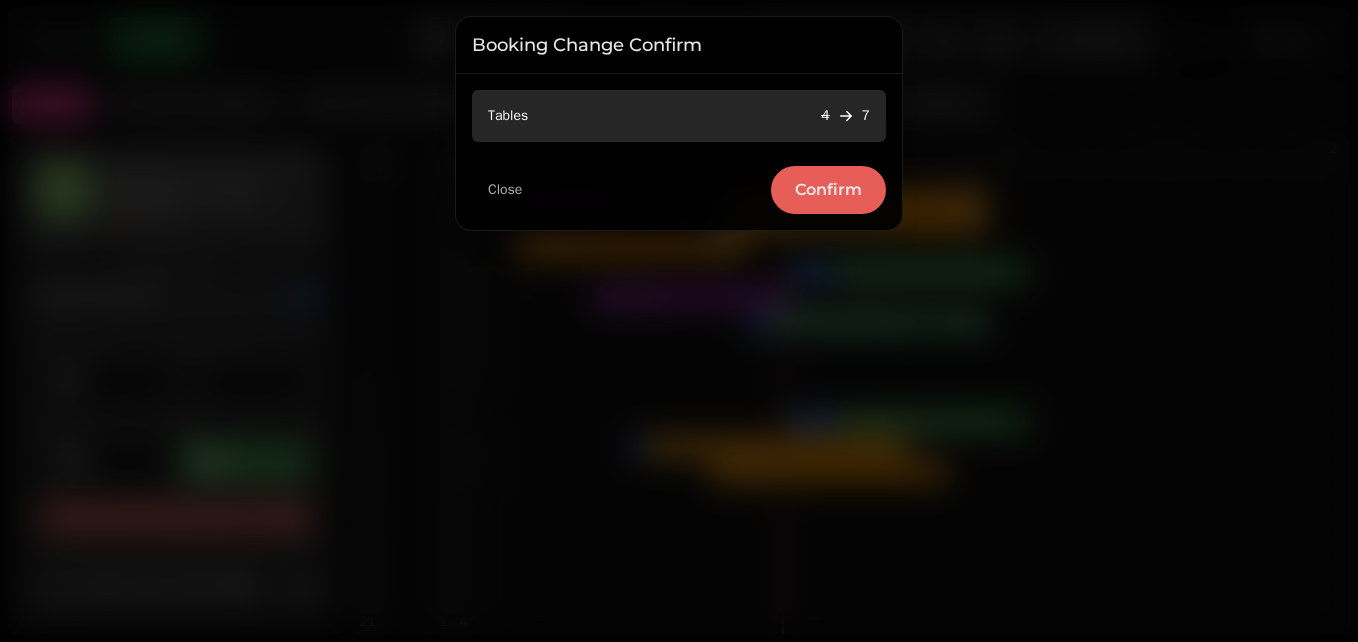 click on "Confirm" at bounding box center (828, 190) 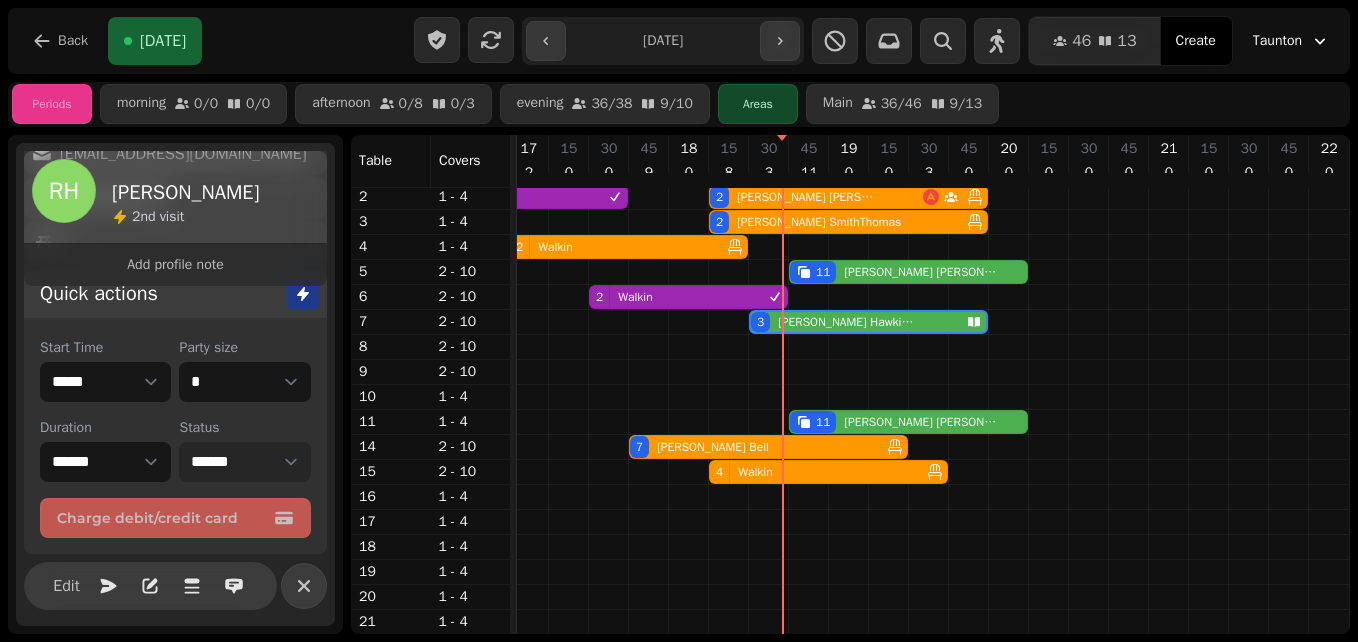 click on "**********" at bounding box center (244, 462) 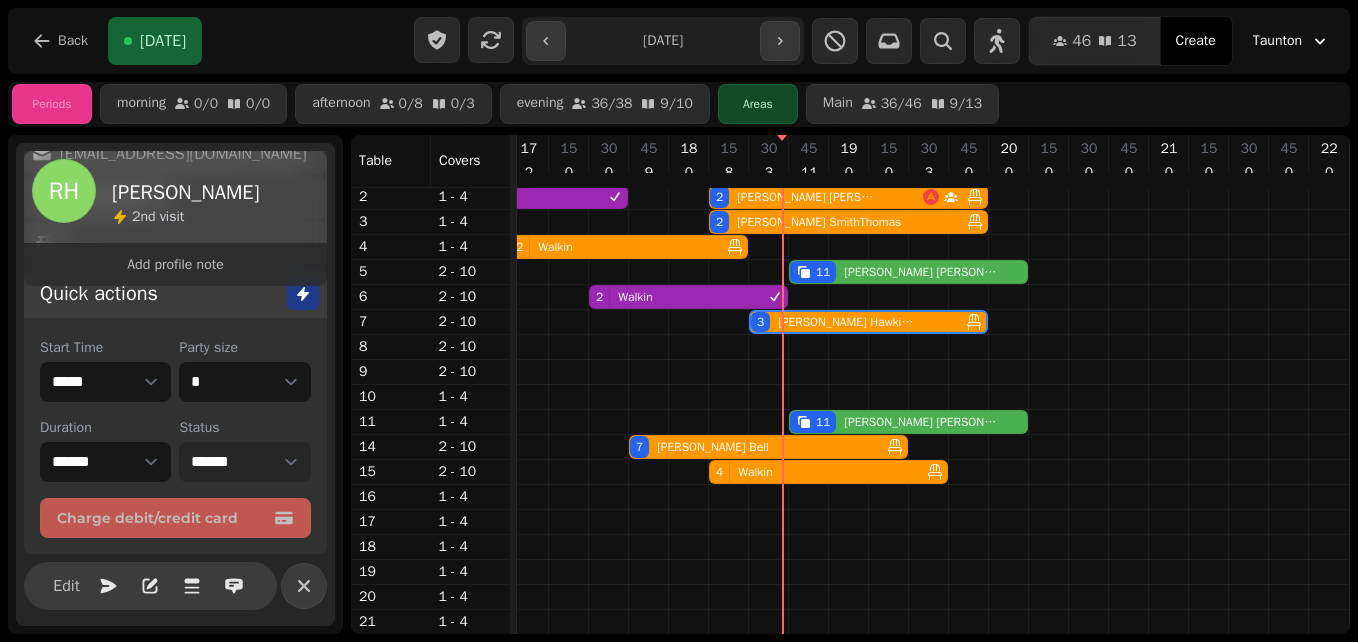select on "******" 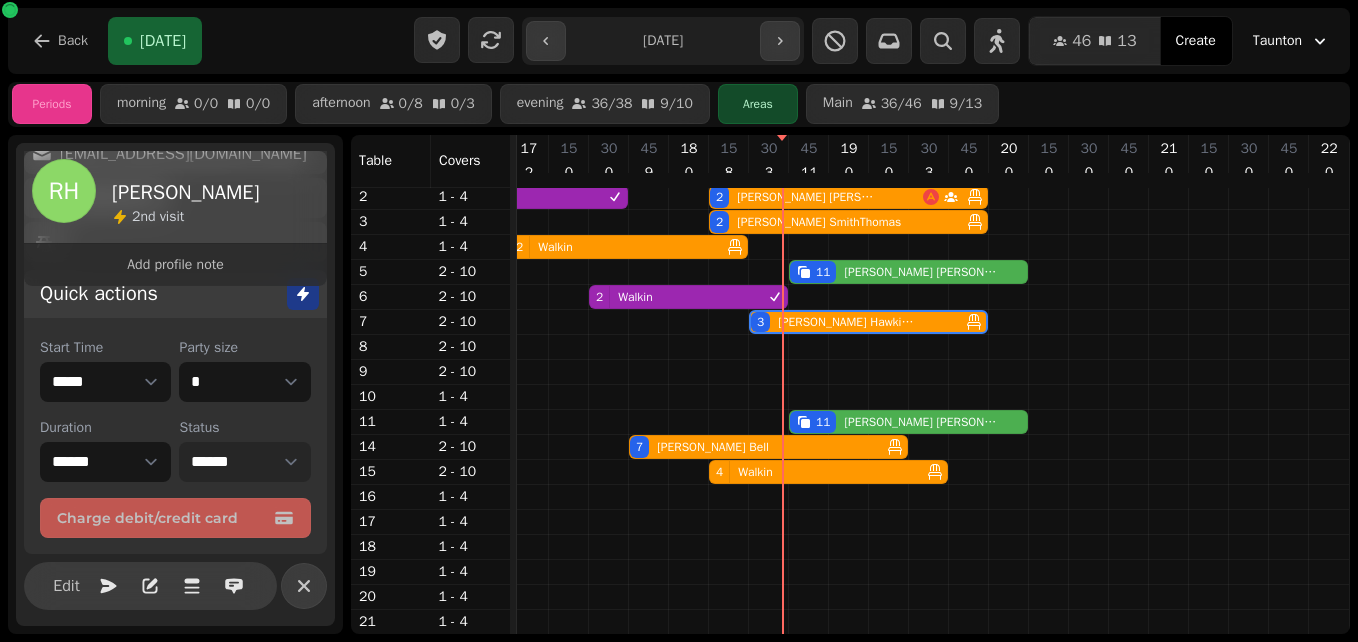 scroll, scrollTop: 0, scrollLeft: 823, axis: horizontal 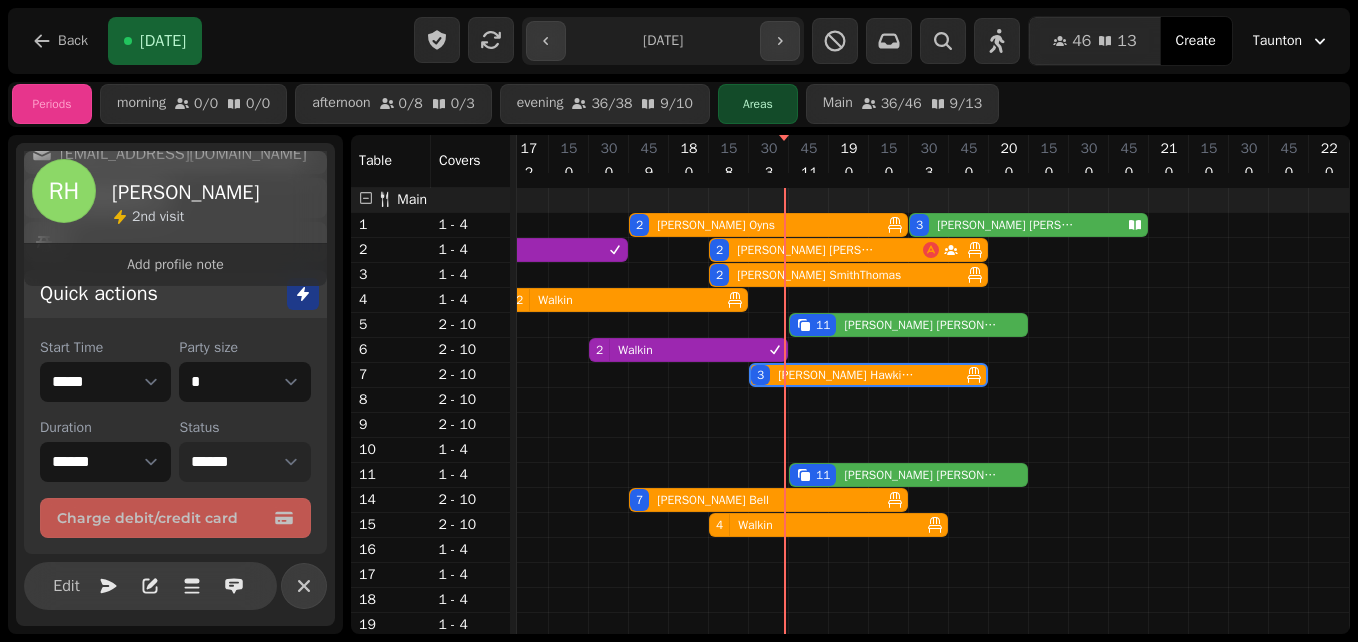 click on "2 Walkin" at bounding box center [614, 300] 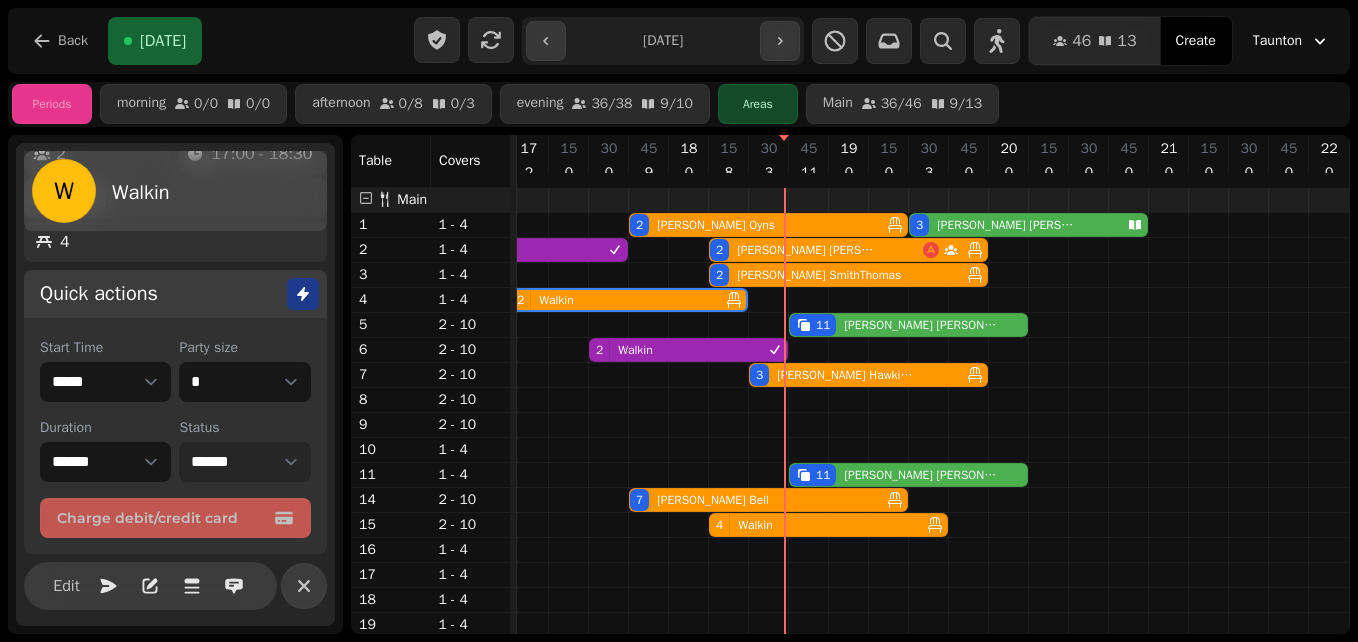 select on "**********" 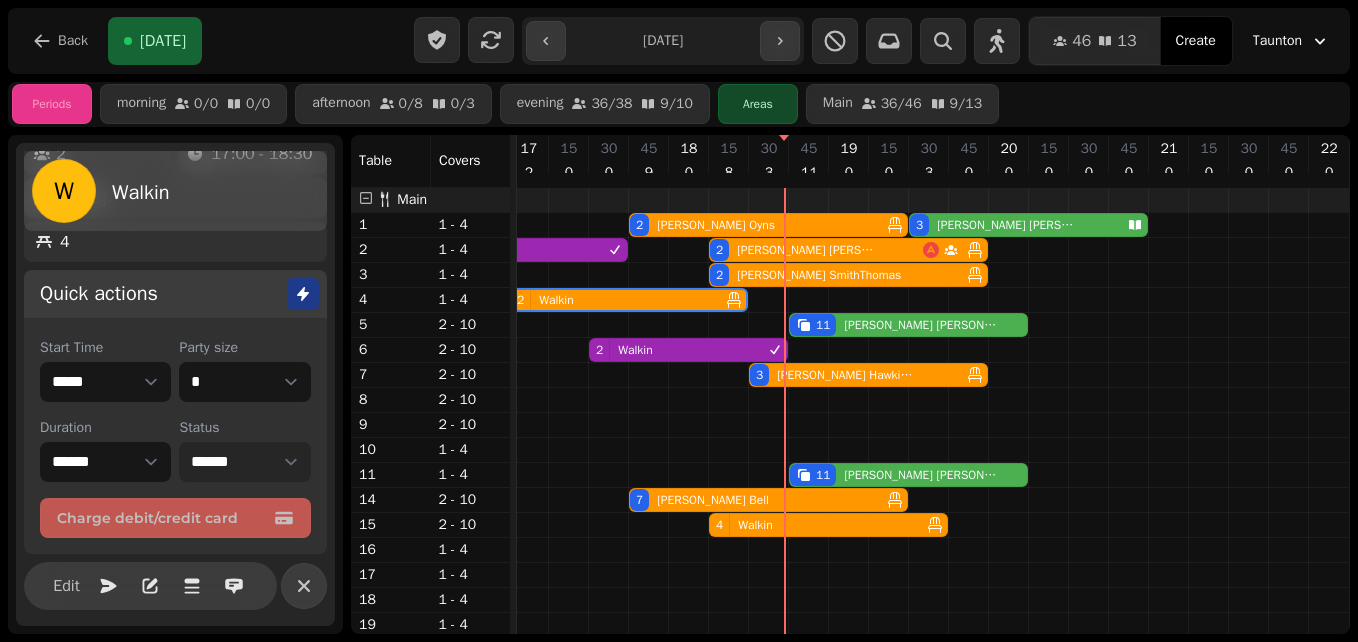 select on "*" 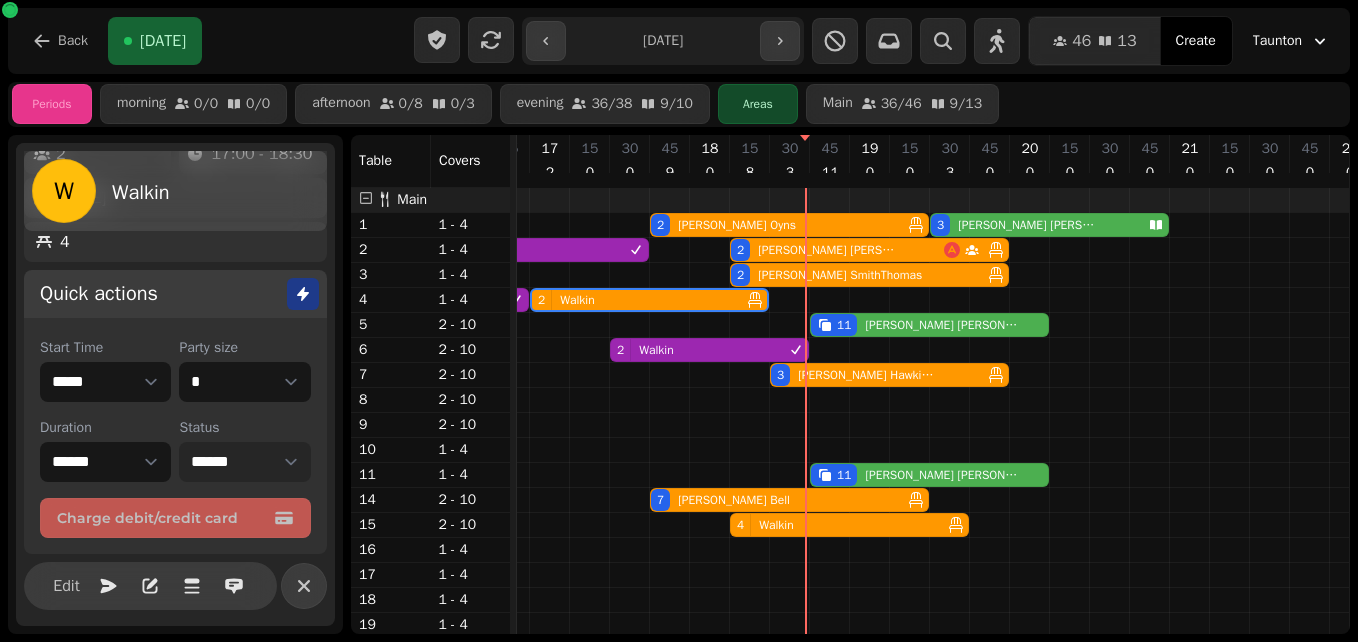 click on "**********" at bounding box center [244, 462] 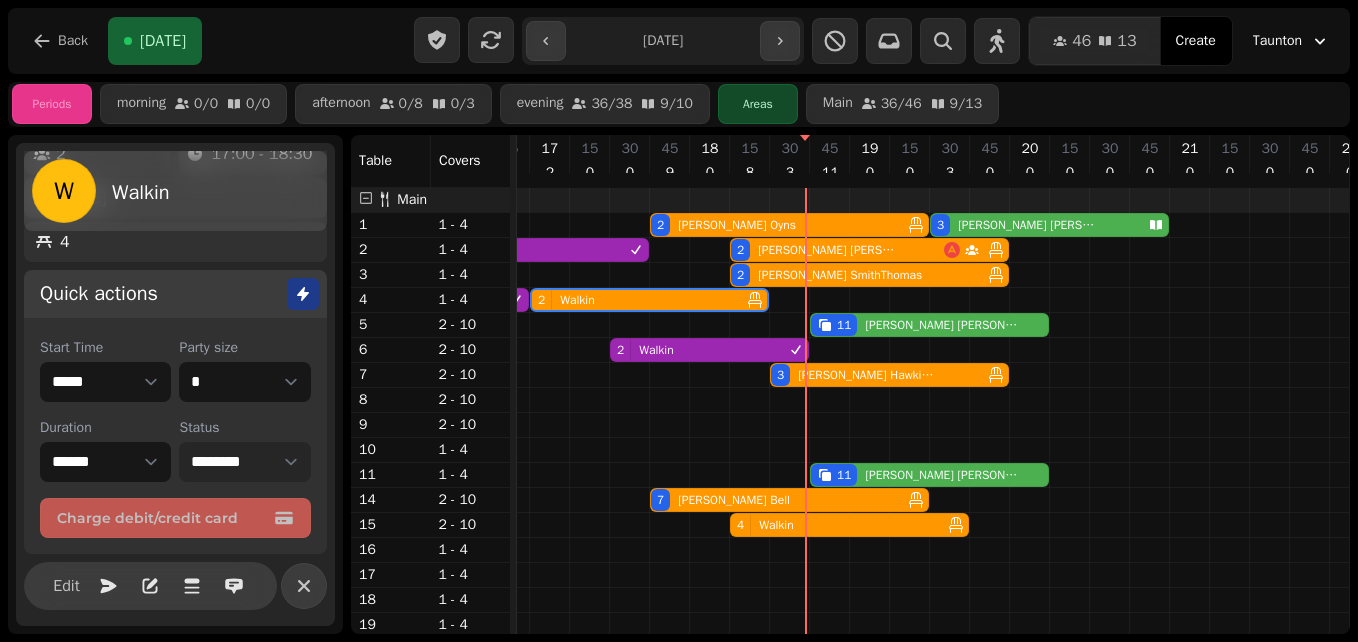click on "**********" at bounding box center [244, 462] 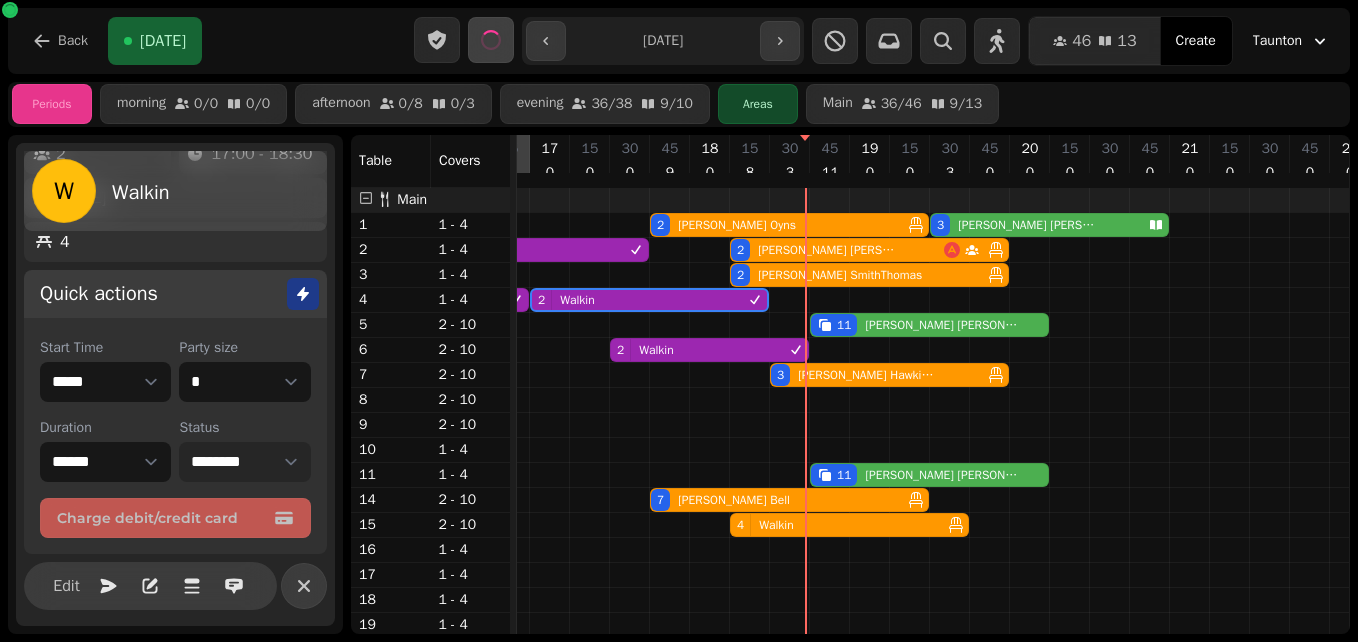scroll, scrollTop: 0, scrollLeft: 542, axis: horizontal 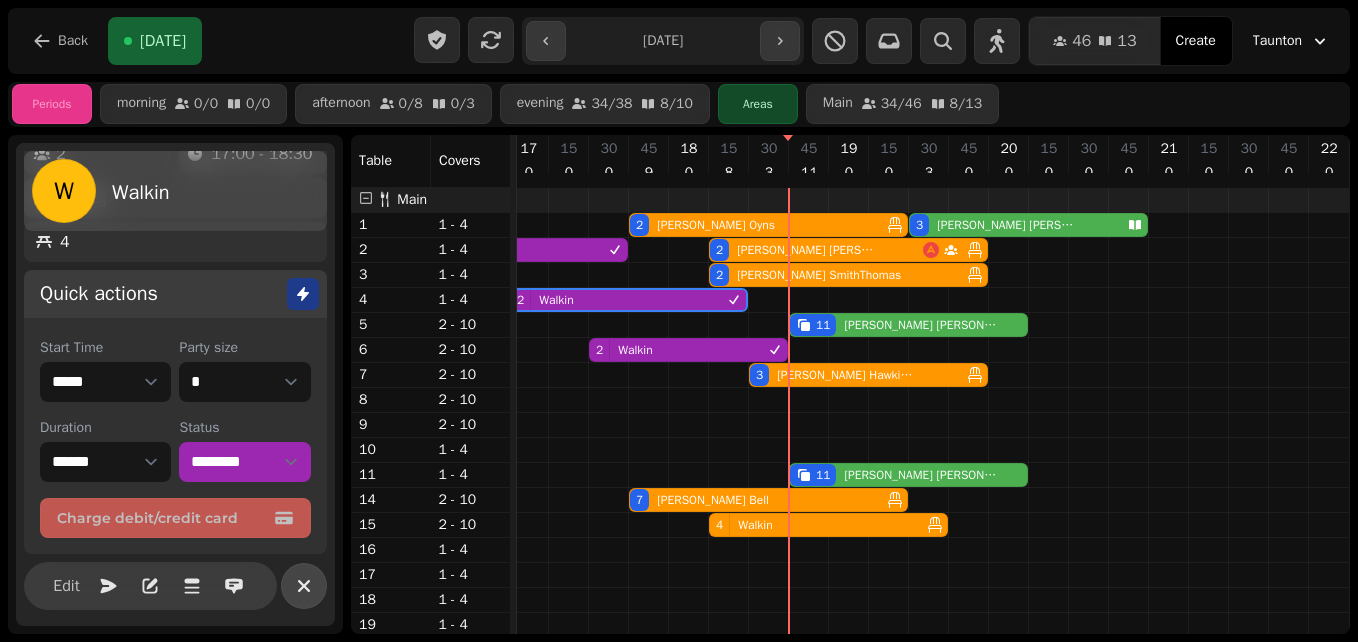 click at bounding box center [304, 586] 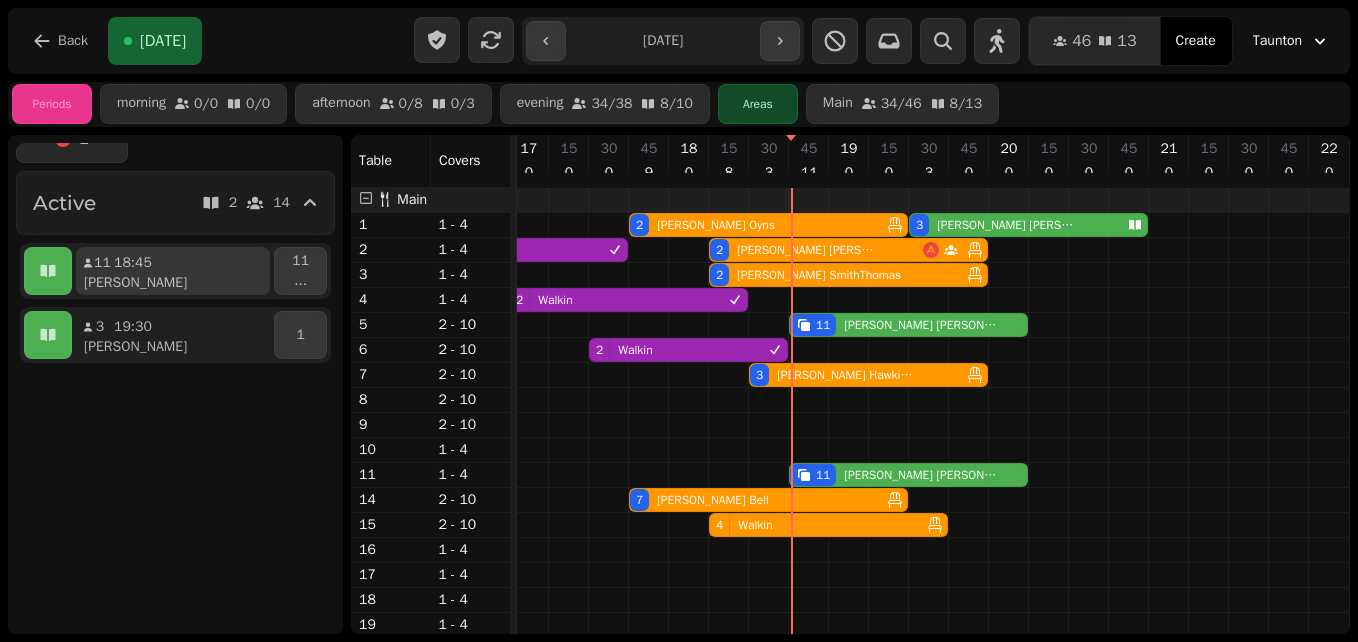 click on "[PERSON_NAME]" at bounding box center [181, 283] 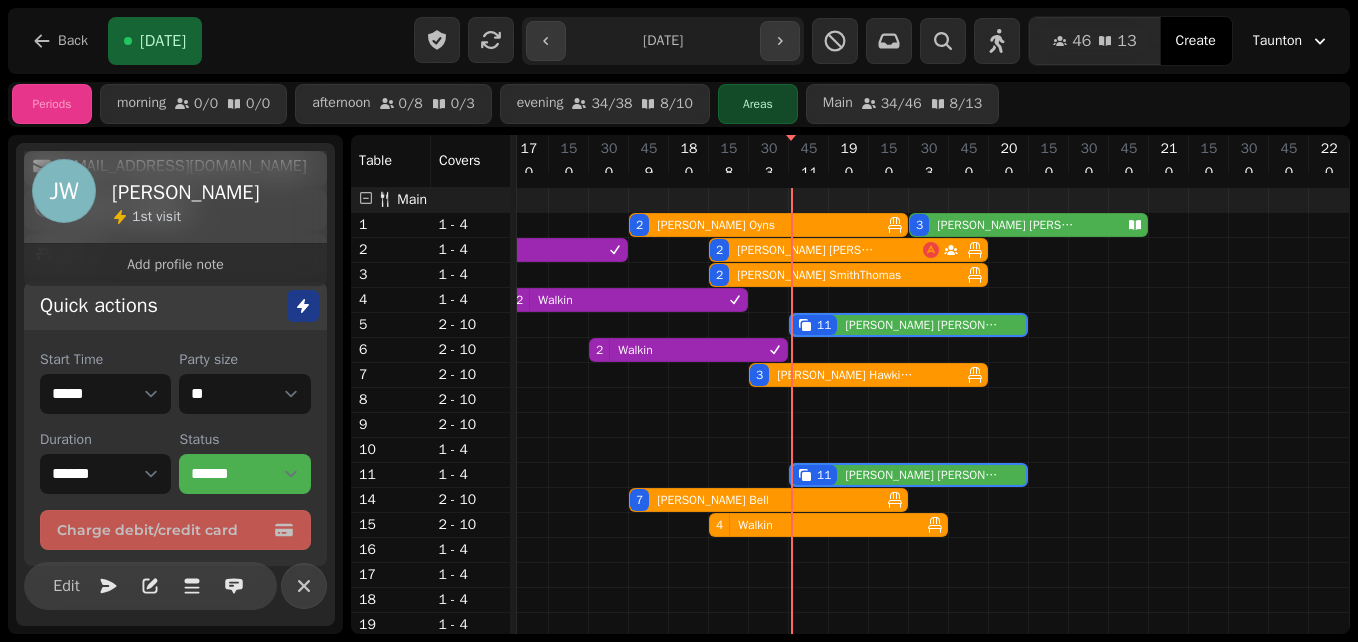 scroll, scrollTop: 237, scrollLeft: 0, axis: vertical 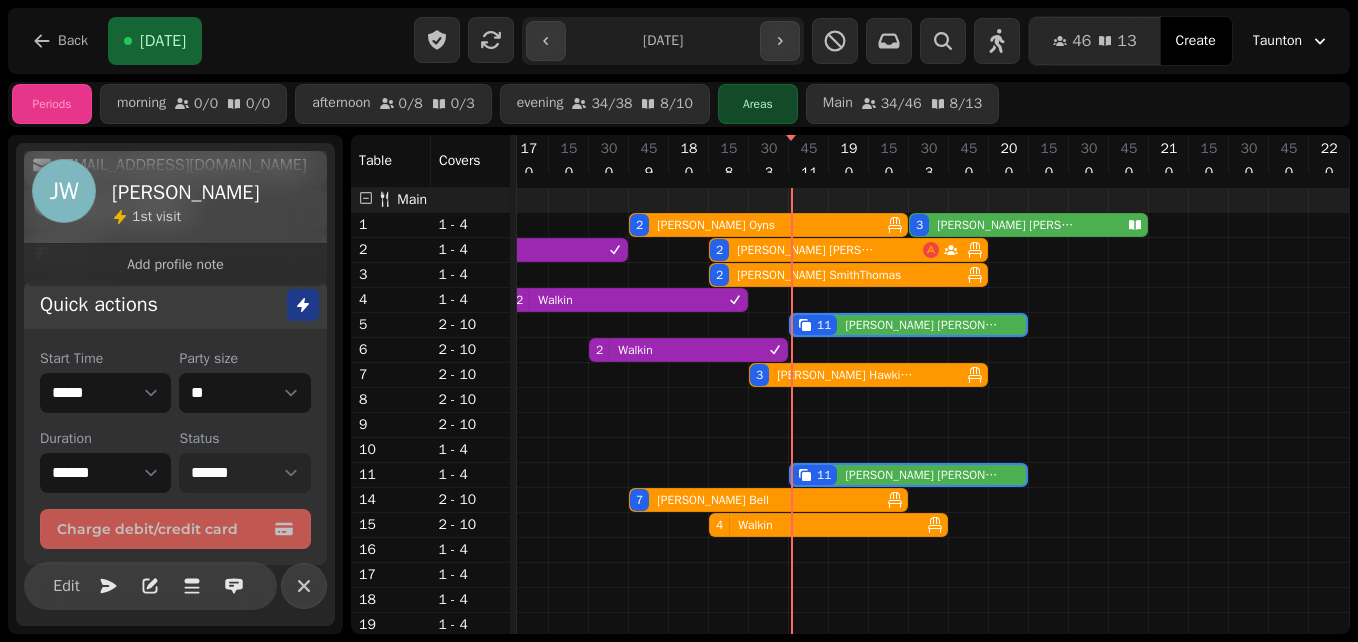 click on "**********" at bounding box center (244, 473) 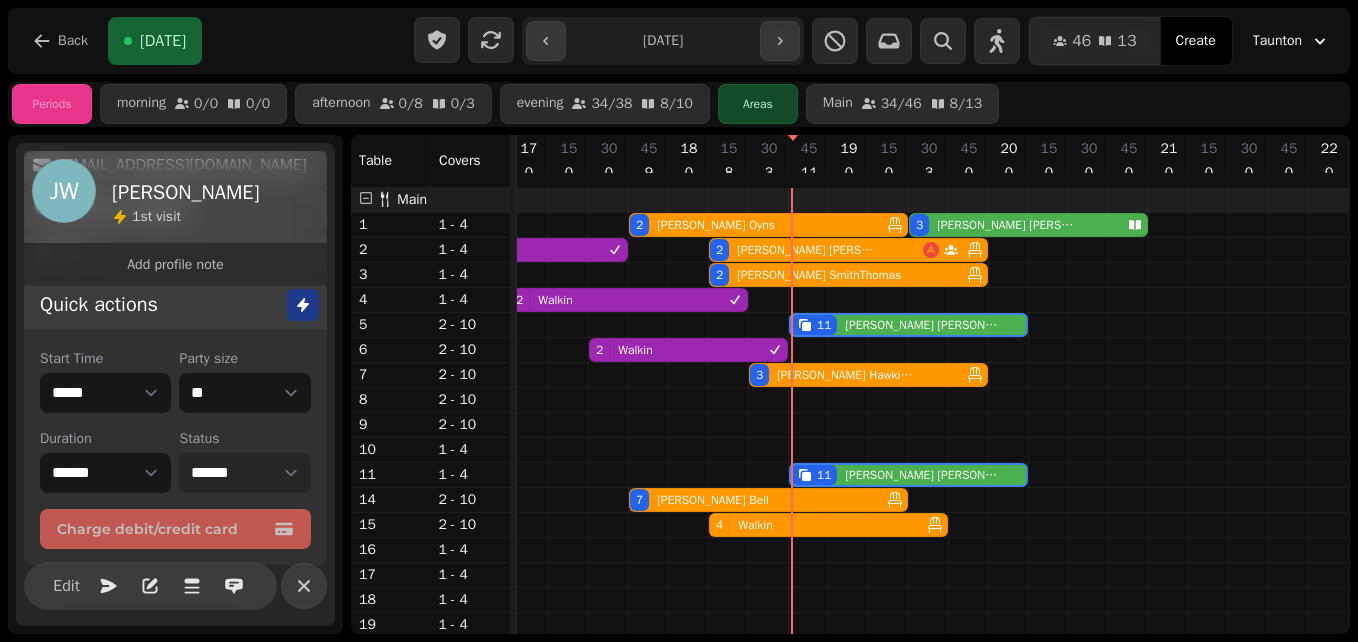 click on "**********" at bounding box center [244, 473] 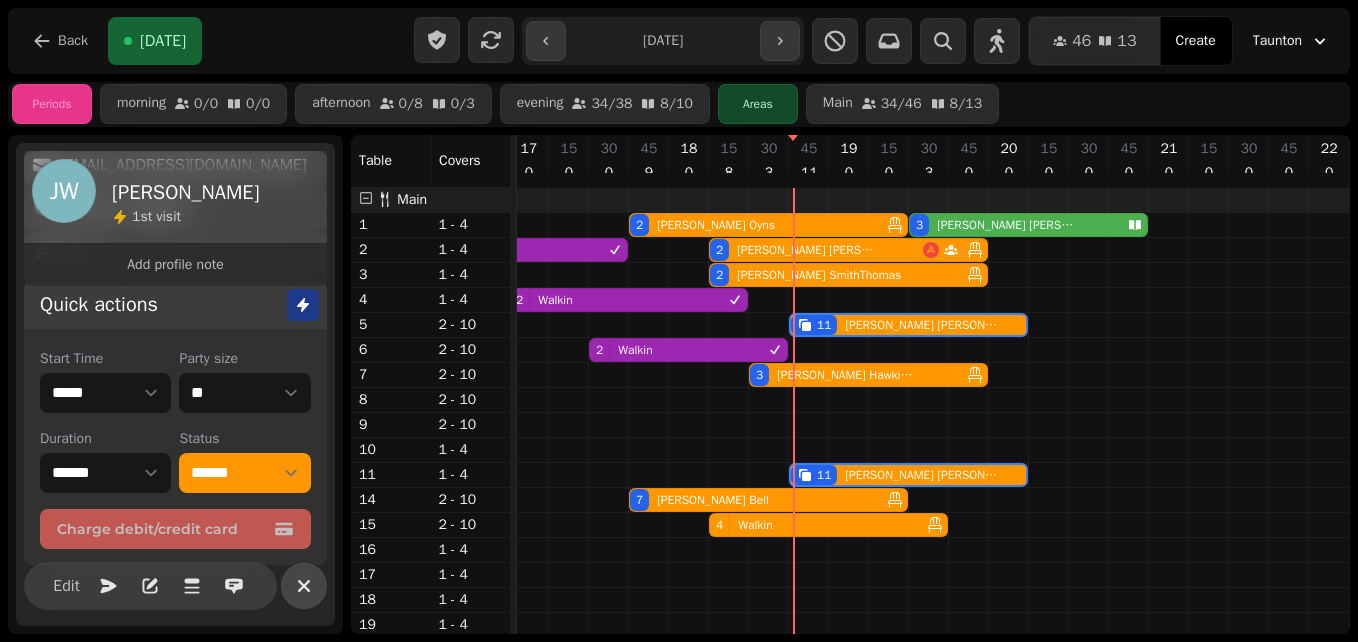 click 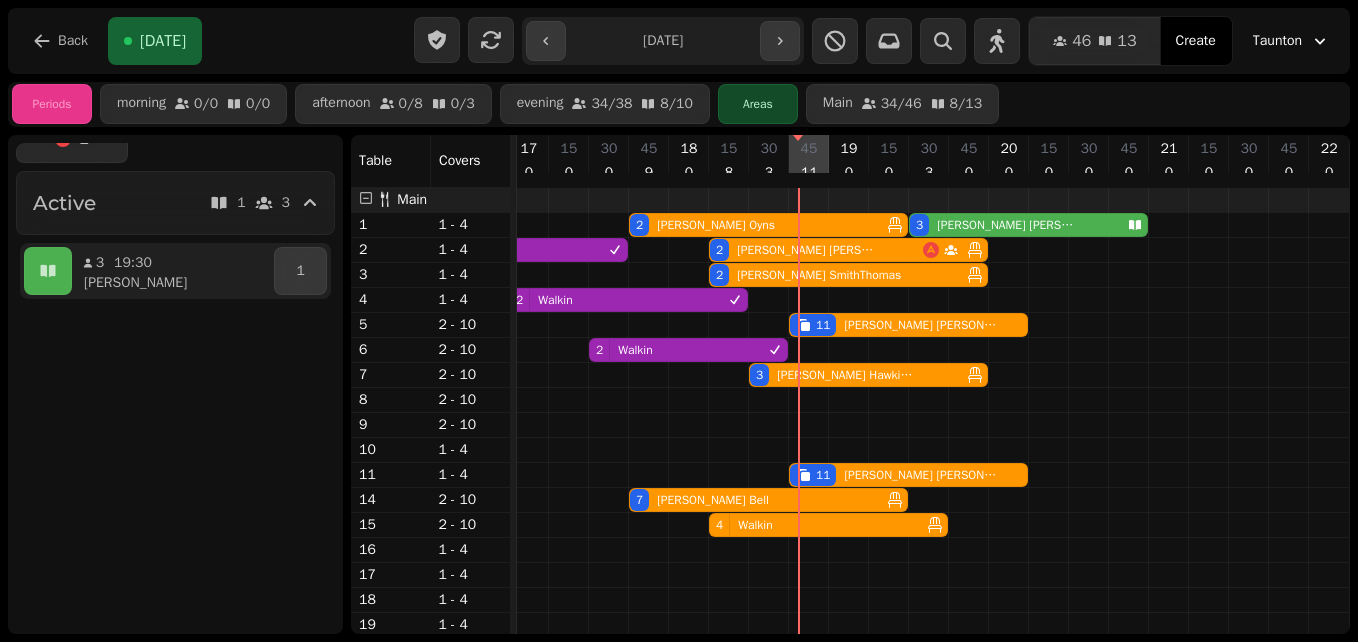 select on "*" 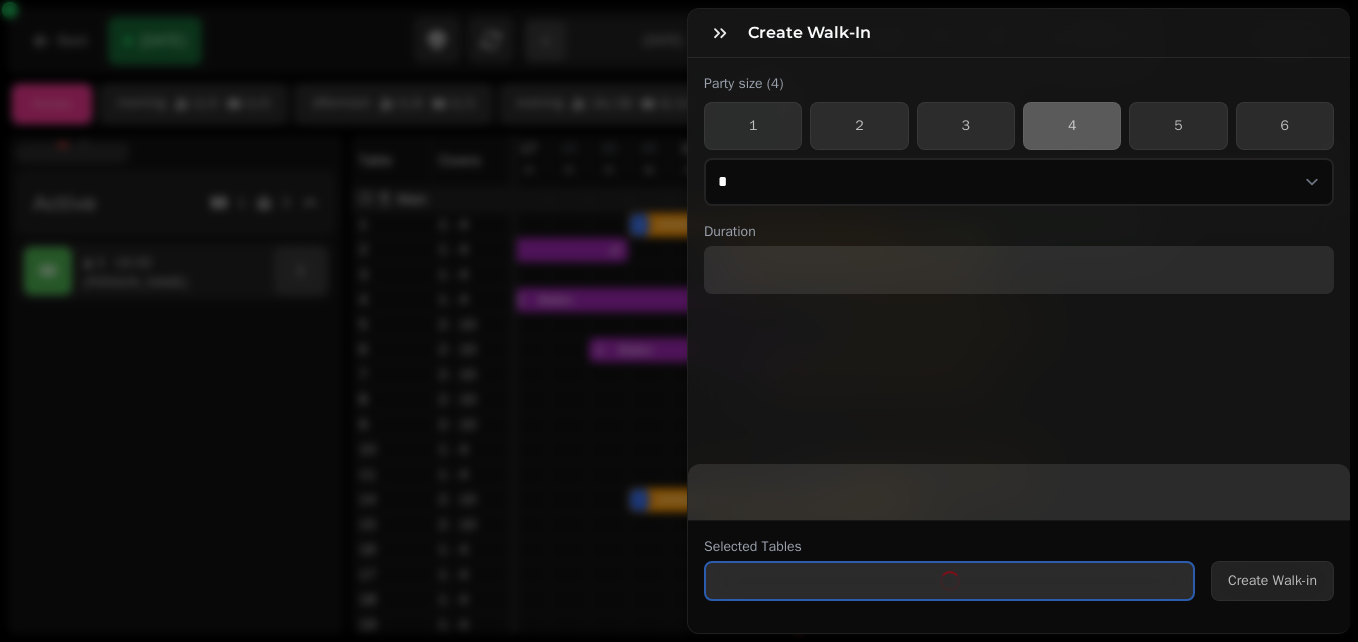 select on "****" 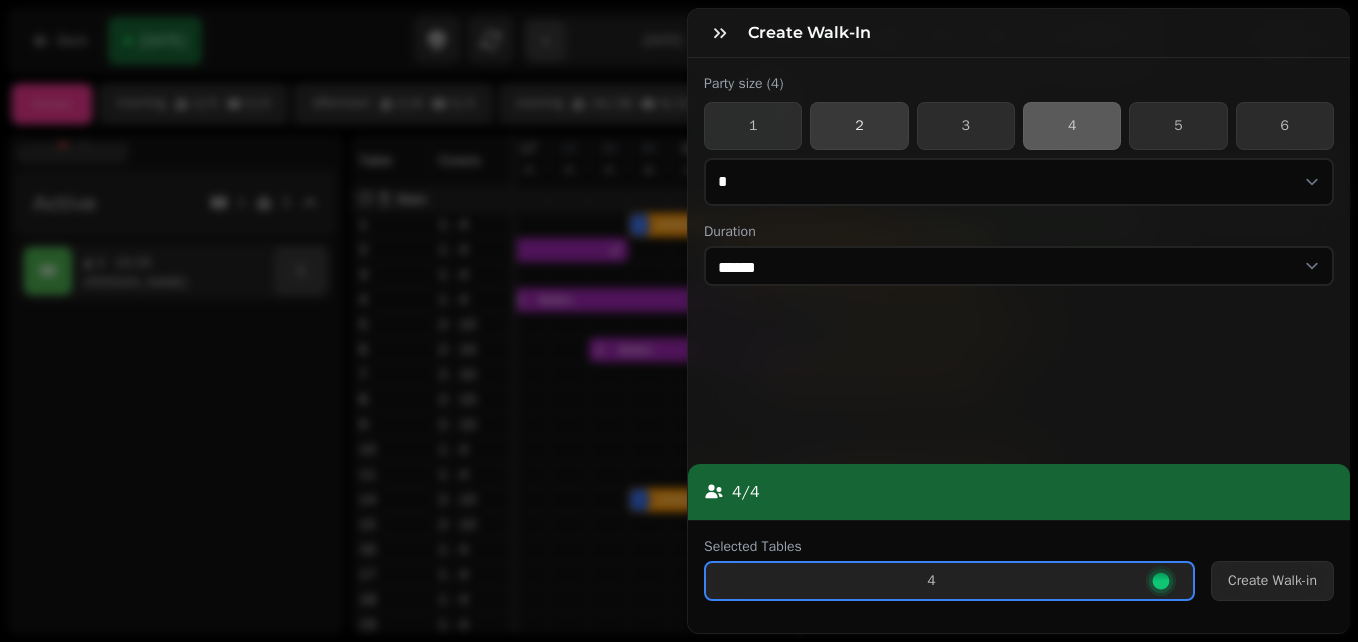 click on "2" at bounding box center [859, 126] 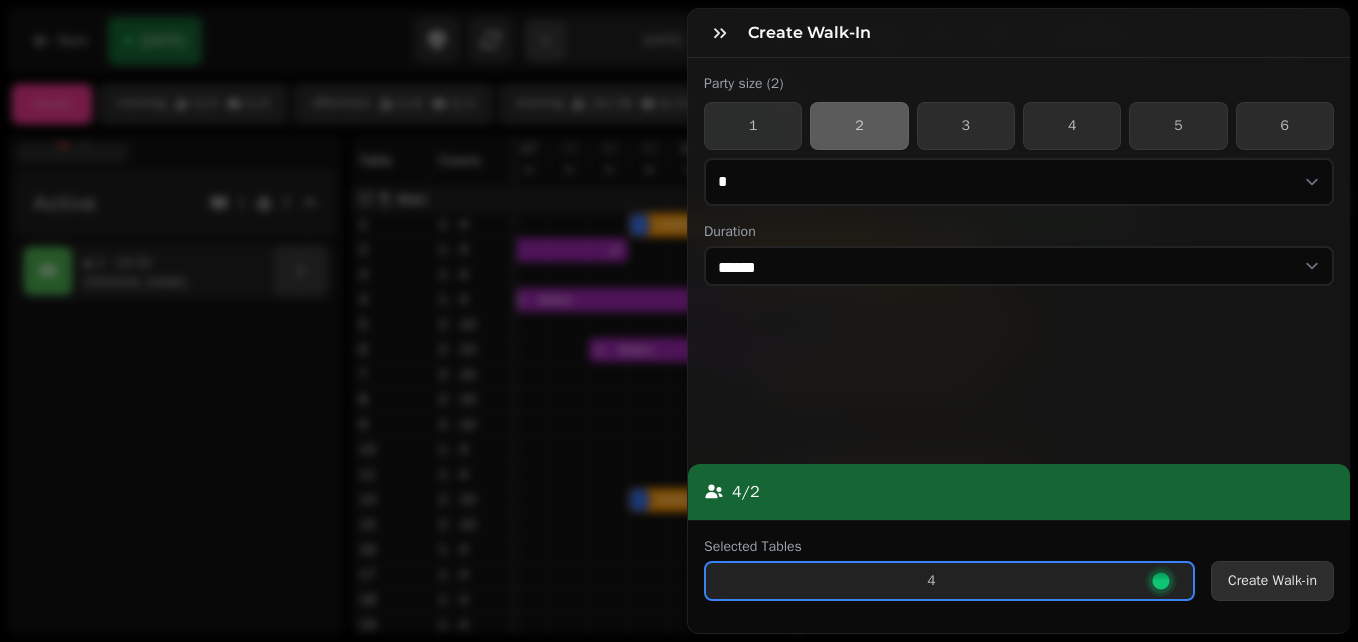 click on "Create Walk-in" at bounding box center (1272, 581) 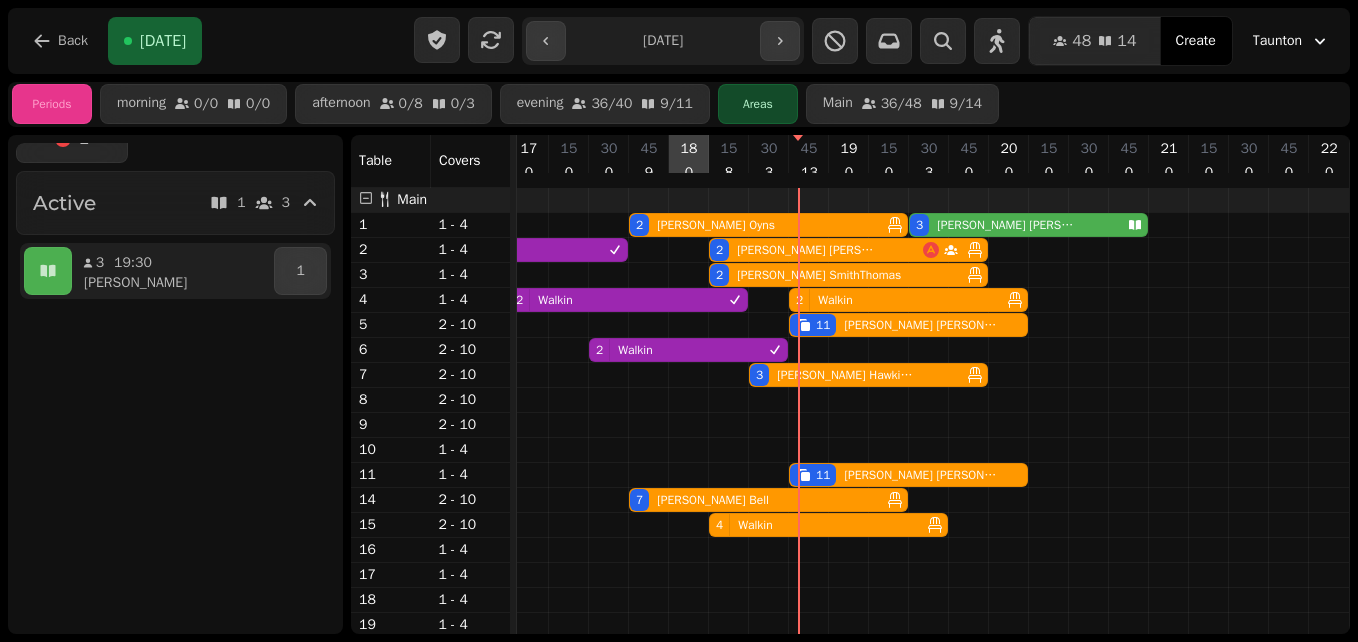 scroll, scrollTop: 78, scrollLeft: 823, axis: both 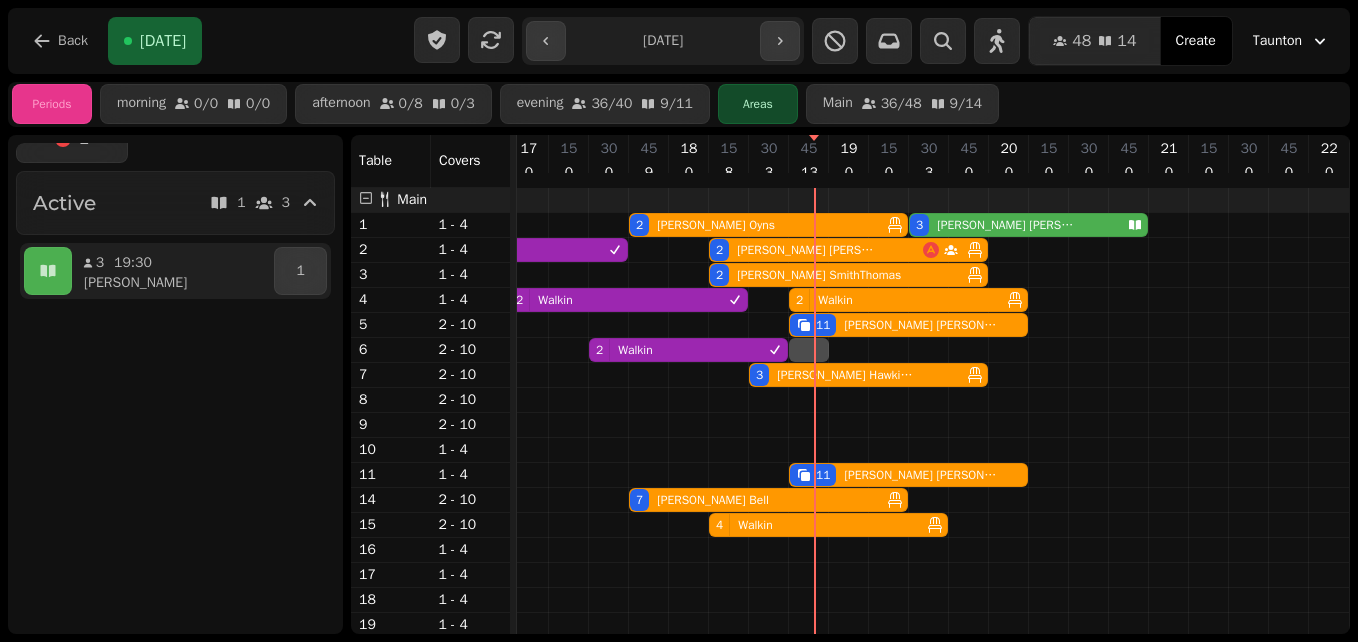 select on "**" 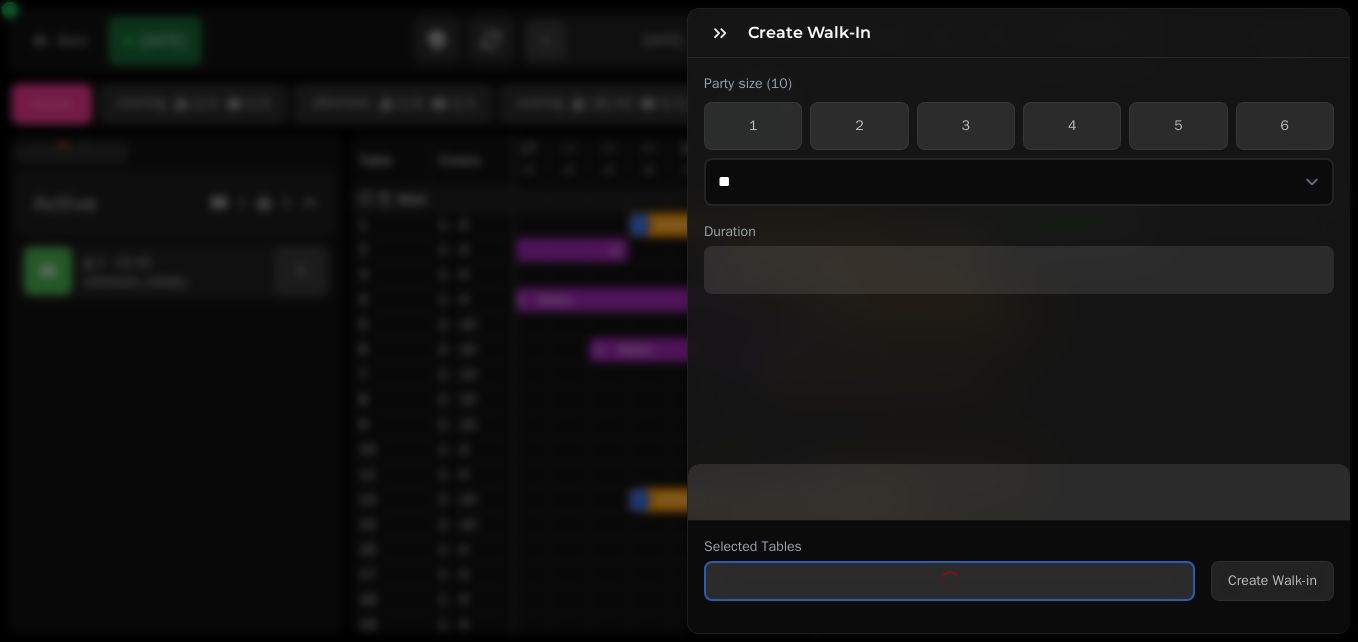 select on "****" 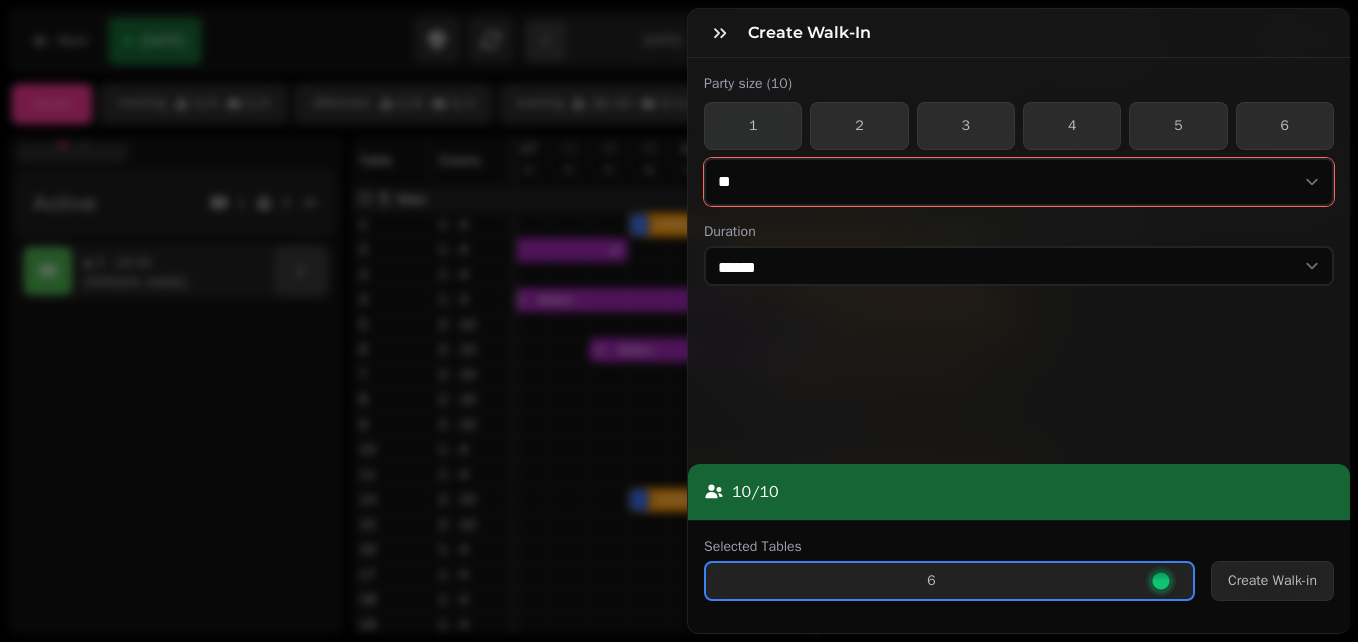 click on "* * * * * * * * * ** ** ** ** ** ** ** ** ** ** ** ** ** ** ** ** ** ** ** ** ** ** ** ** ** ** ** ** ** ** ** ** ** ** ** ** ** ** ** ** ** ** ** ** ** ** ** ** ** ** ** ** ** ** ** ** ** ** ** ** ** ** ** ** ** ** ** ** ** ** ** ** ** ** ** ** ** ** ** ** ** ** ** ** ** ** ** ** ** ** *** *** *** *** *** *** *** *** *** *** *** *** *** *** *** *** *** *** *** *** *** *** *** *** *** *** *** *** *** *** *** *** *** *** *** *** *** *** *** *** *** *** *** *** *** *** *** *** *** *** *** *** *** *** *** *** *** *** *** *** *** *** *** *** *** *** *** *** *** *** *** *** *** *** *** *** *** *** *** *** *** *** *** *** *** *** *** *** *** *** *** *** *** *** *** *** *** *** *** *** *** *** *** *** *** *** *** *** *** *** *** *** *** *** *** *** *** *** *** *** *** *** *** *** *** *** *** *** *** *** *** *** *** *** *** *** *** *** *** *** *** *** *** *** *** *** *** *** *** *** ***" at bounding box center [1019, 182] 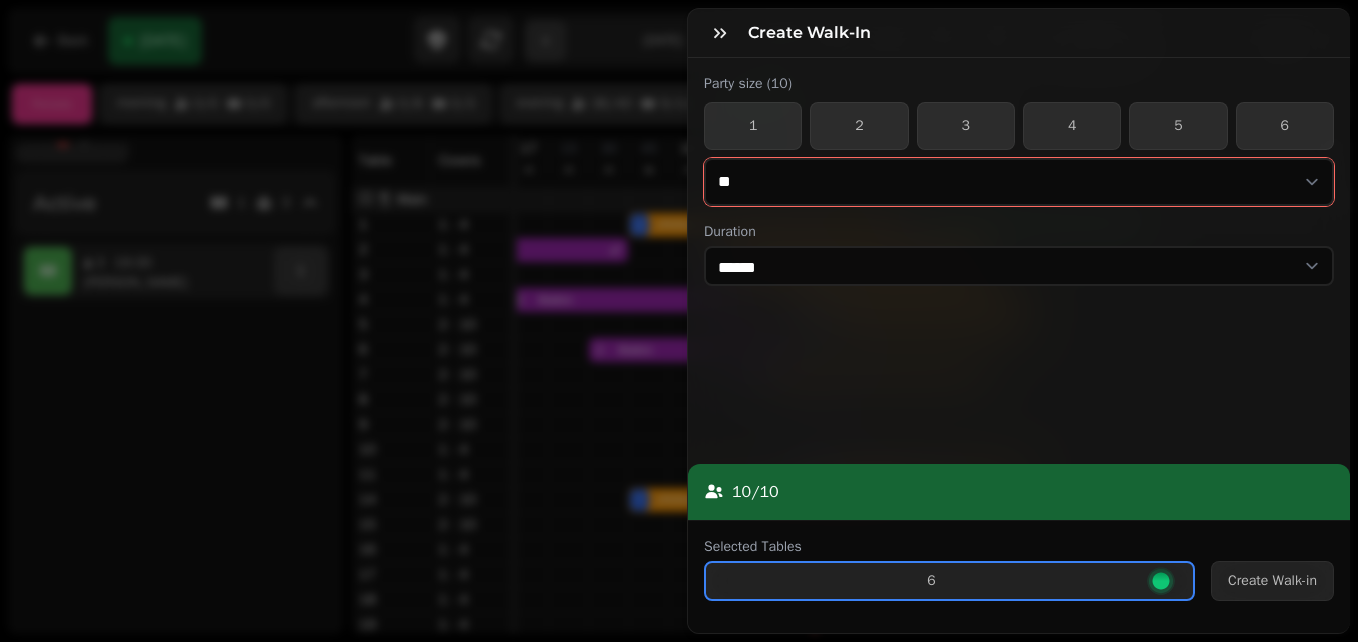 select on "*" 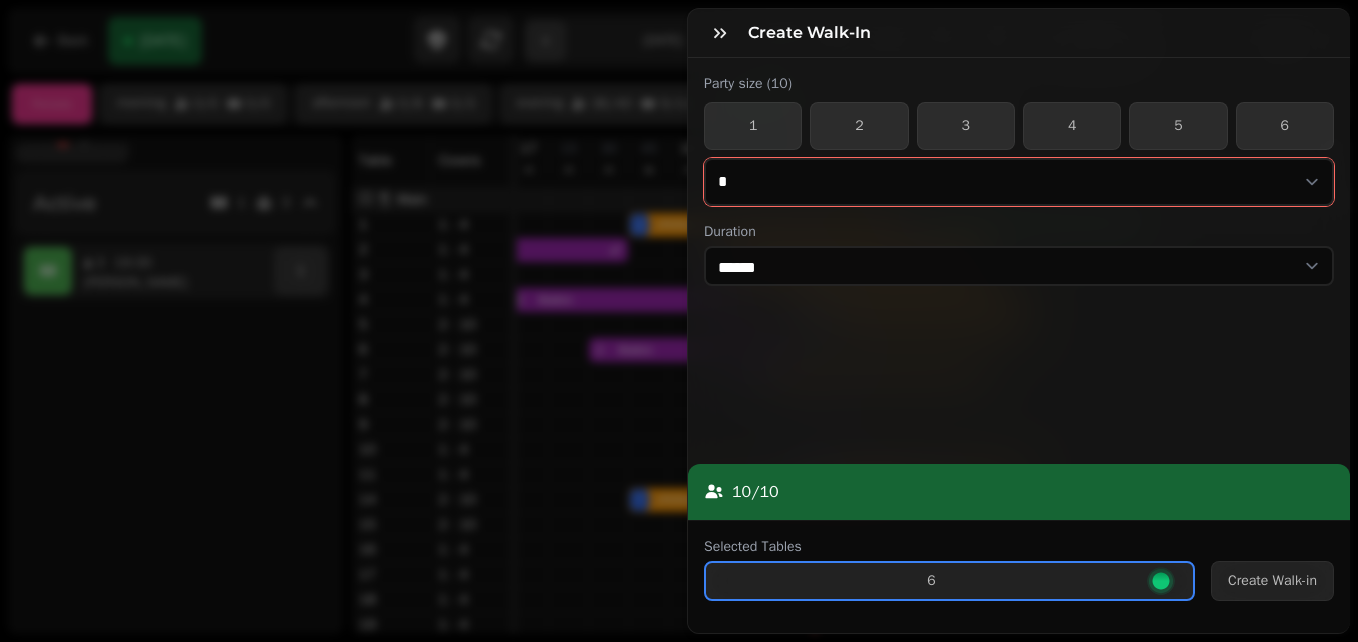 click on "* * * * * * * * * ** ** ** ** ** ** ** ** ** ** ** ** ** ** ** ** ** ** ** ** ** ** ** ** ** ** ** ** ** ** ** ** ** ** ** ** ** ** ** ** ** ** ** ** ** ** ** ** ** ** ** ** ** ** ** ** ** ** ** ** ** ** ** ** ** ** ** ** ** ** ** ** ** ** ** ** ** ** ** ** ** ** ** ** ** ** ** ** ** ** *** *** *** *** *** *** *** *** *** *** *** *** *** *** *** *** *** *** *** *** *** *** *** *** *** *** *** *** *** *** *** *** *** *** *** *** *** *** *** *** *** *** *** *** *** *** *** *** *** *** *** *** *** *** *** *** *** *** *** *** *** *** *** *** *** *** *** *** *** *** *** *** *** *** *** *** *** *** *** *** *** *** *** *** *** *** *** *** *** *** *** *** *** *** *** *** *** *** *** *** *** *** *** *** *** *** *** *** *** *** *** *** *** *** *** *** *** *** *** *** *** *** *** *** *** *** *** *** *** *** *** *** *** *** *** *** *** *** *** *** *** *** *** *** *** *** *** *** *** *** ***" at bounding box center (1019, 182) 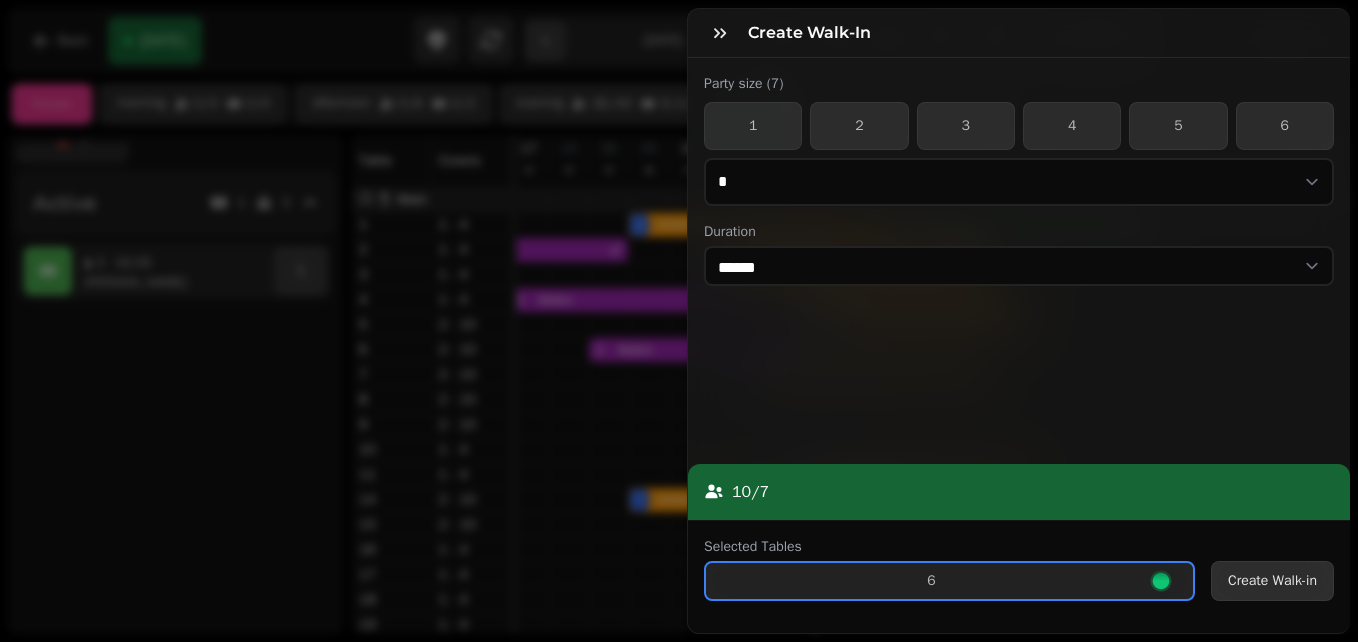 click on "Create Walk-in" at bounding box center [1272, 581] 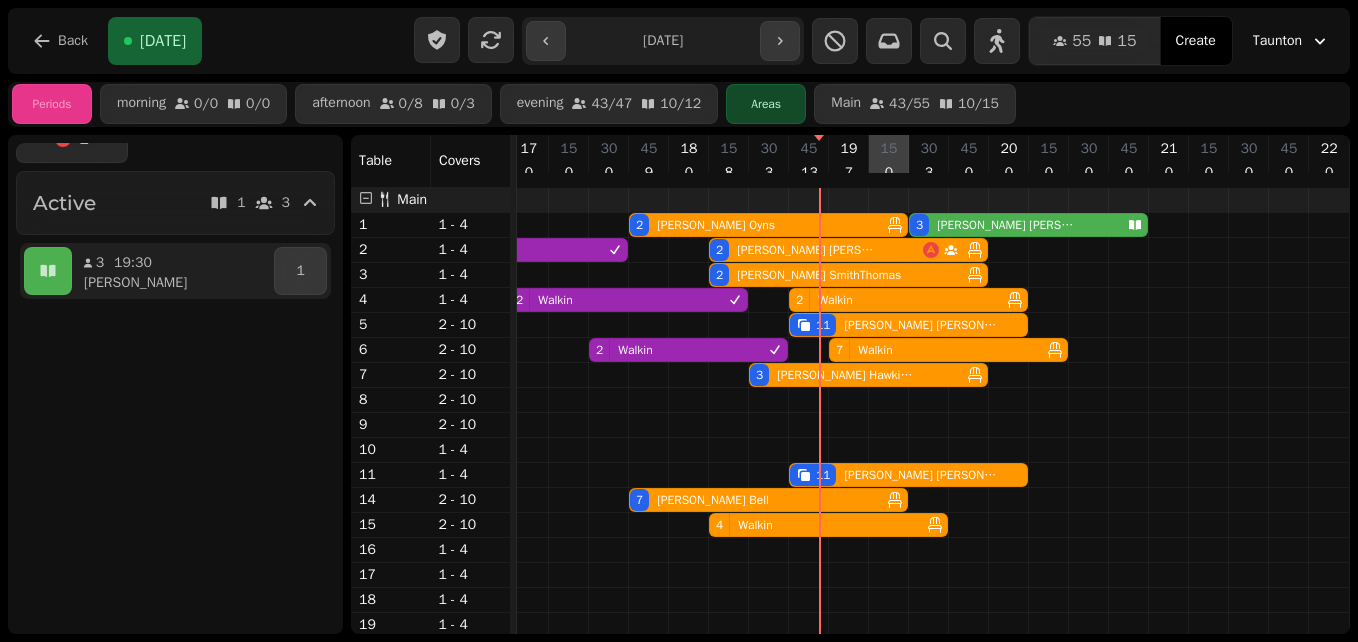 scroll, scrollTop: 2, scrollLeft: 823, axis: both 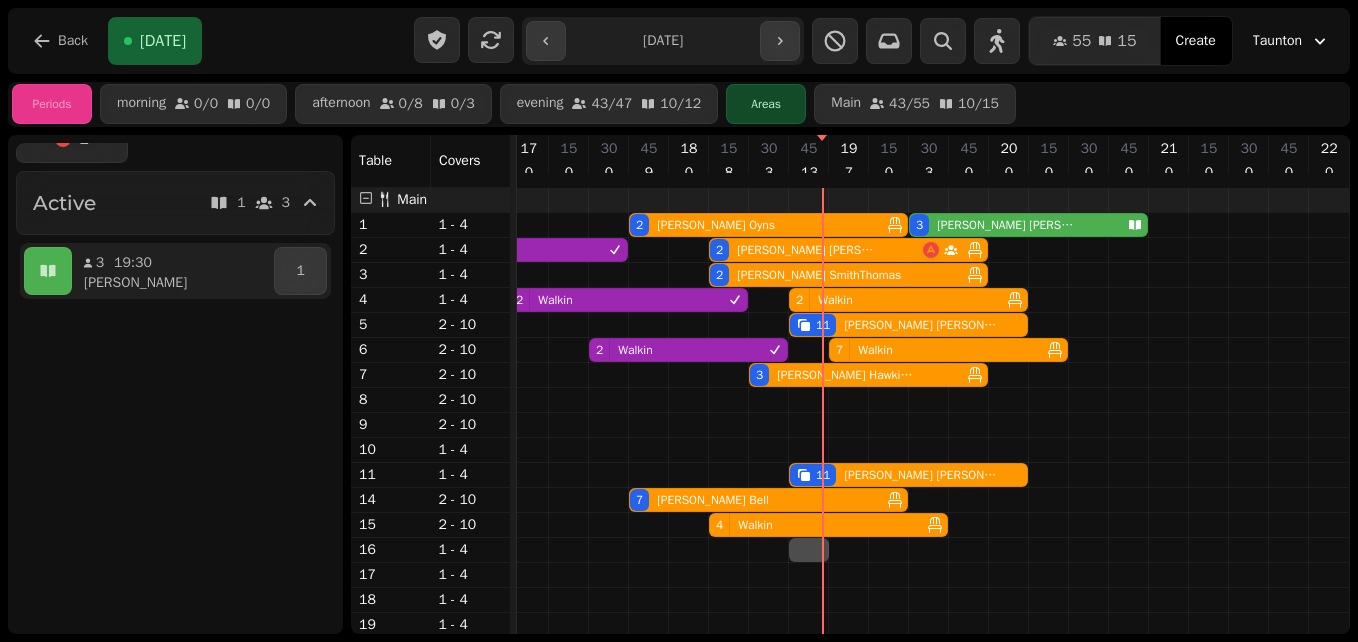 select on "*" 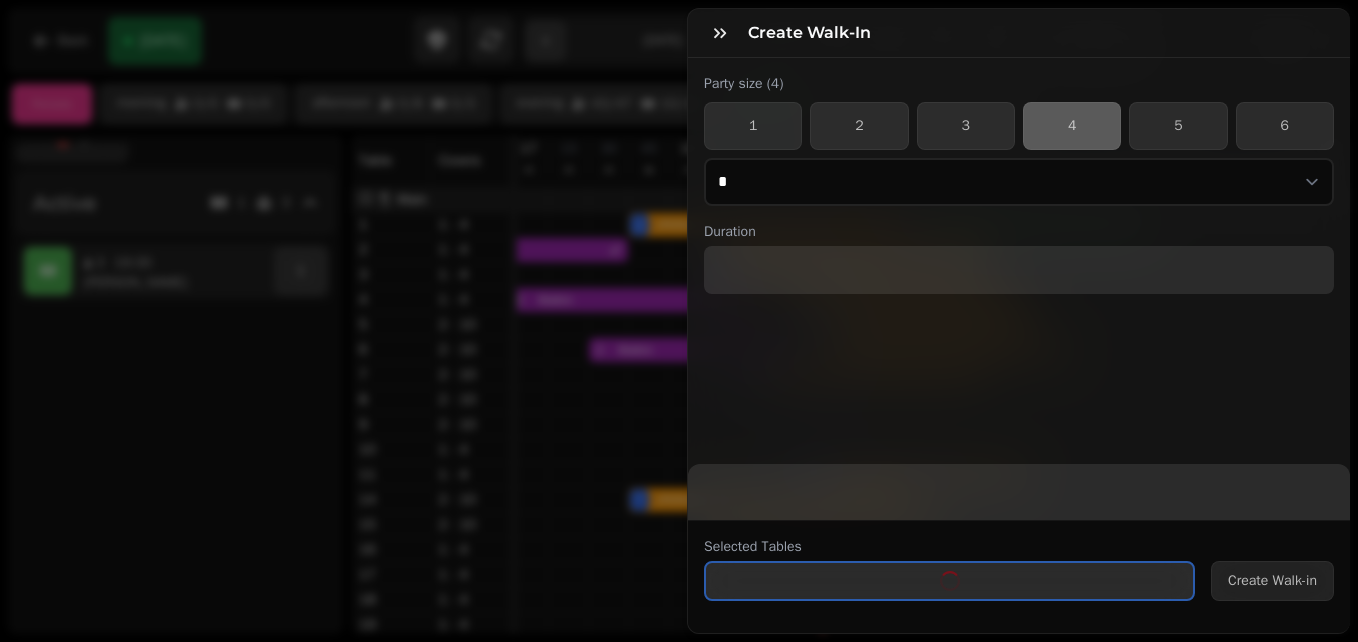 select on "****" 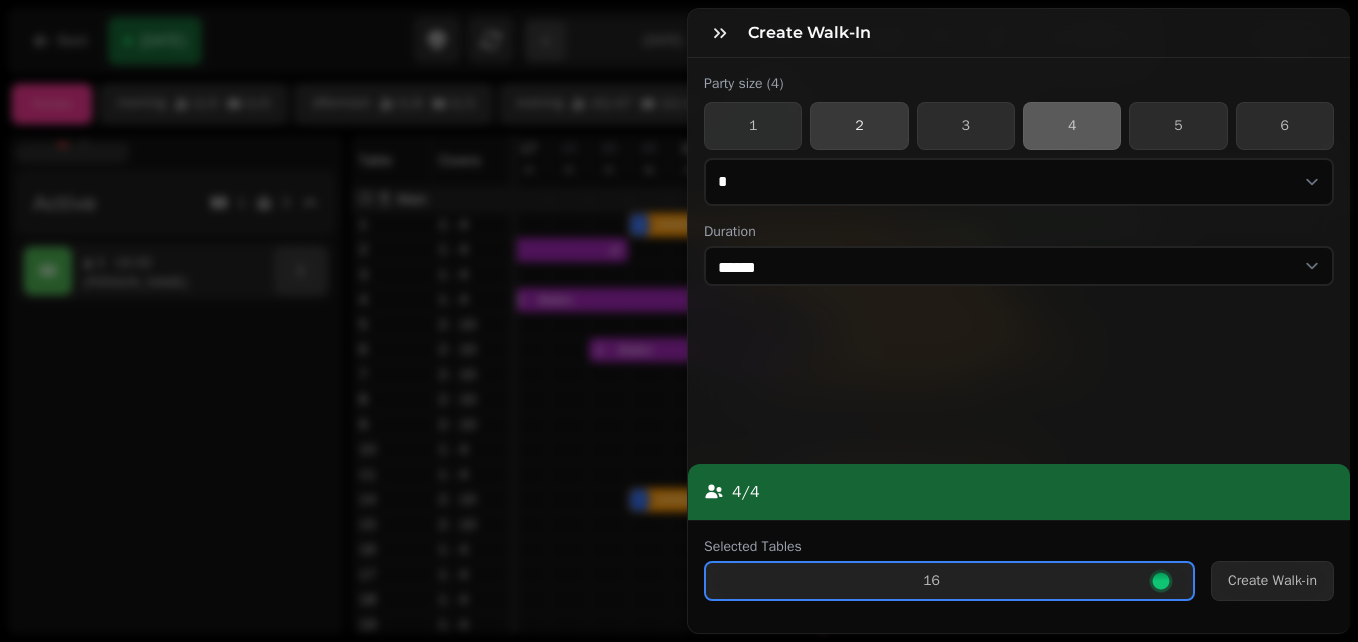 click on "2" at bounding box center [859, 126] 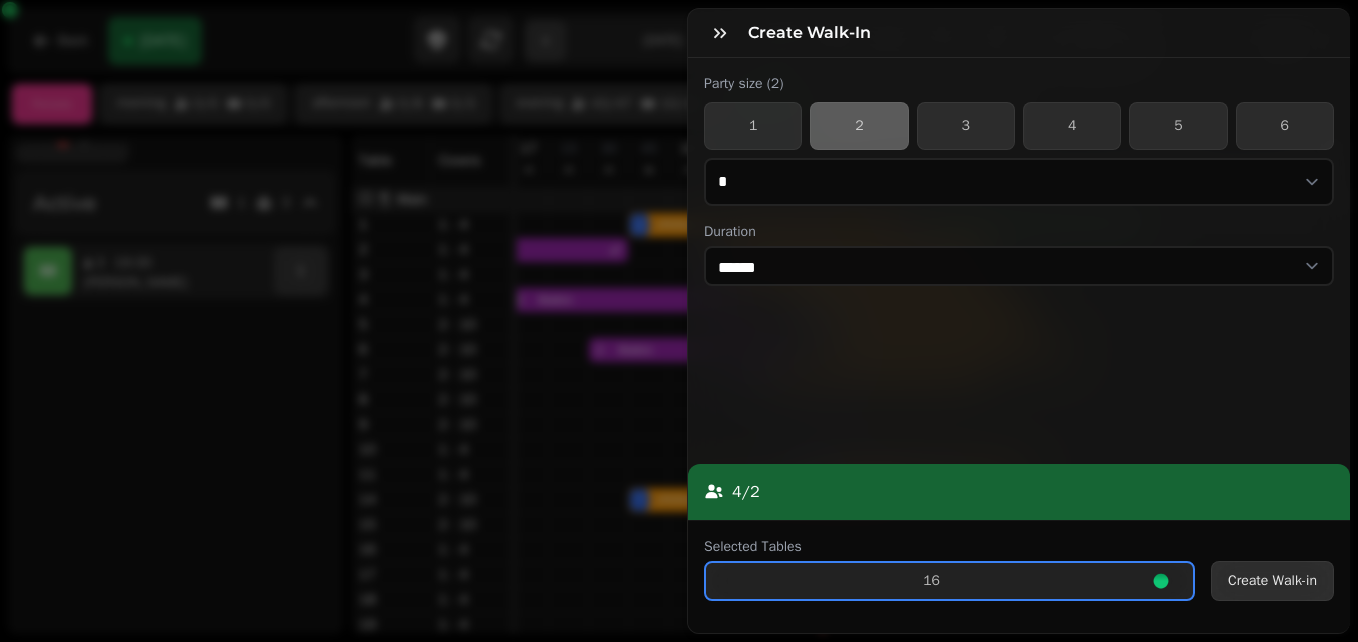 click on "Create Walk-in" at bounding box center (1272, 581) 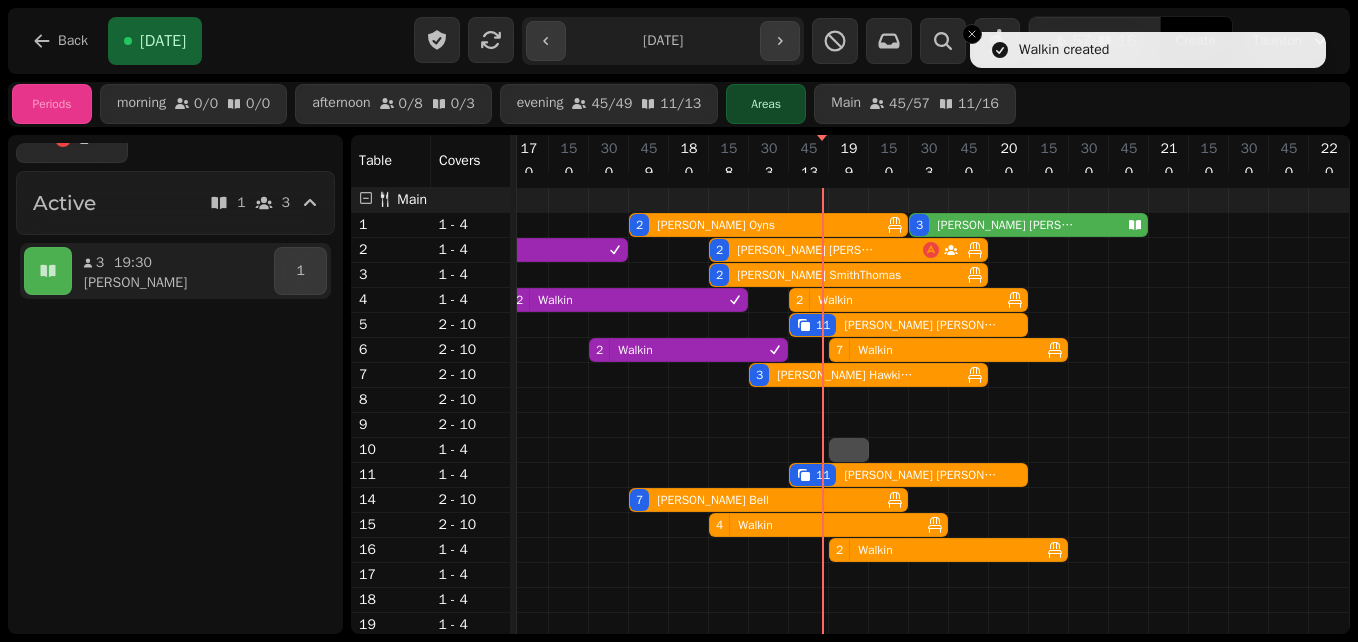select on "*" 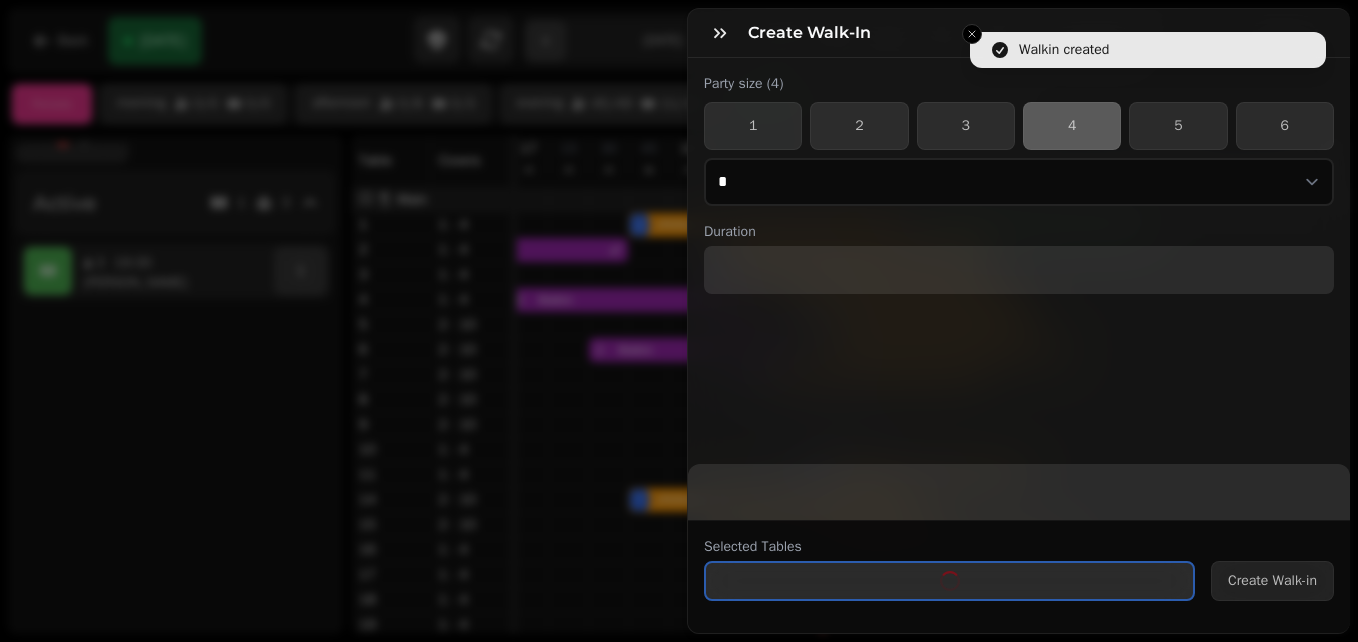 select on "****" 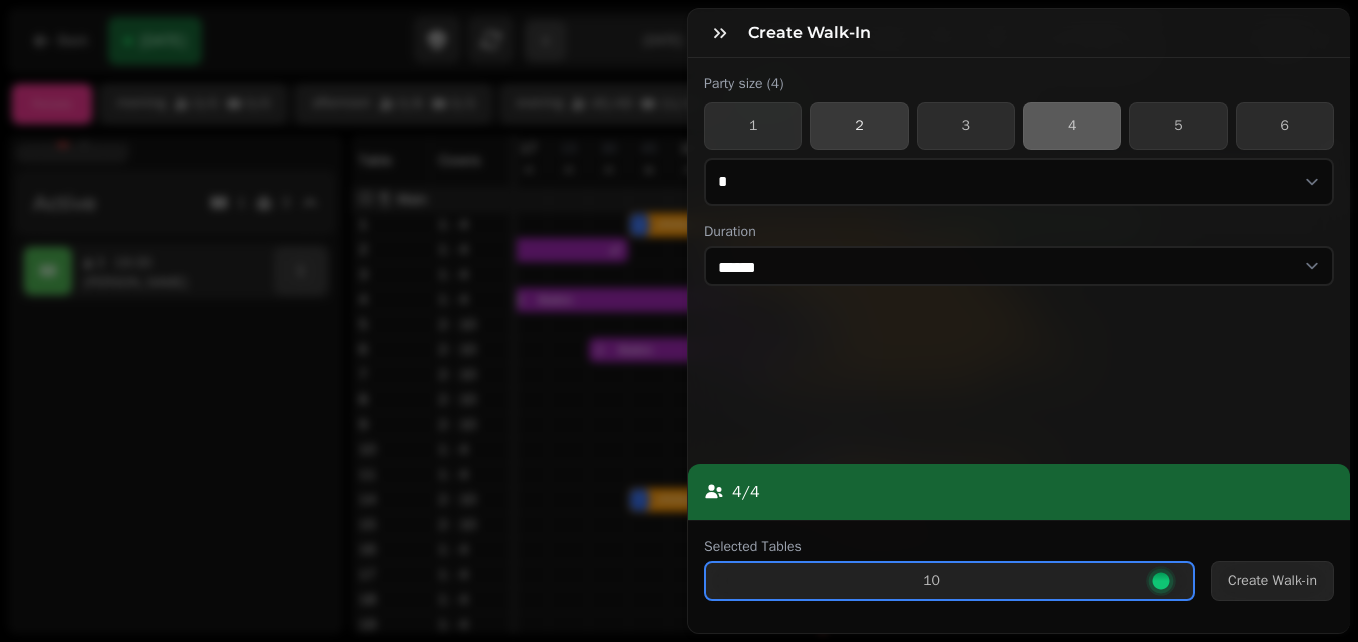 click on "2" at bounding box center (859, 126) 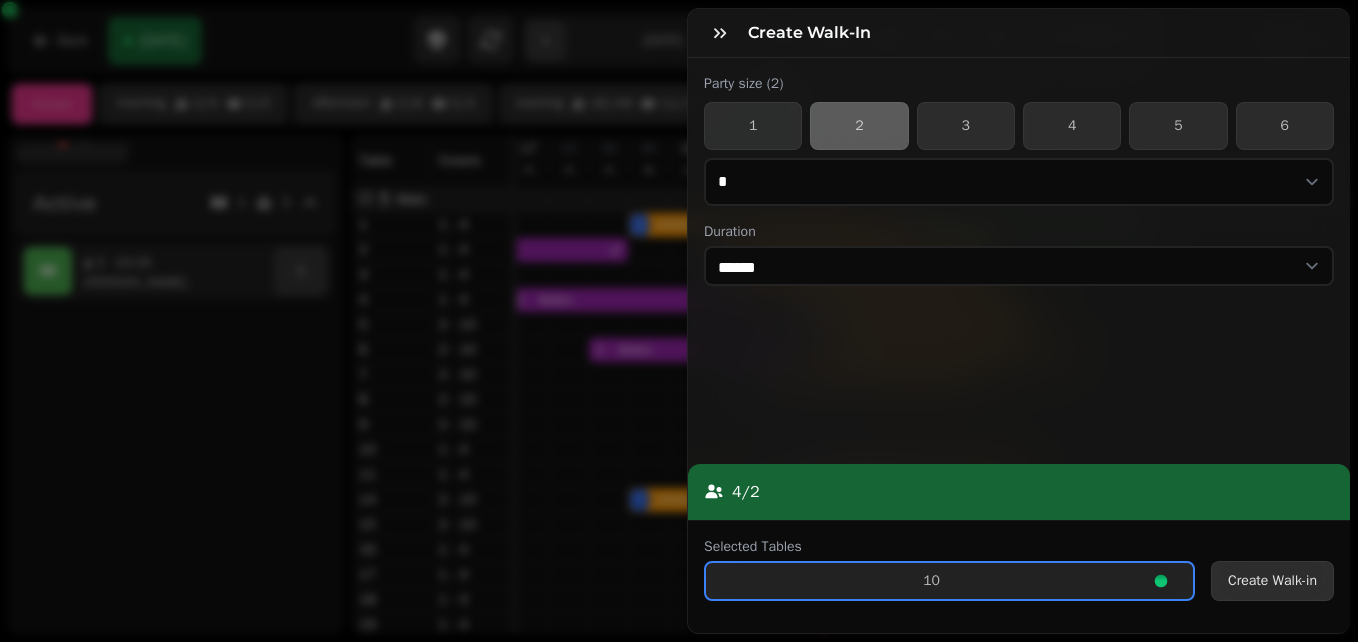 click on "Create Walk-in" at bounding box center (1272, 581) 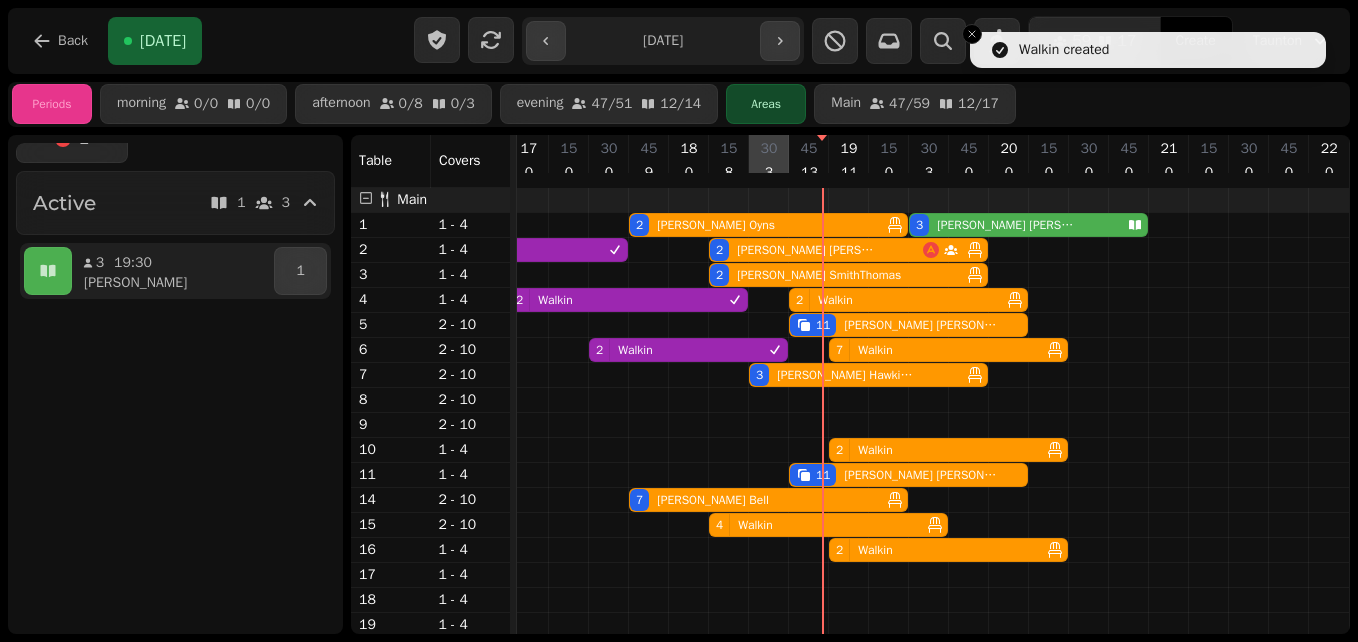 scroll, scrollTop: 41, scrollLeft: 823, axis: both 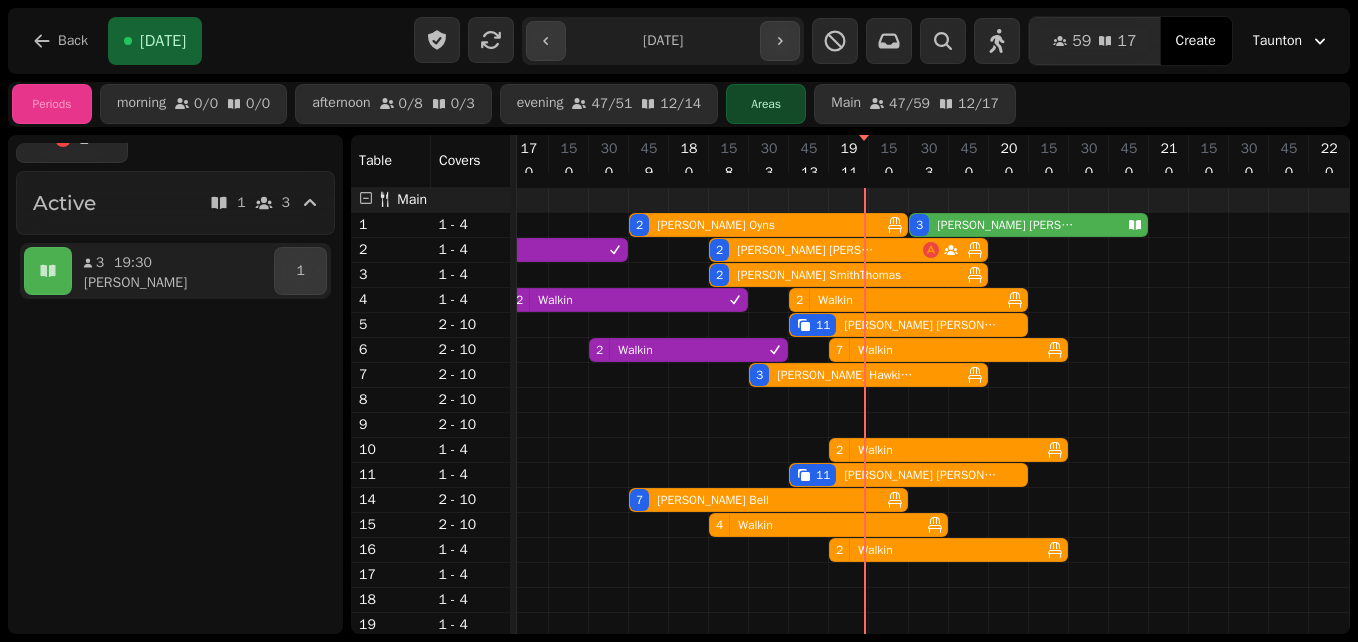 click on "7 [PERSON_NAME]" at bounding box center [754, 500] 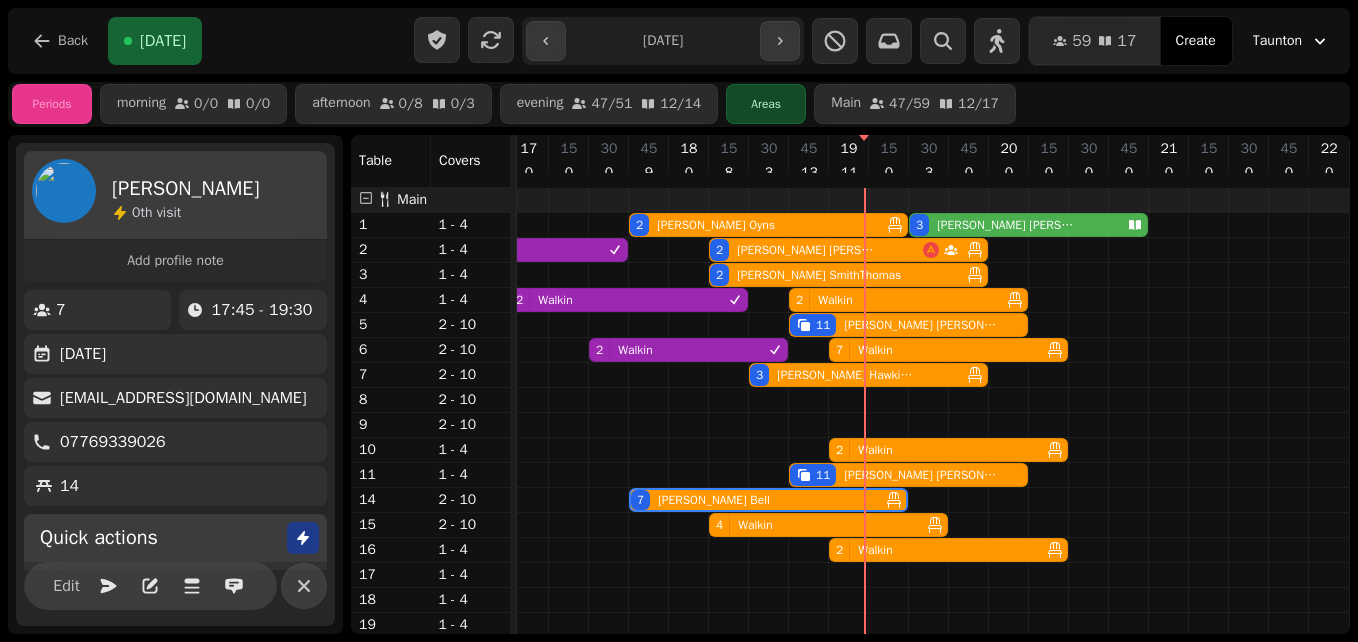 scroll, scrollTop: 258, scrollLeft: 0, axis: vertical 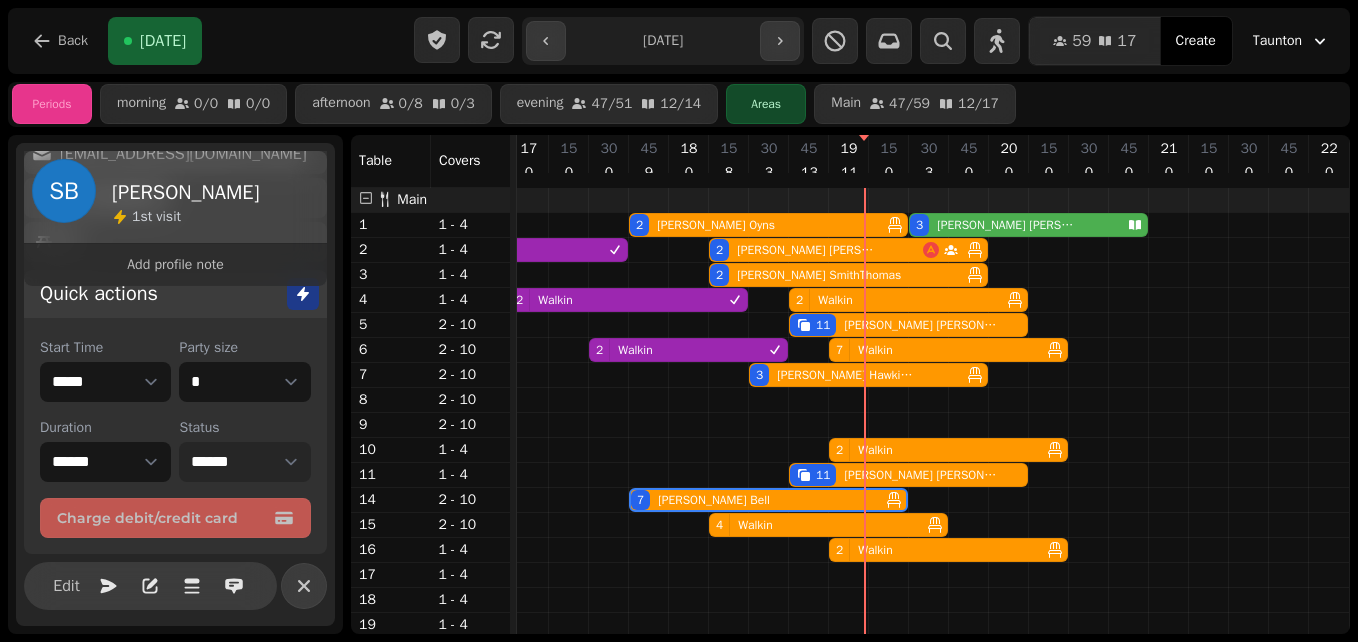 click on "**********" at bounding box center (244, 462) 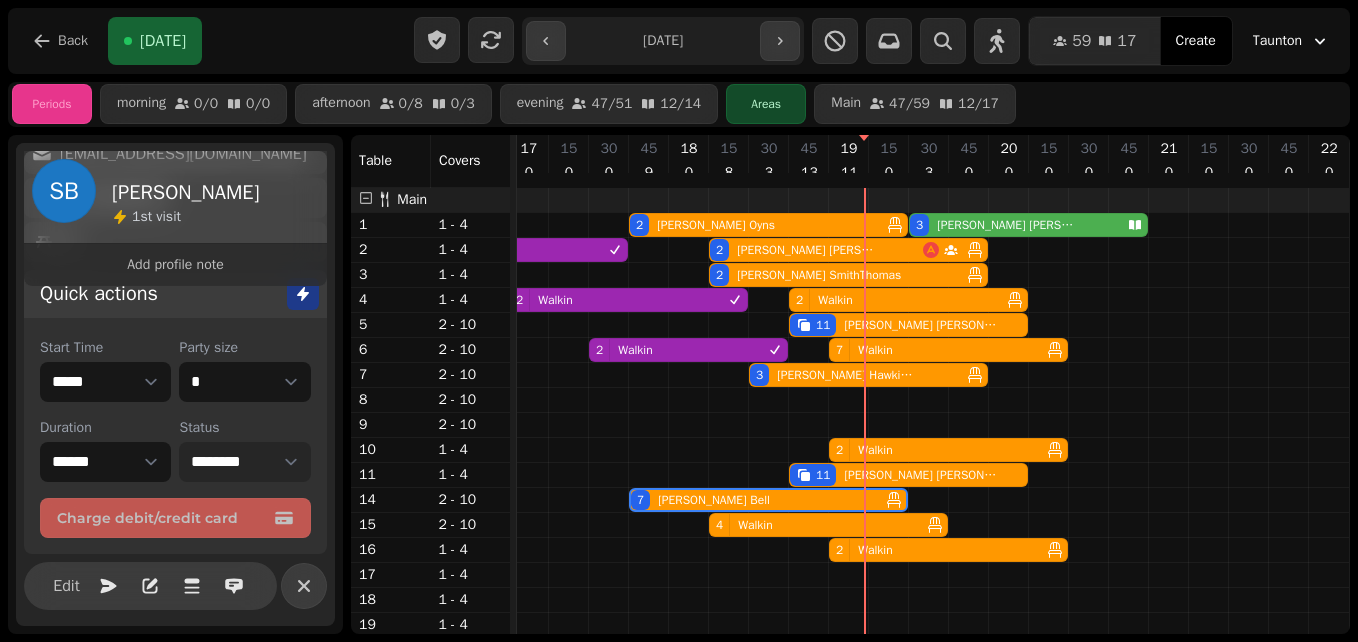 click on "**********" at bounding box center [244, 462] 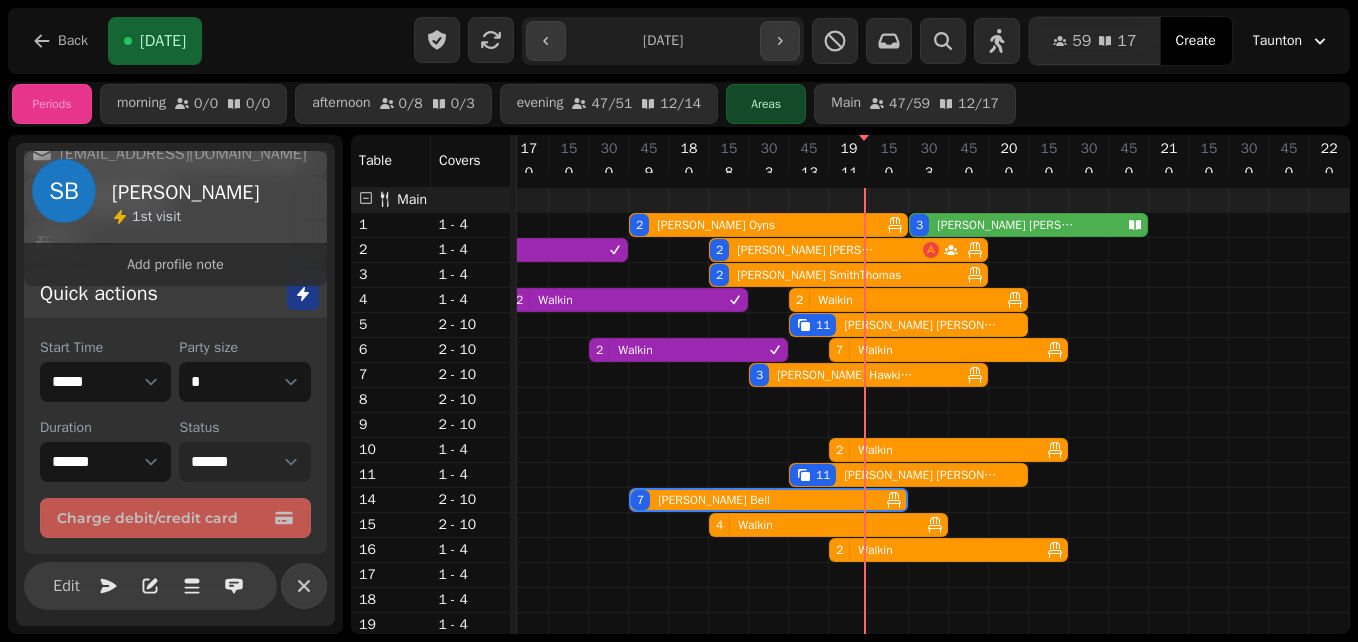 select on "********" 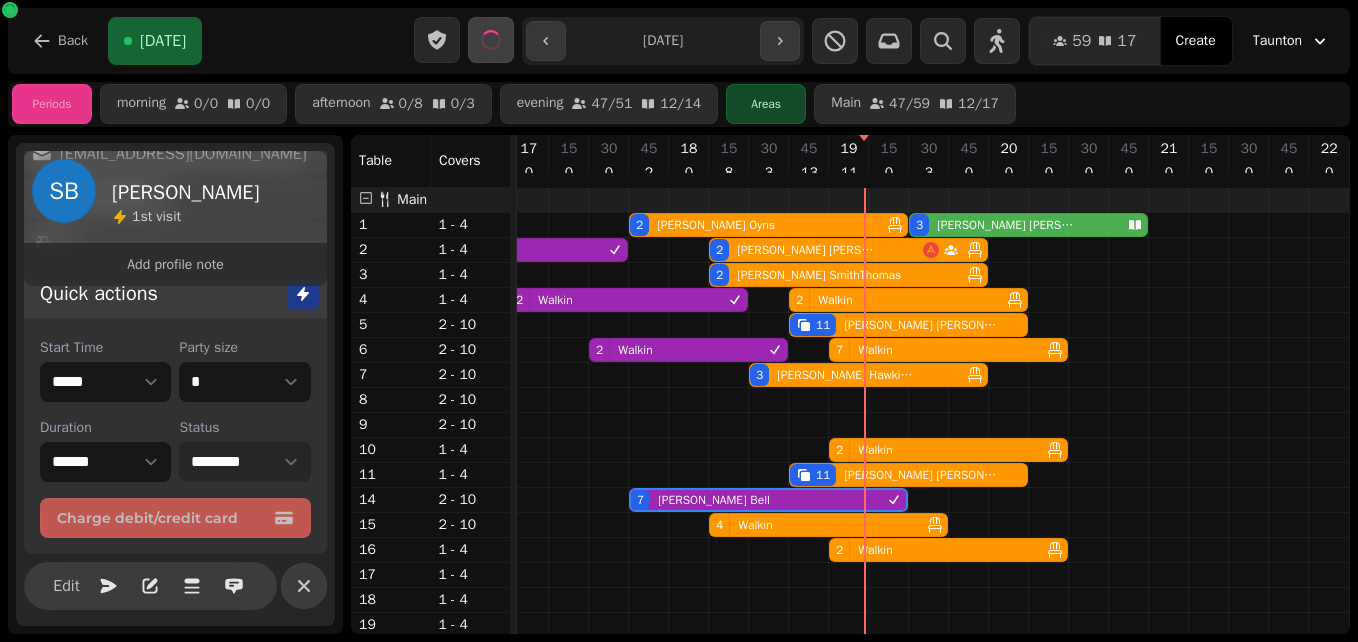 select on "****" 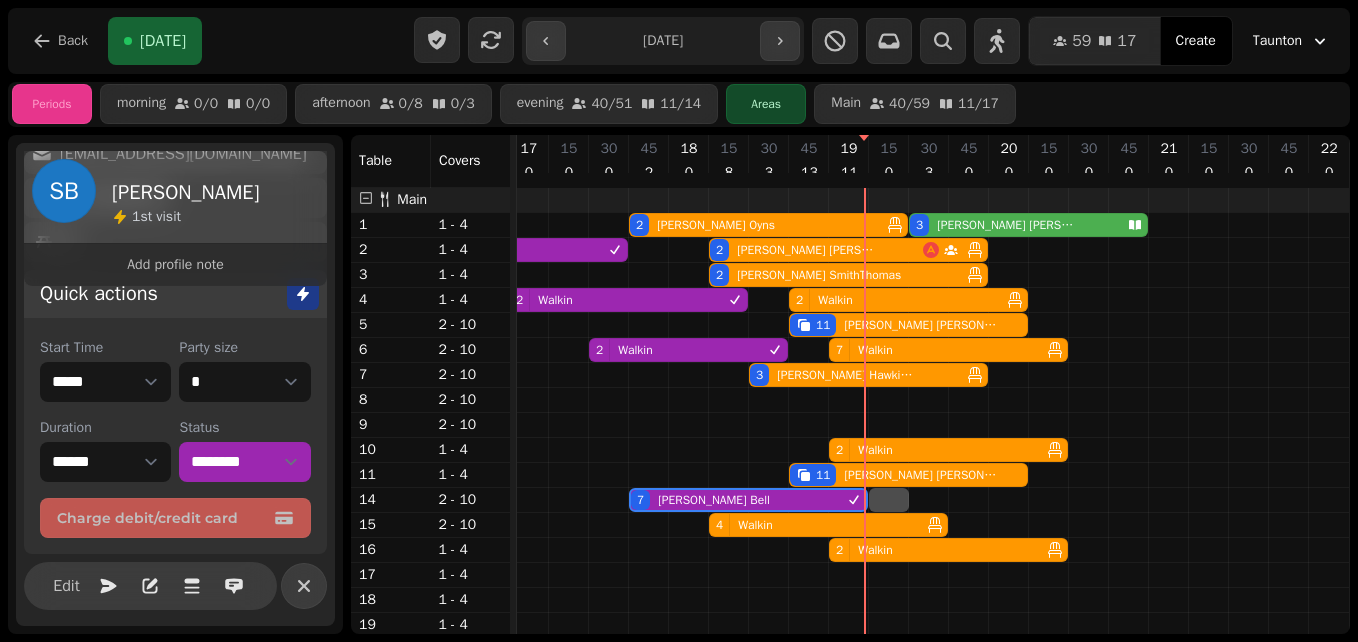 select on "**" 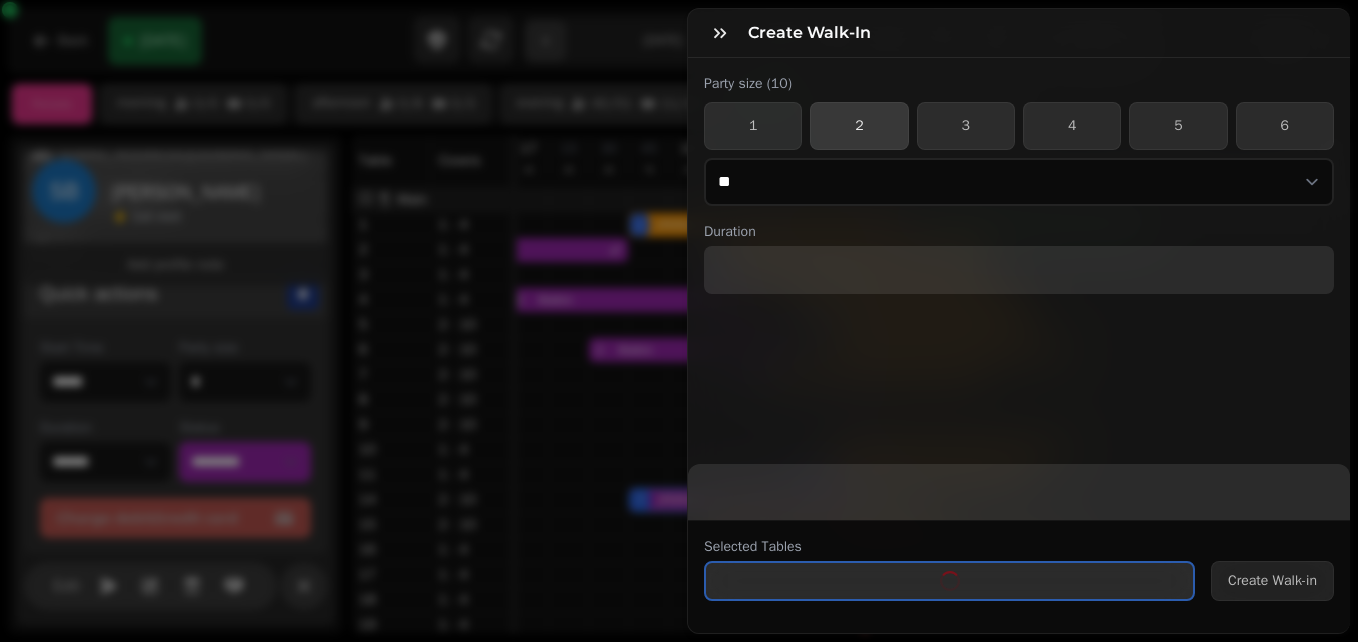 select on "****" 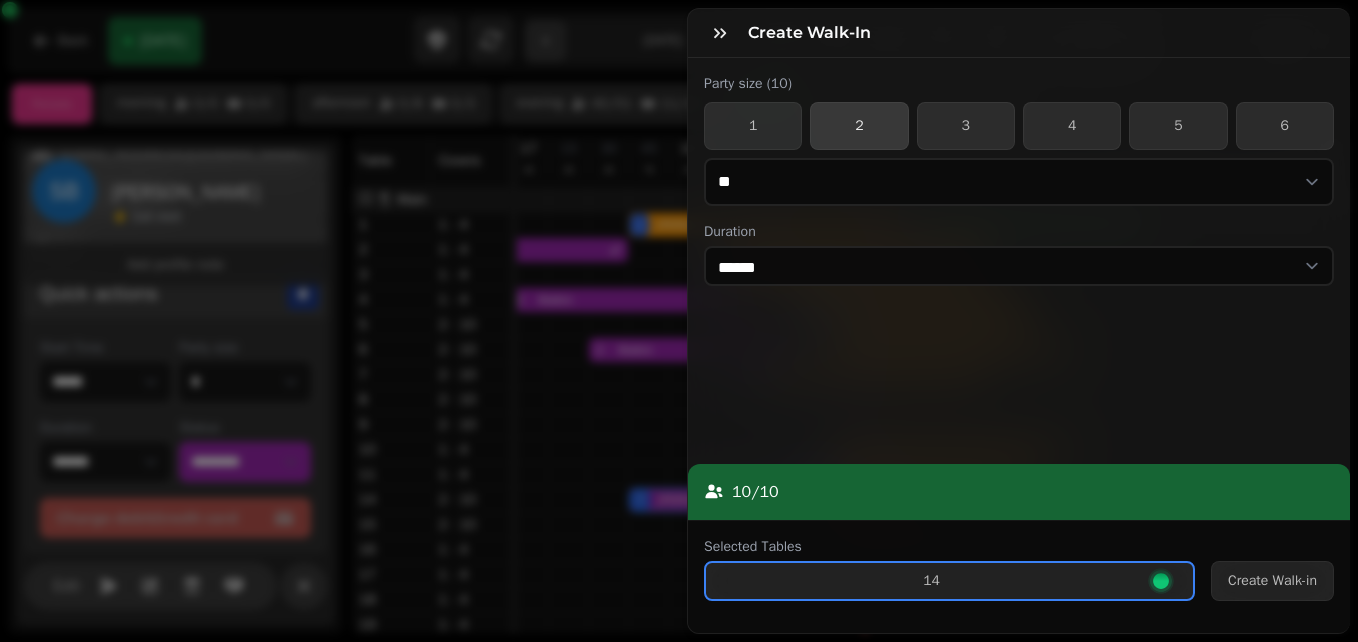 click on "2" at bounding box center [859, 126] 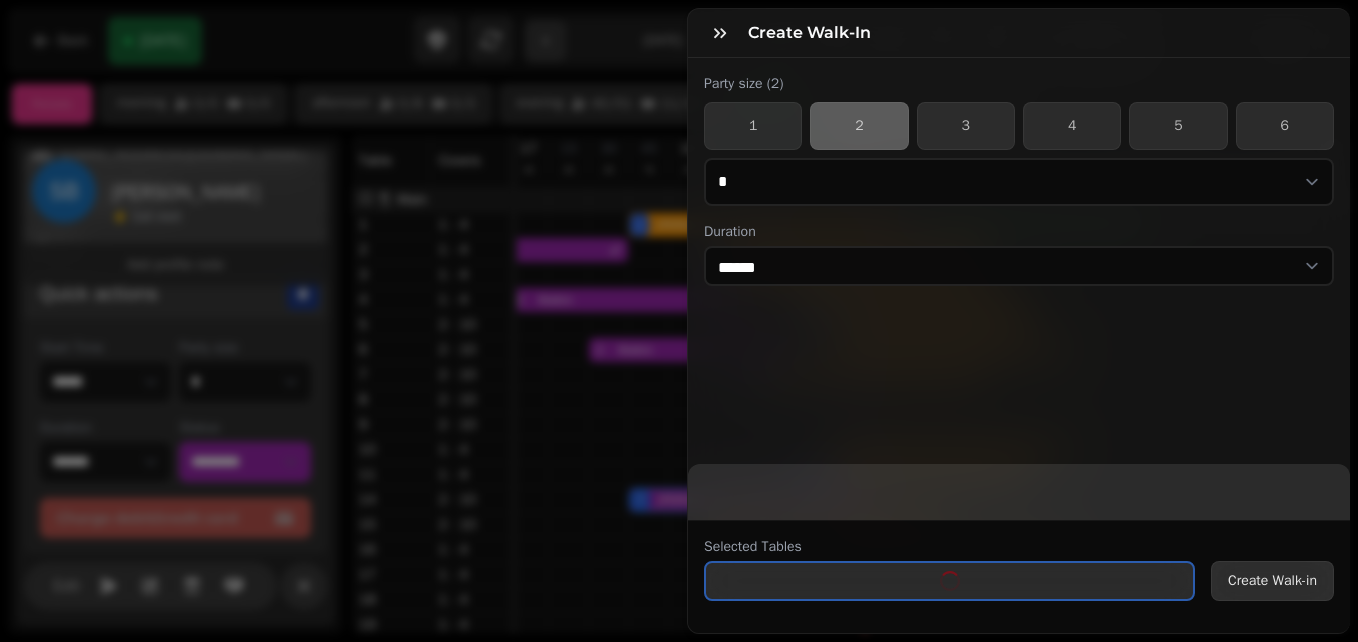 click on "Create Walk-in" at bounding box center [1272, 581] 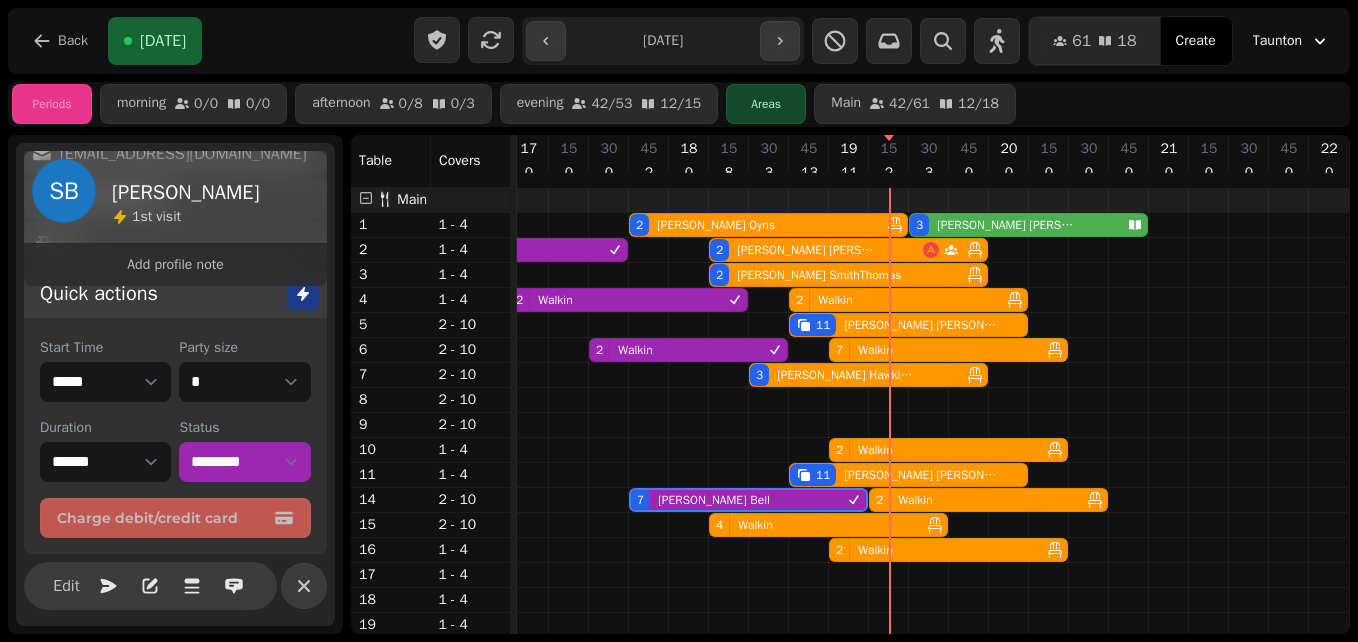 click on "4 Walkin" at bounding box center [814, 525] 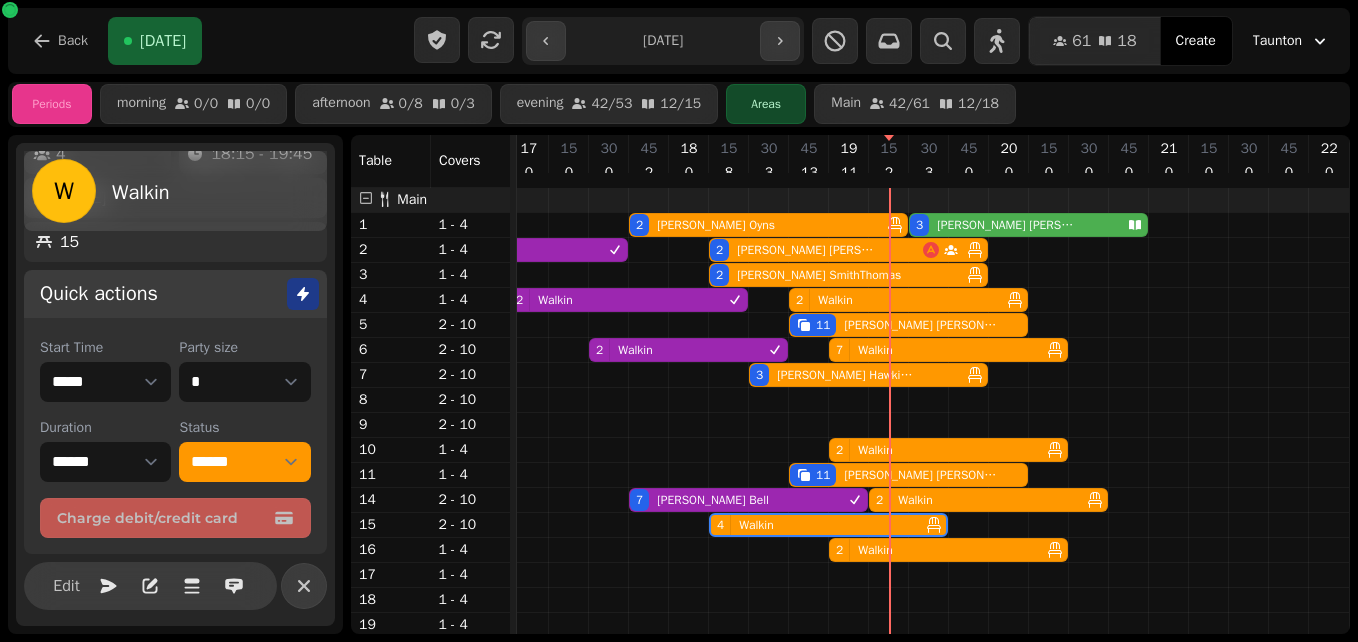 scroll, scrollTop: 115, scrollLeft: 0, axis: vertical 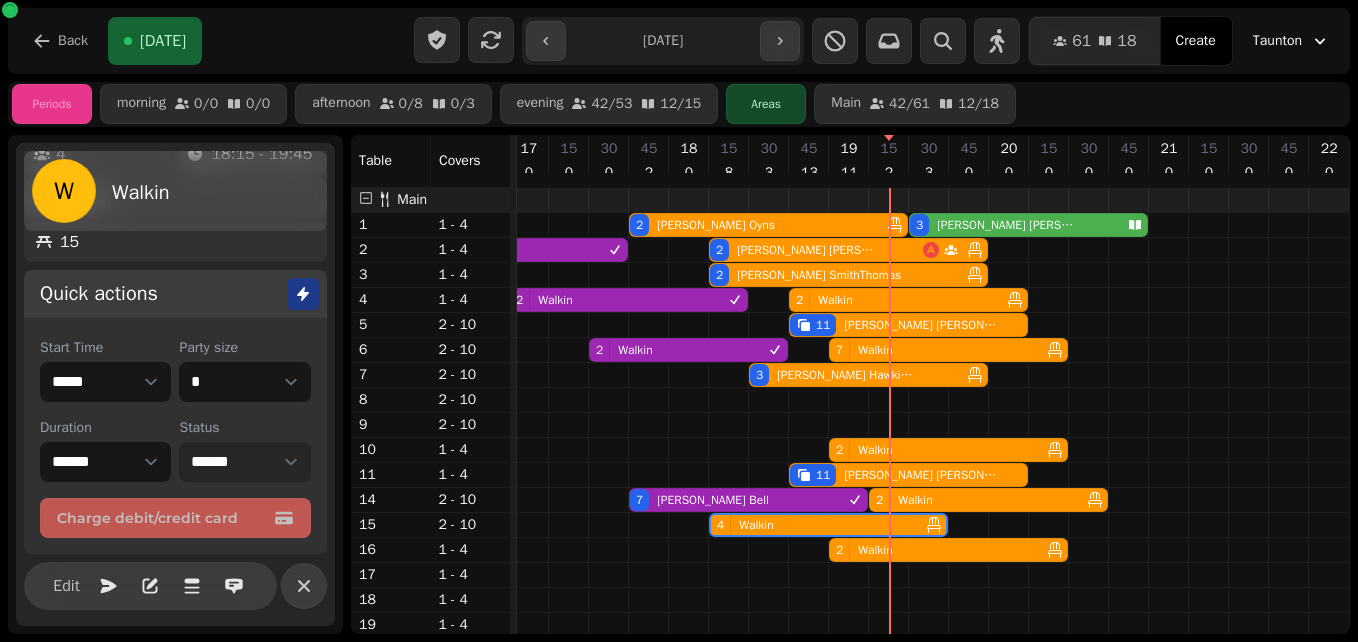 click on "**********" at bounding box center [244, 462] 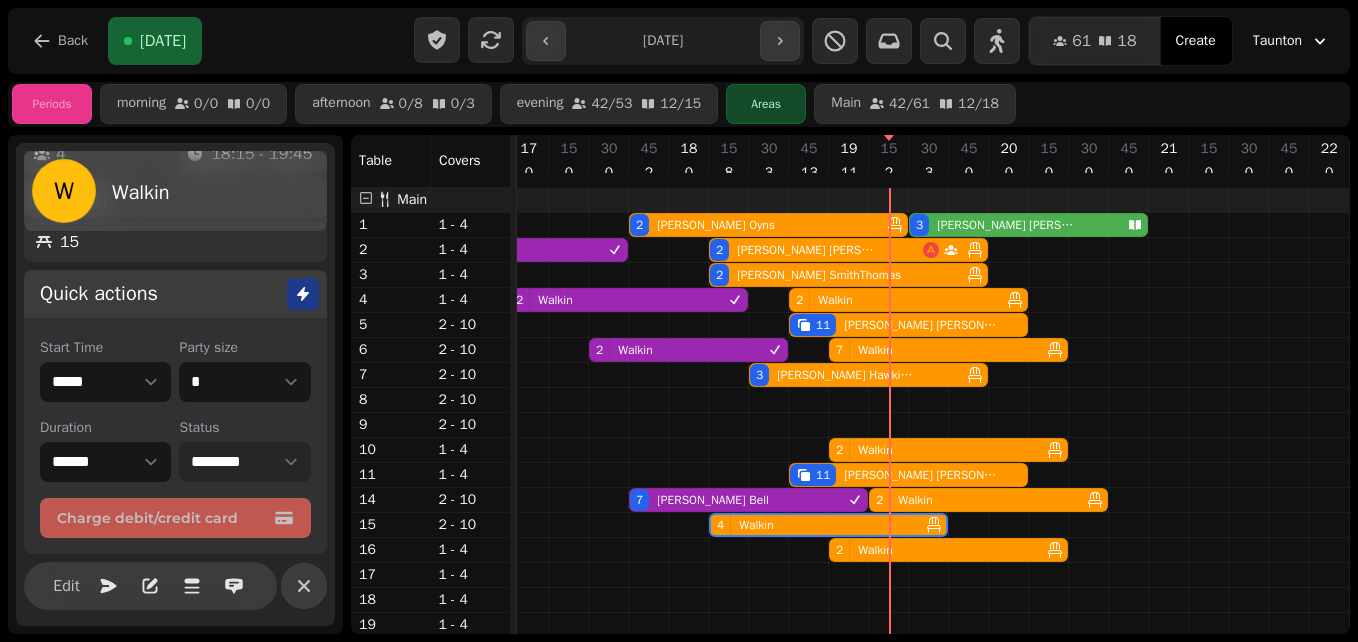 click on "**********" at bounding box center [244, 462] 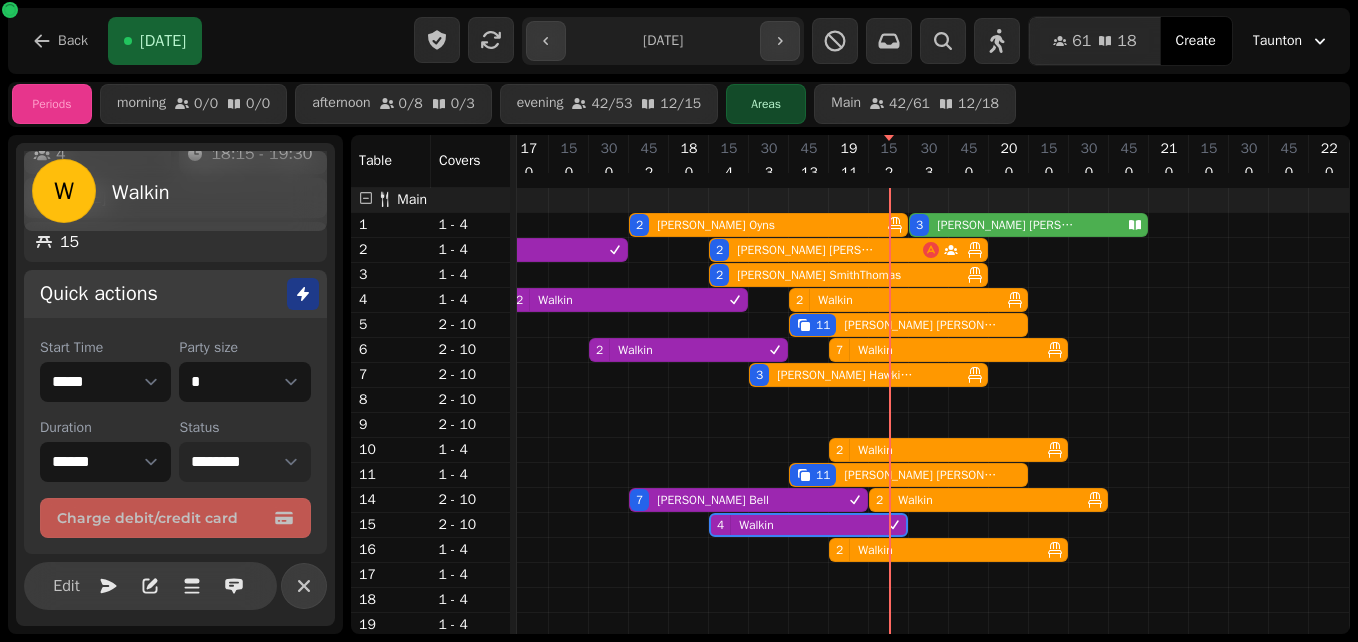 select on "****" 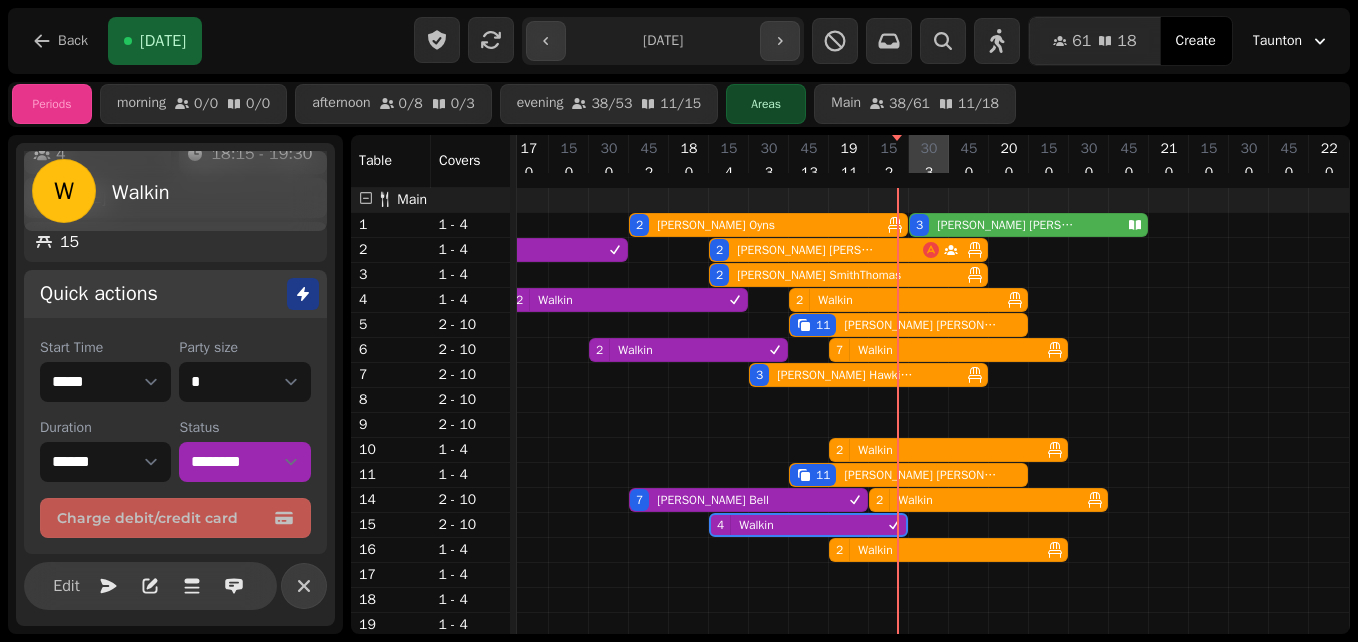 select on "**" 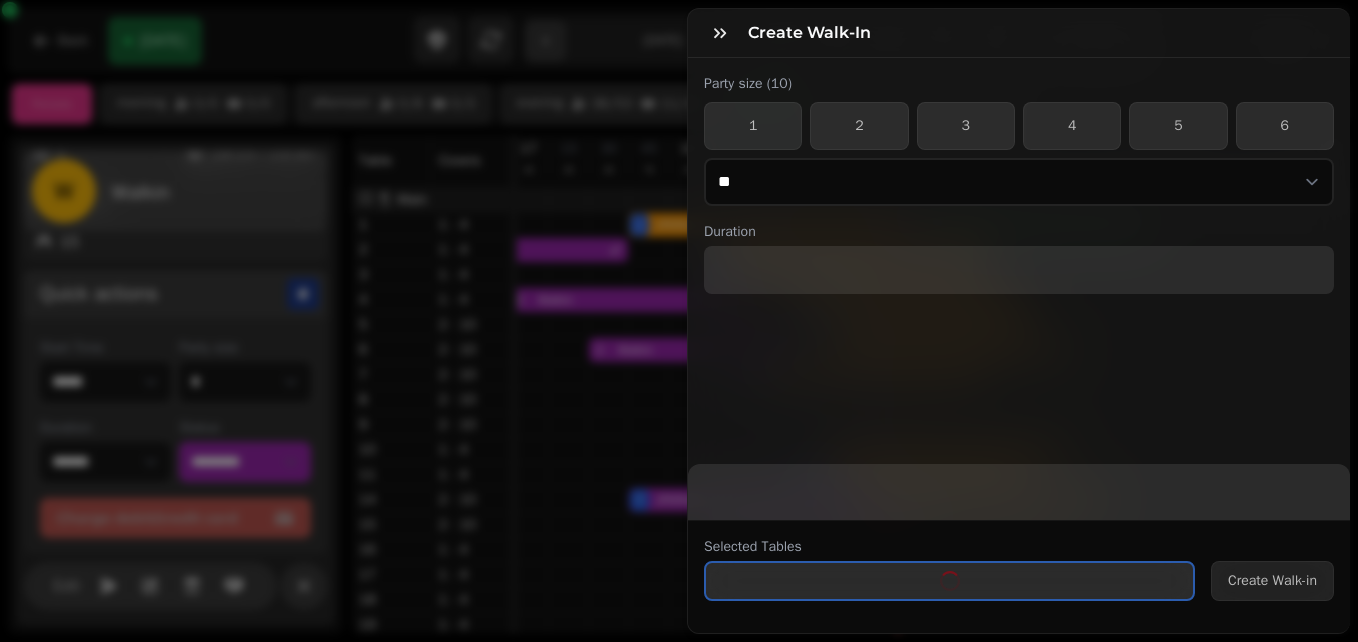 select on "****" 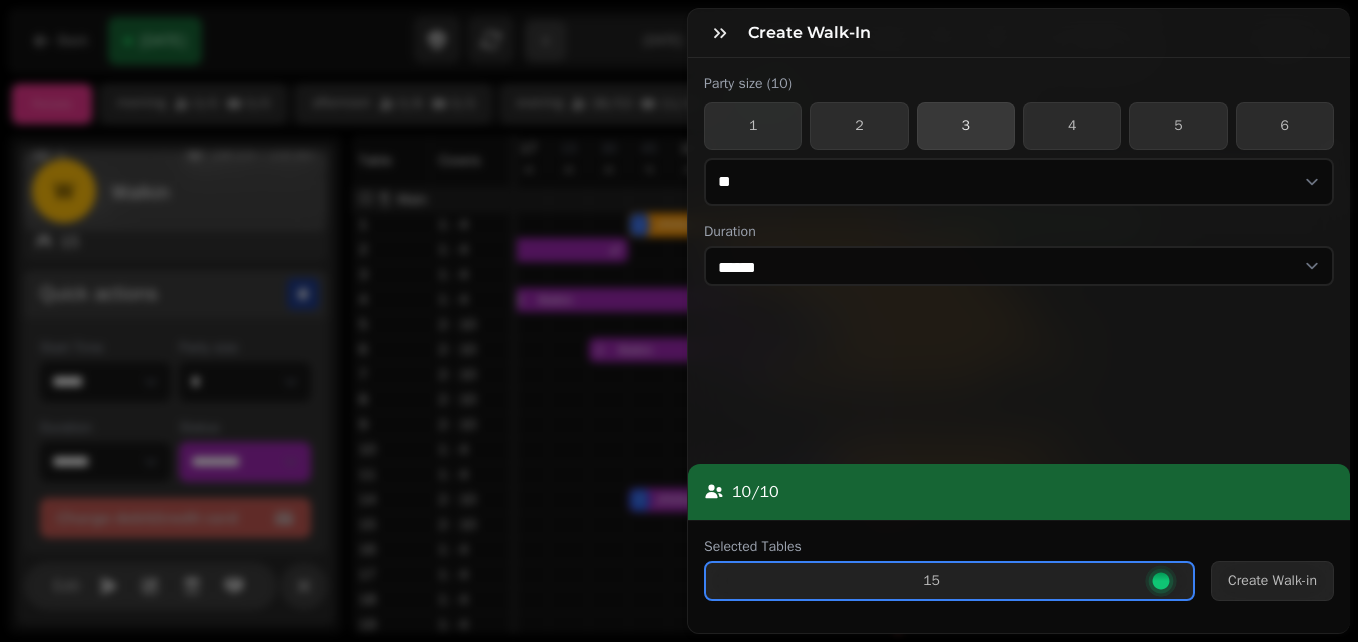 click on "3" at bounding box center (966, 126) 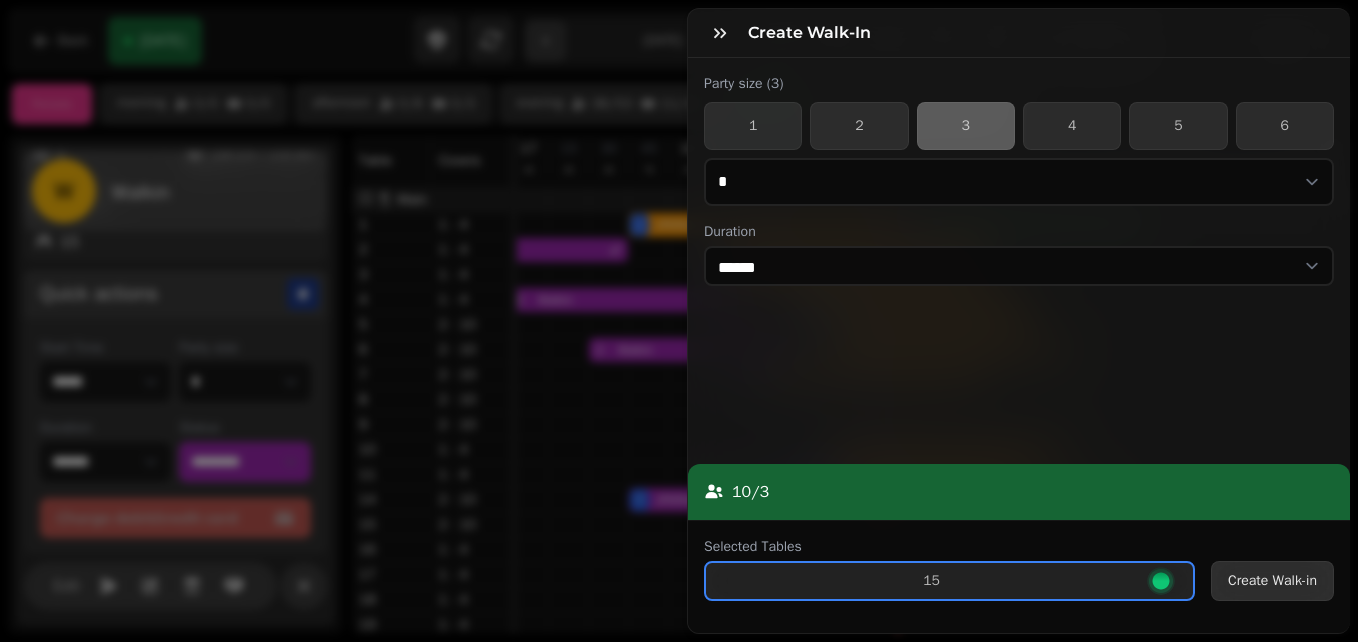 click on "Create Walk-in" at bounding box center (1272, 581) 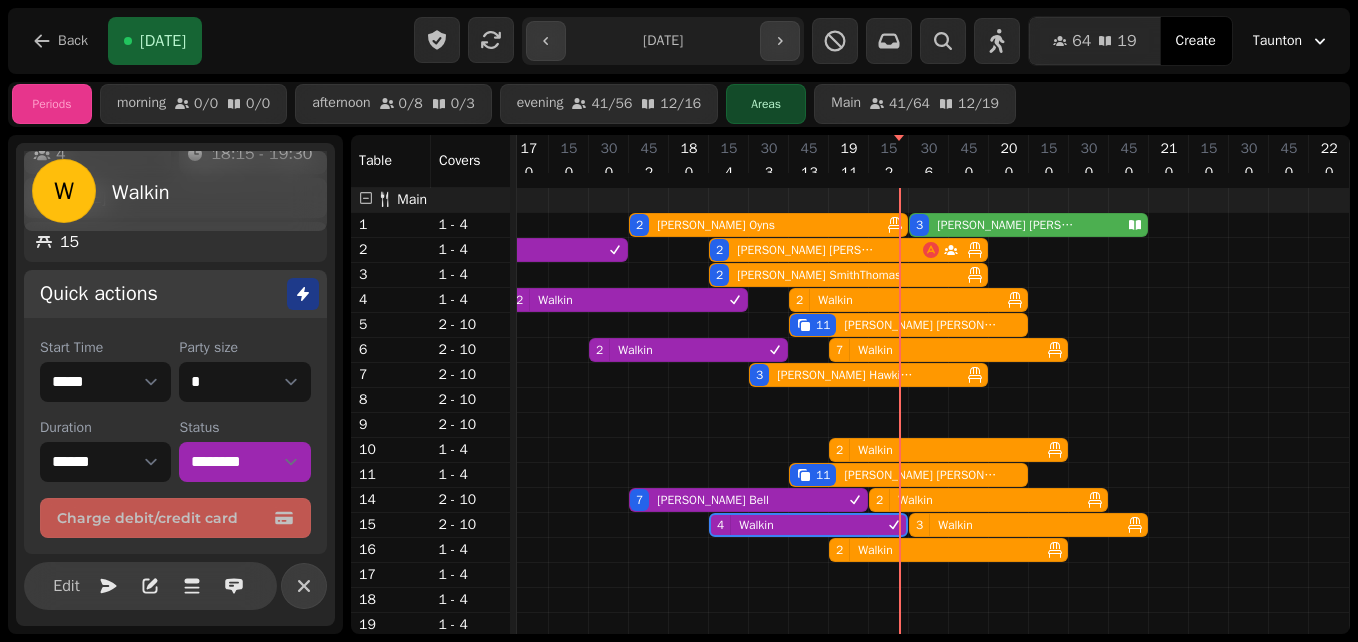 click on "3 [PERSON_NAME]" at bounding box center (1014, 225) 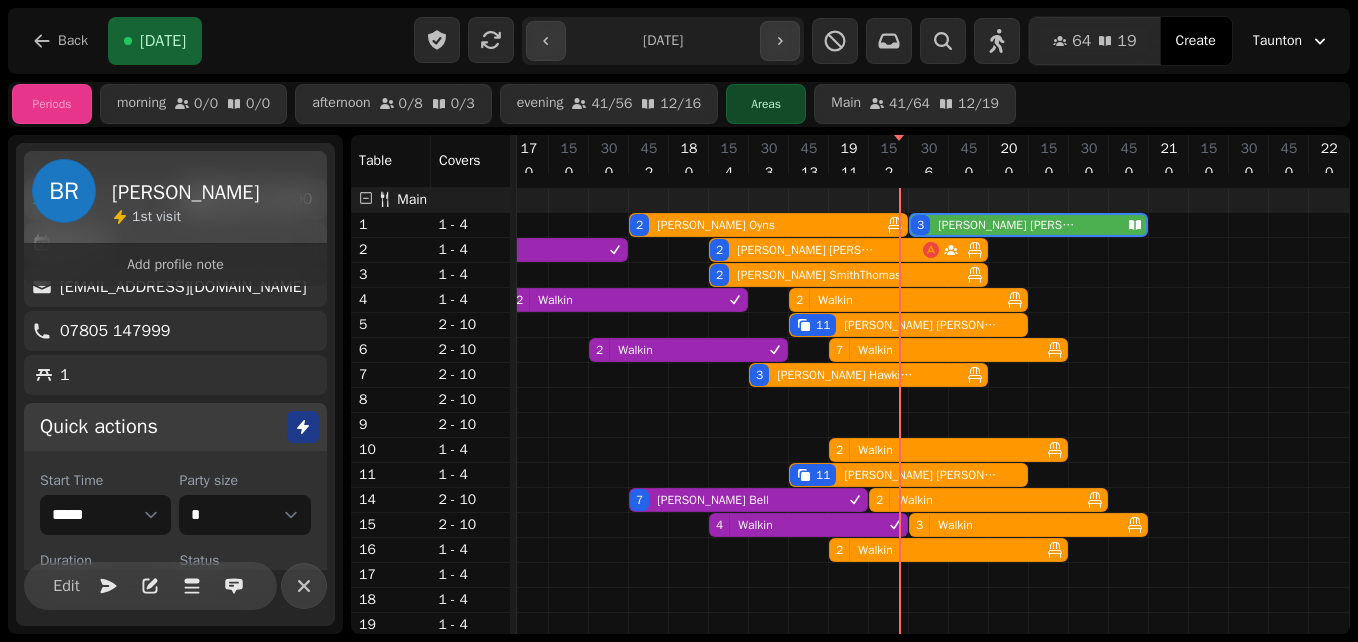 scroll, scrollTop: 170, scrollLeft: 0, axis: vertical 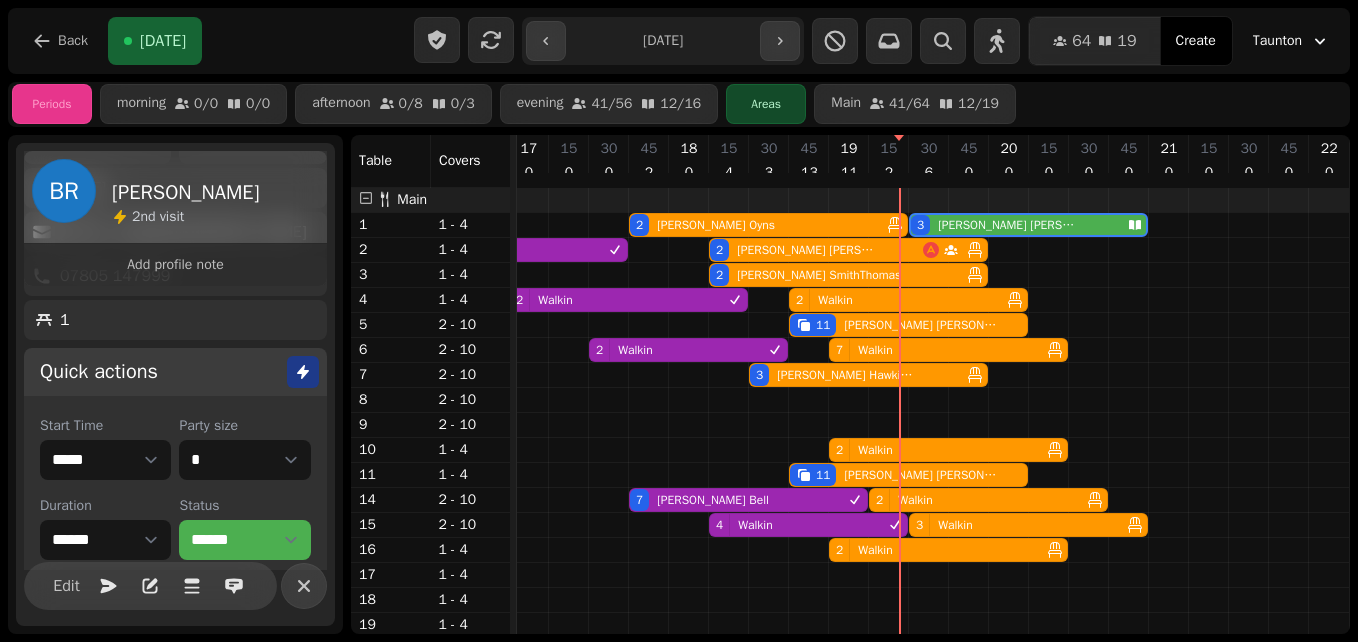 click on "3 [PERSON_NAME]" at bounding box center [1015, 225] 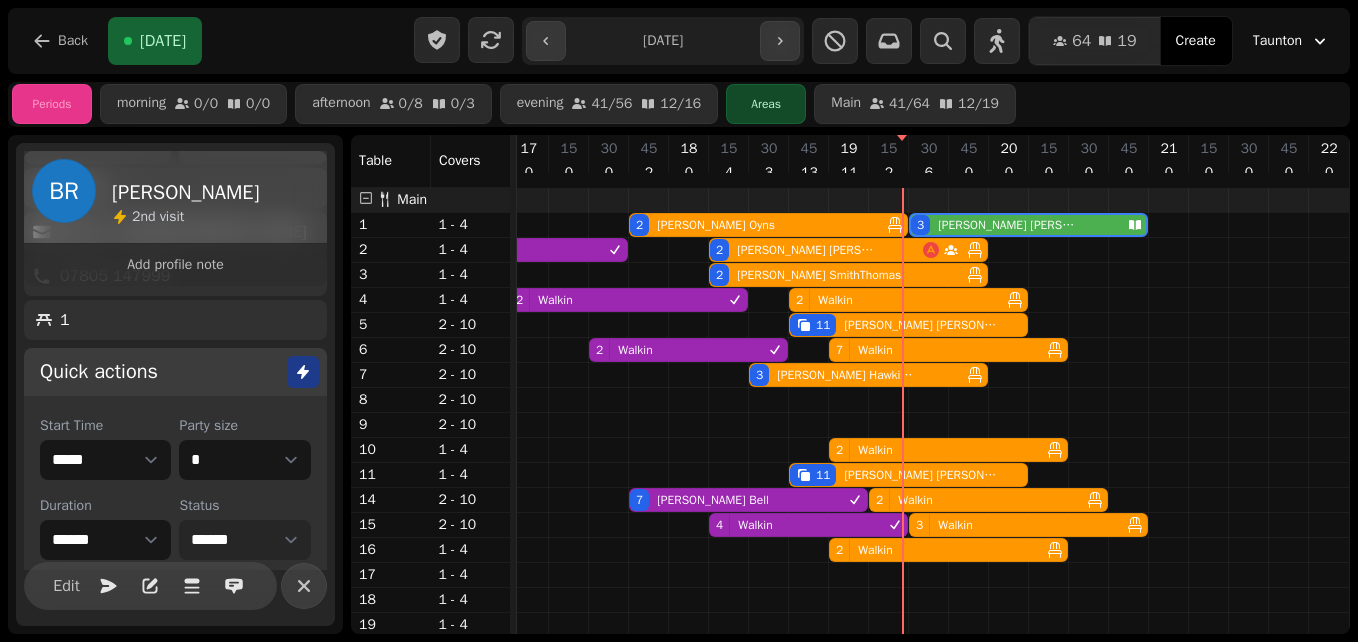 click on "**********" at bounding box center [244, 540] 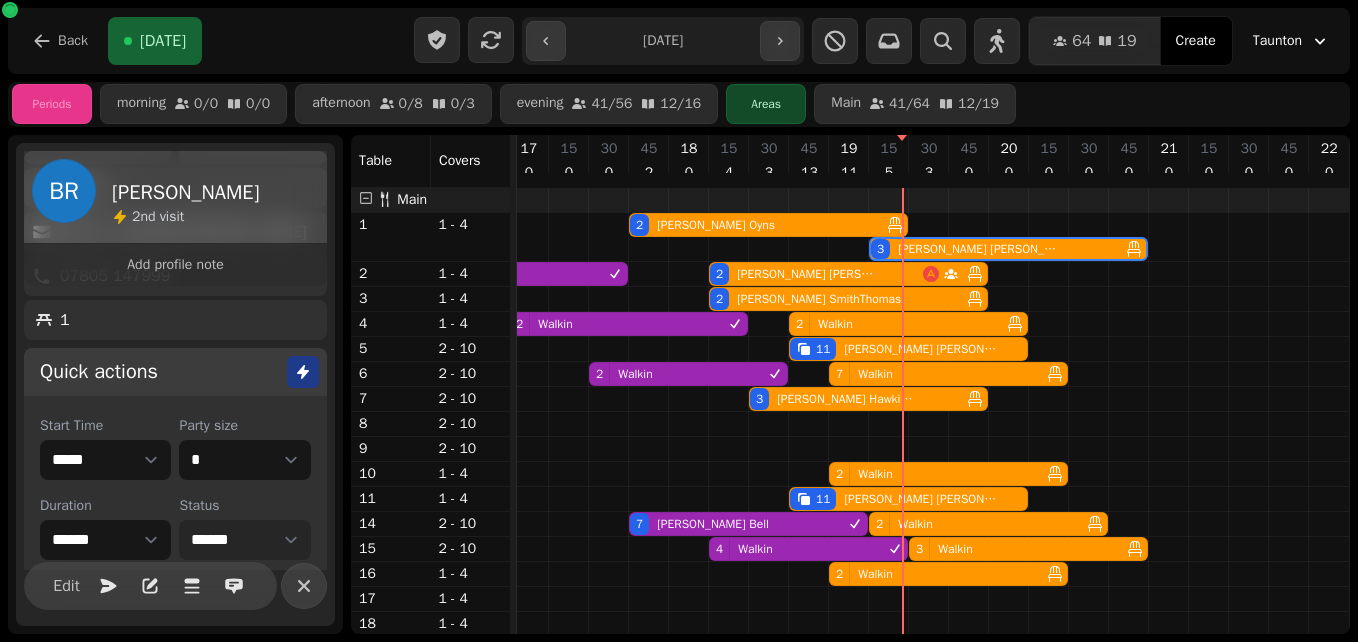 select on "**********" 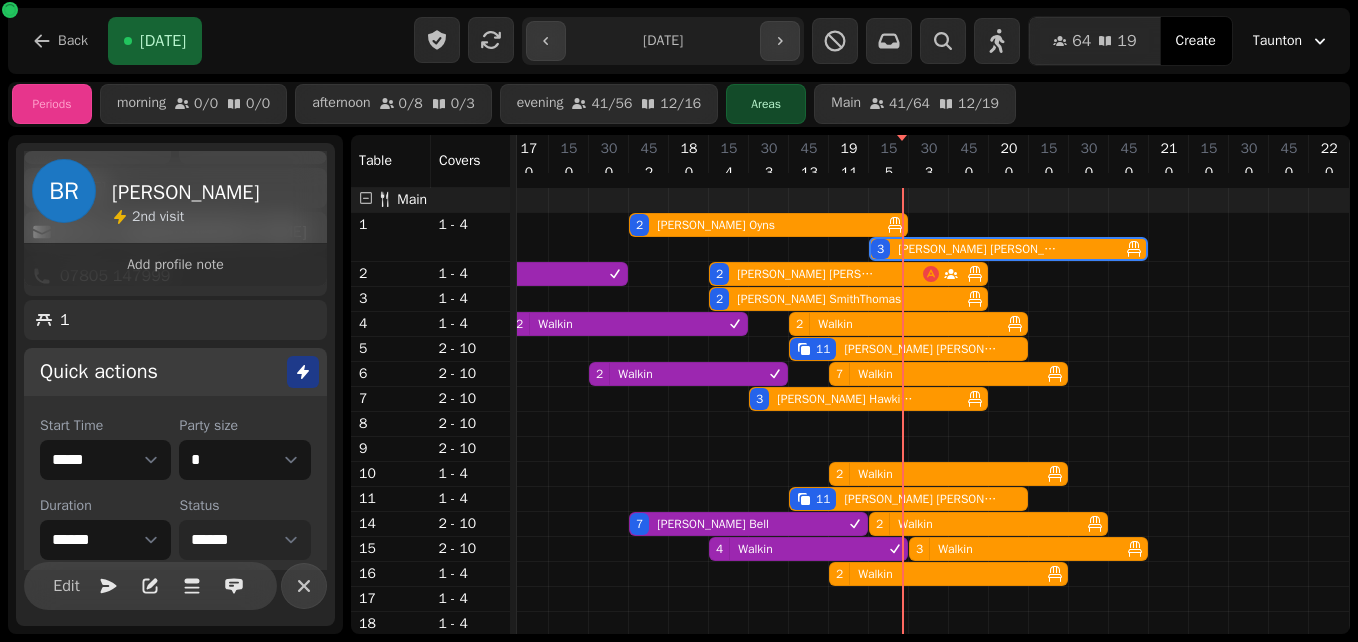 select on "****" 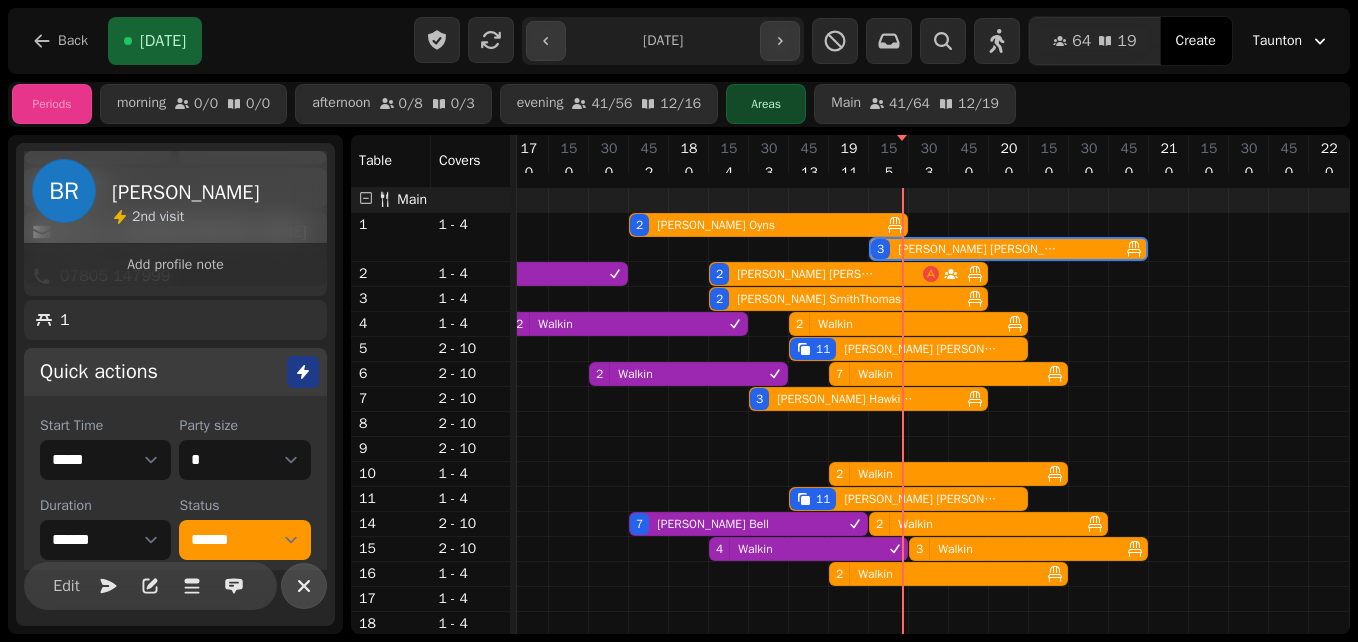 click 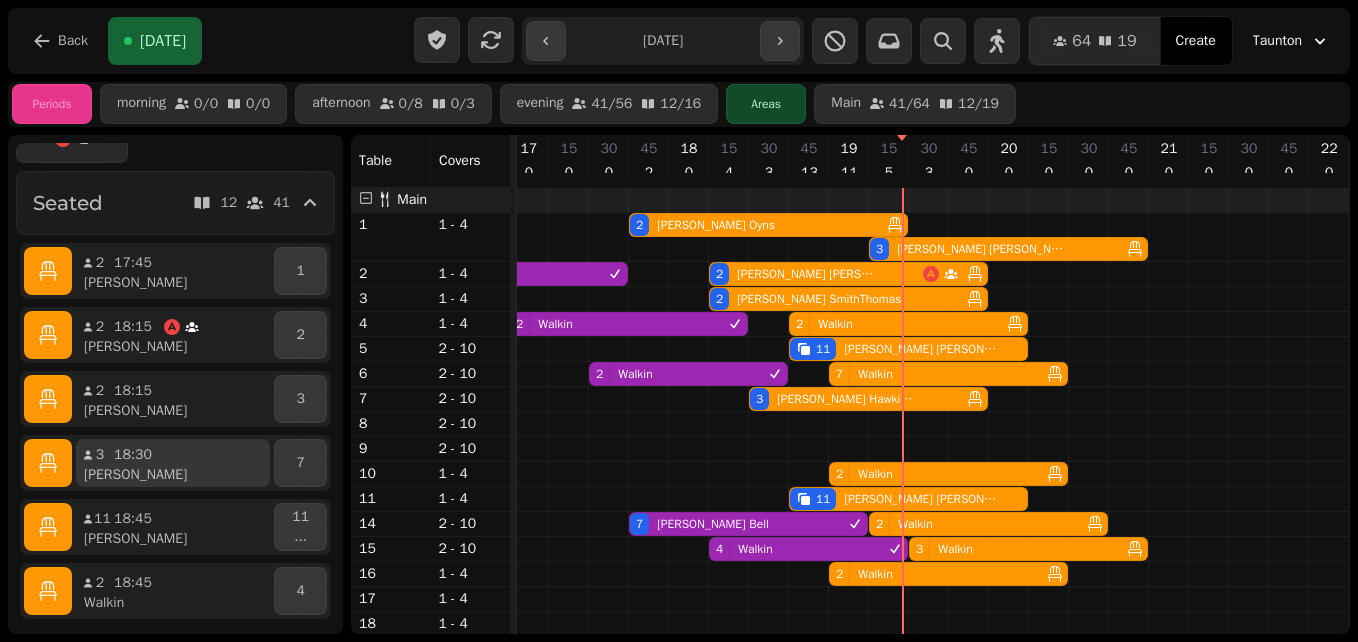 scroll, scrollTop: 0, scrollLeft: 0, axis: both 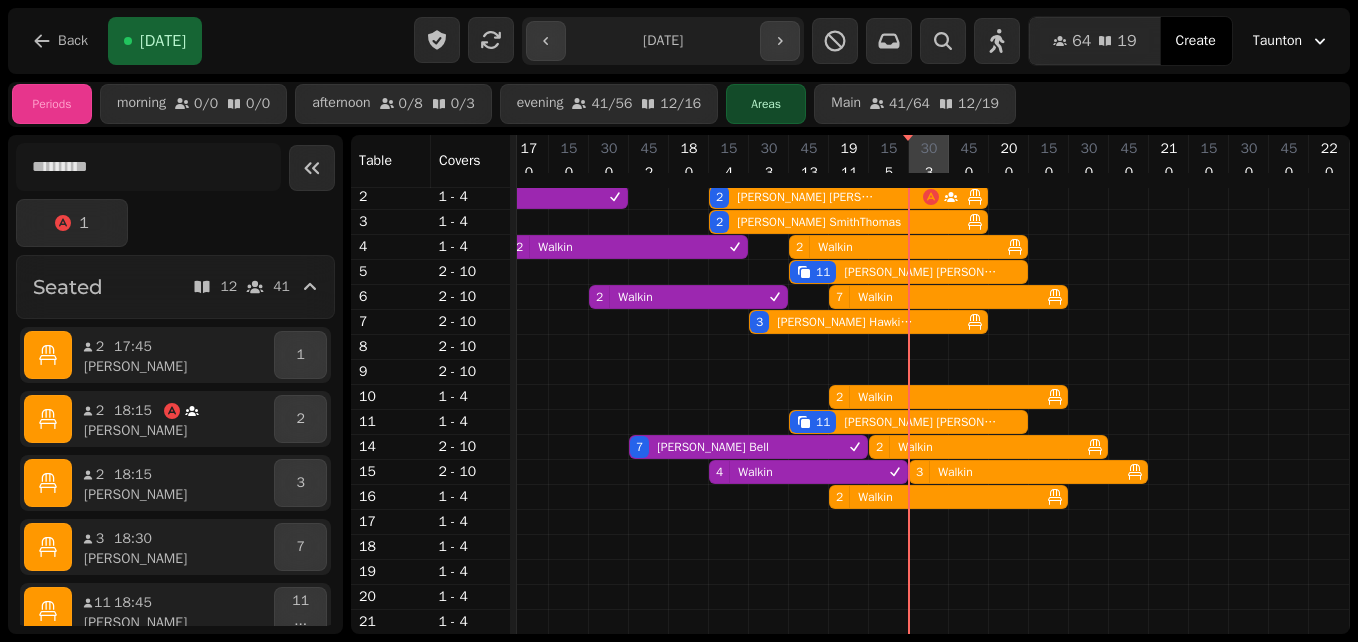 select on "*" 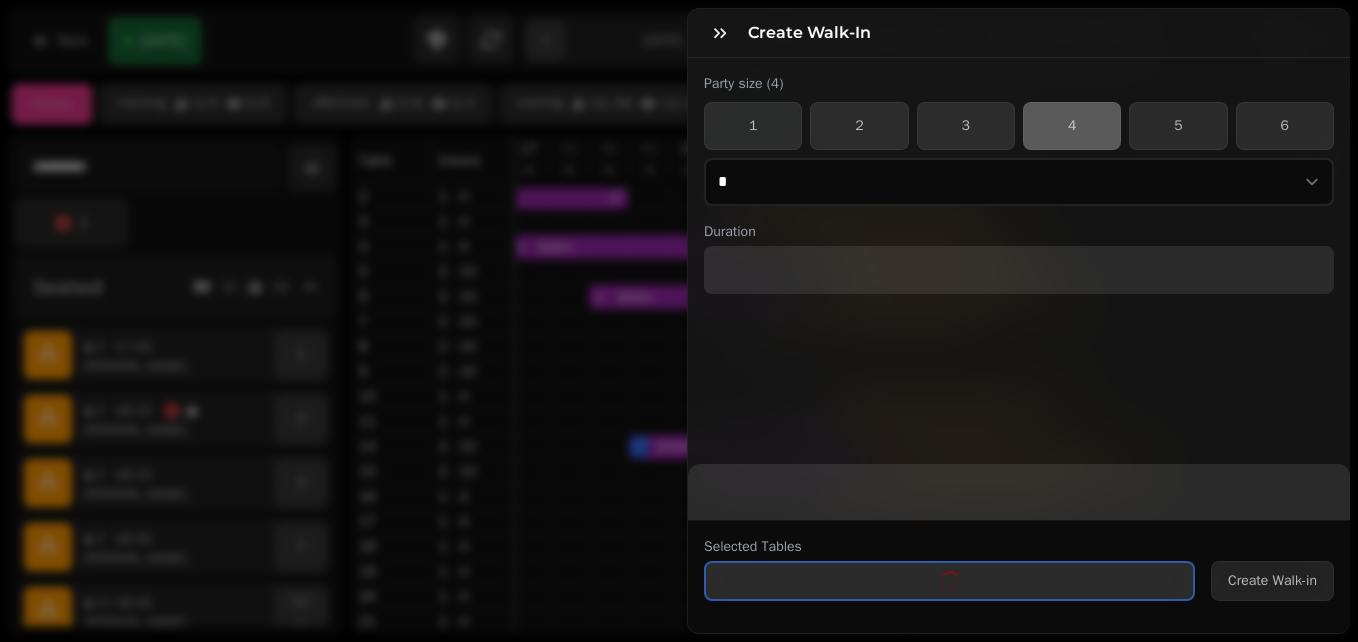 select on "****" 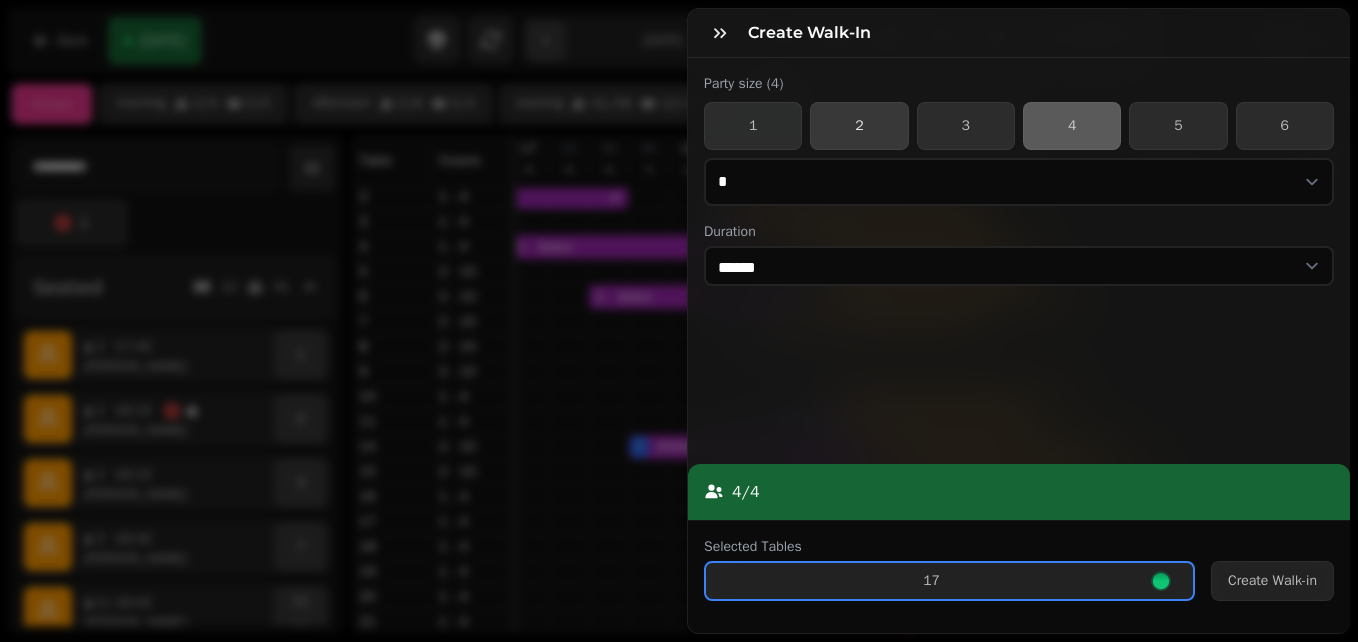 click on "2" at bounding box center [859, 126] 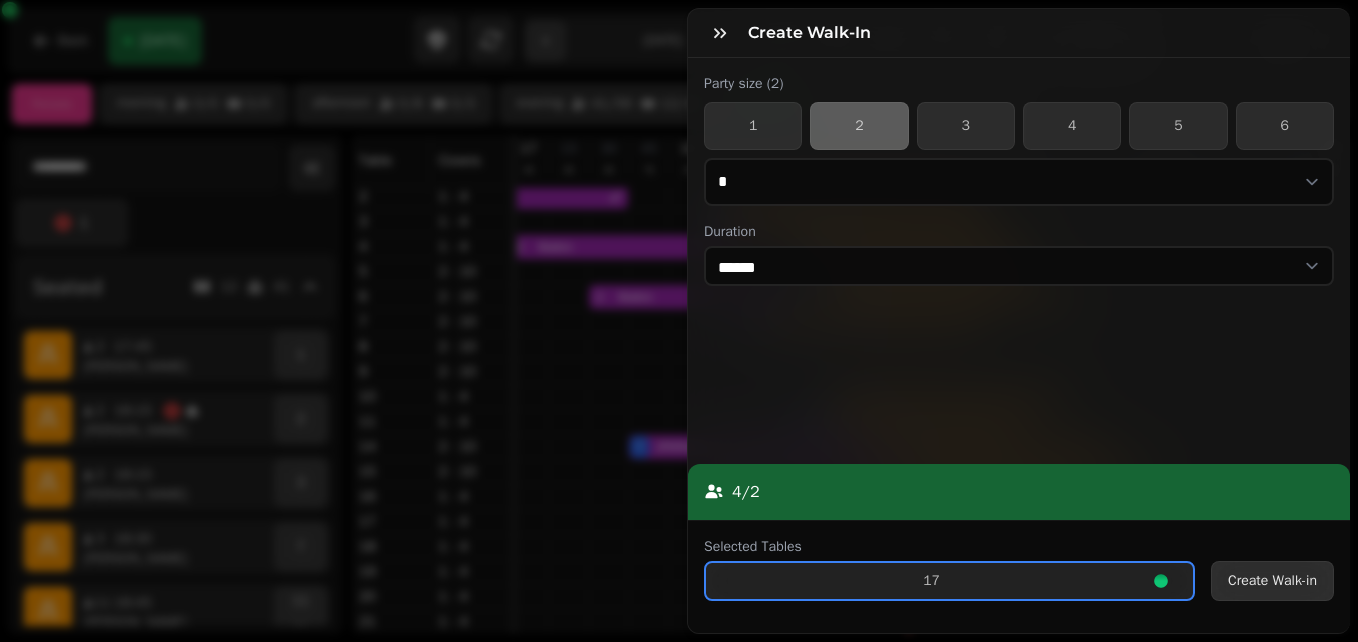 click on "Create Walk-in" at bounding box center (1272, 581) 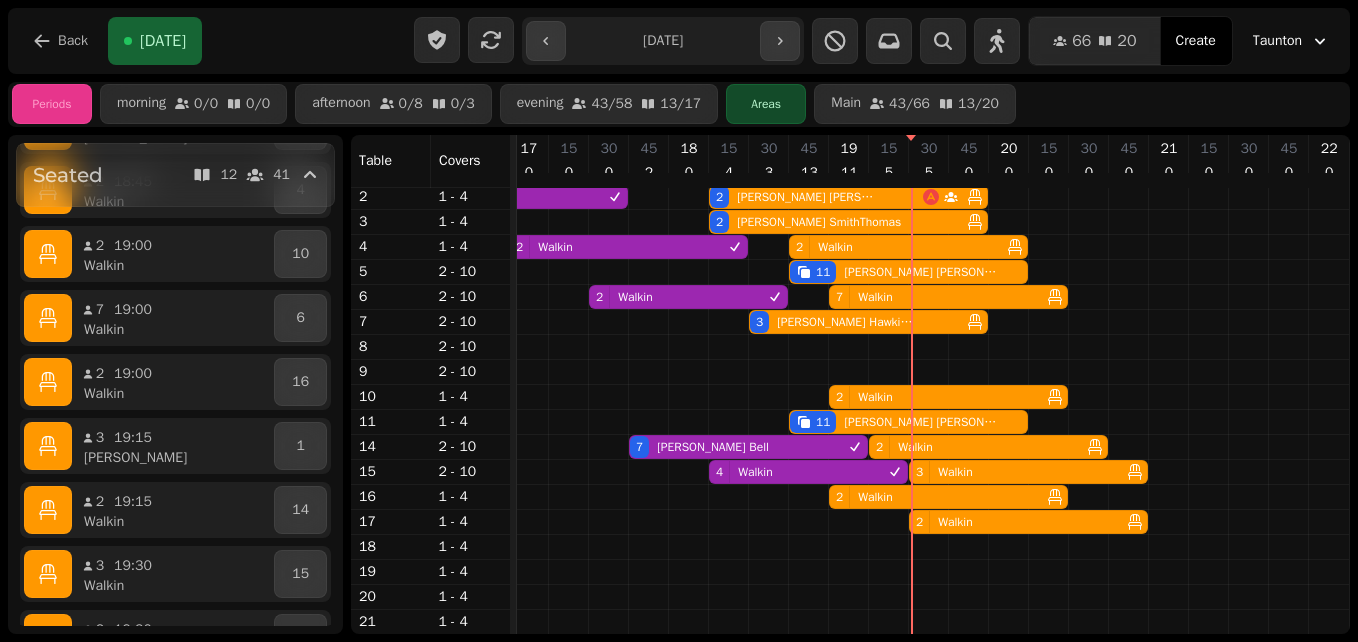 scroll, scrollTop: 0, scrollLeft: 0, axis: both 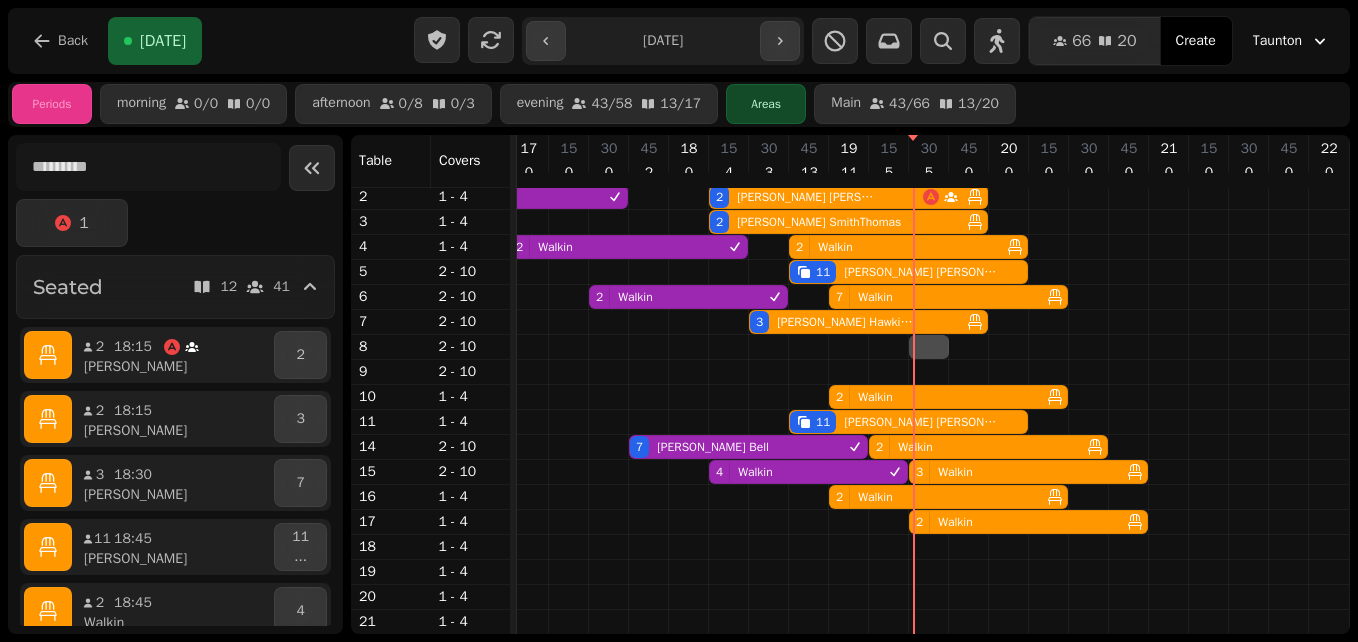 select on "**" 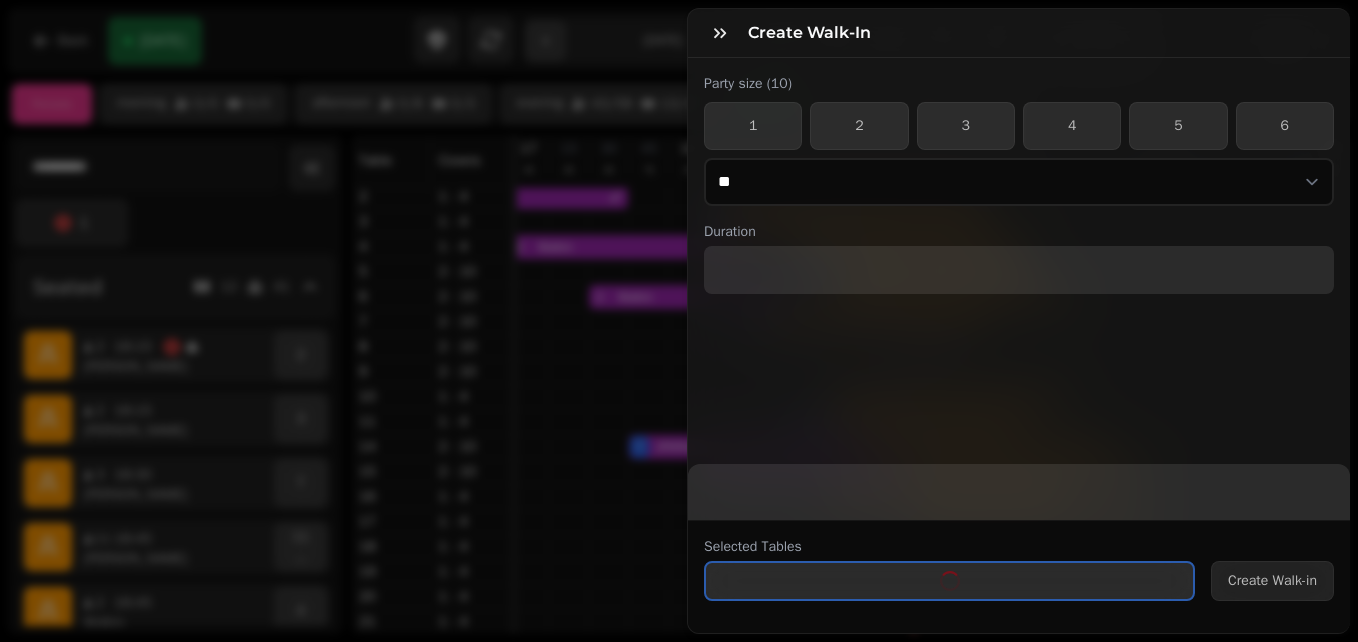 select on "****" 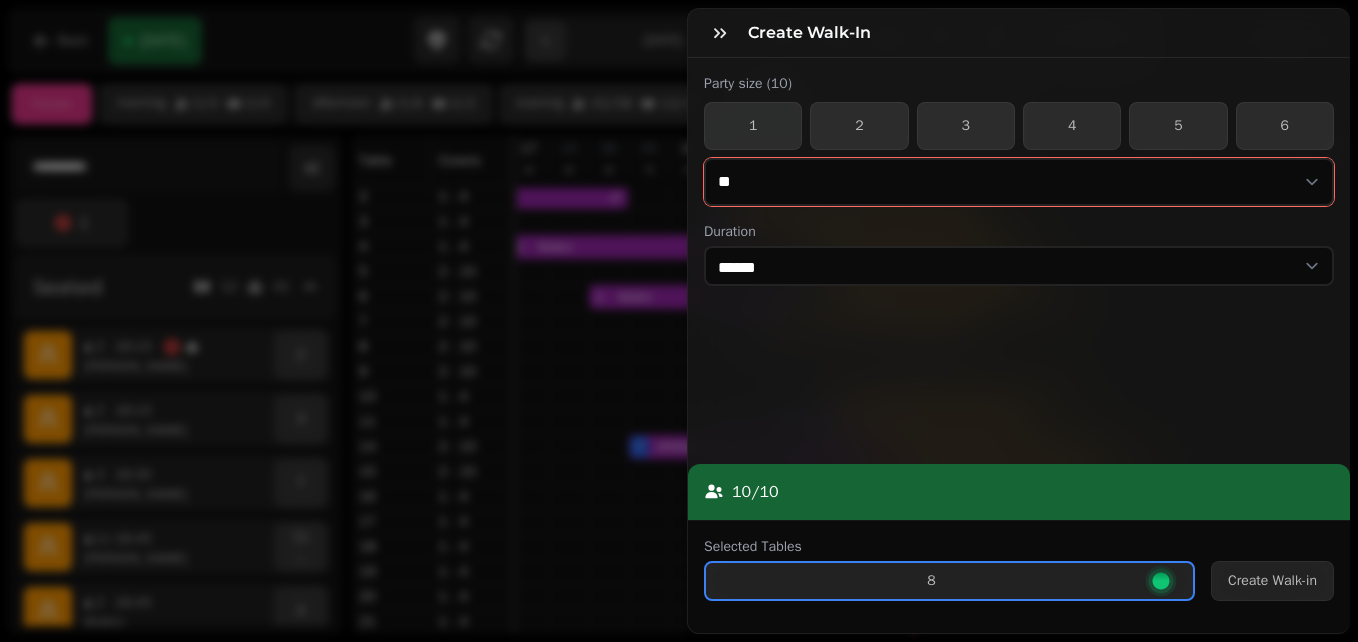 click on "* * * * * * * * * ** ** ** ** ** ** ** ** ** ** ** ** ** ** ** ** ** ** ** ** ** ** ** ** ** ** ** ** ** ** ** ** ** ** ** ** ** ** ** ** ** ** ** ** ** ** ** ** ** ** ** ** ** ** ** ** ** ** ** ** ** ** ** ** ** ** ** ** ** ** ** ** ** ** ** ** ** ** ** ** ** ** ** ** ** ** ** ** ** ** *** *** *** *** *** *** *** *** *** *** *** *** *** *** *** *** *** *** *** *** *** *** *** *** *** *** *** *** *** *** *** *** *** *** *** *** *** *** *** *** *** *** *** *** *** *** *** *** *** *** *** *** *** *** *** *** *** *** *** *** *** *** *** *** *** *** *** *** *** *** *** *** *** *** *** *** *** *** *** *** *** *** *** *** *** *** *** *** *** *** *** *** *** *** *** *** *** *** *** *** *** *** *** *** *** *** *** *** *** *** *** *** *** *** *** *** *** *** *** *** *** *** *** *** *** *** *** *** *** *** *** *** *** *** *** *** *** *** *** *** *** *** *** *** *** *** *** *** *** *** ***" at bounding box center [1019, 182] 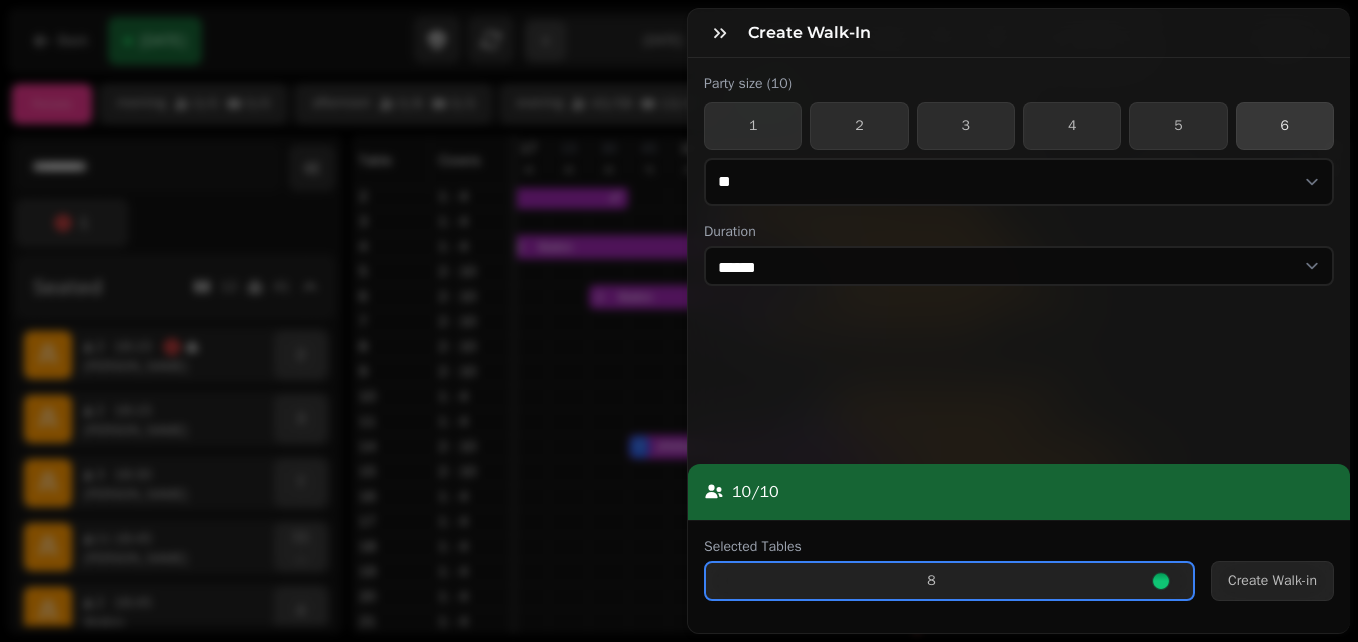 click on "6" at bounding box center (1285, 126) 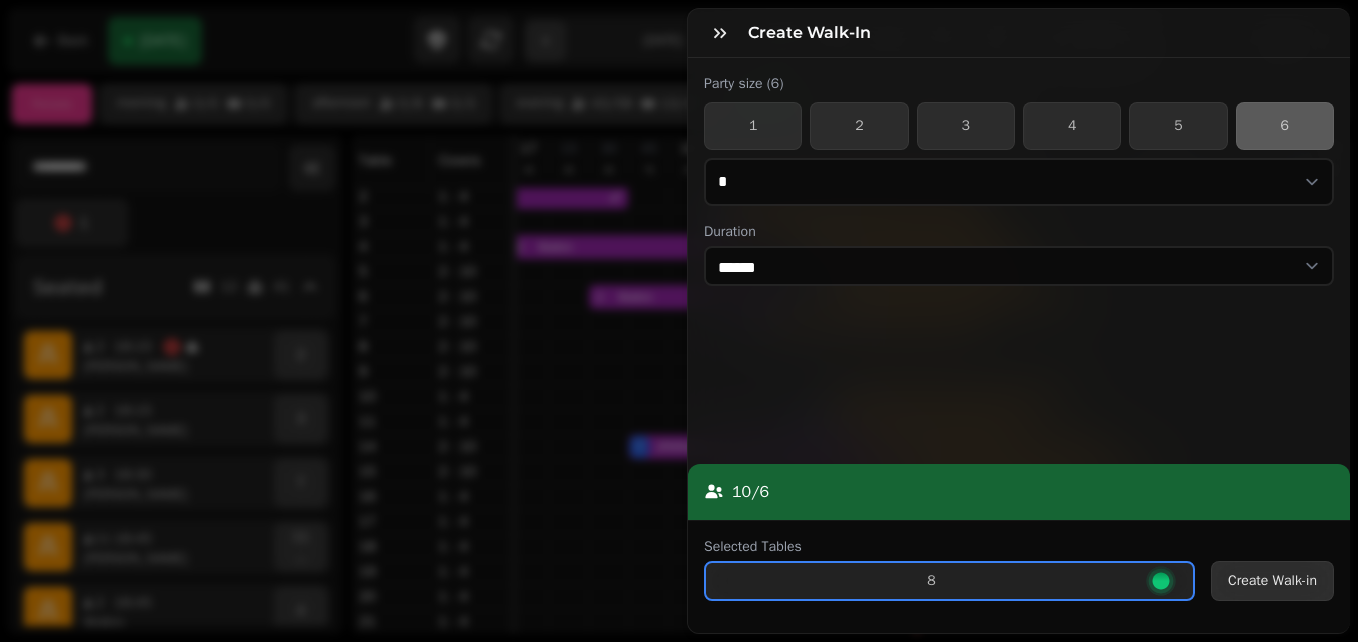 click on "Create Walk-in" at bounding box center [1272, 581] 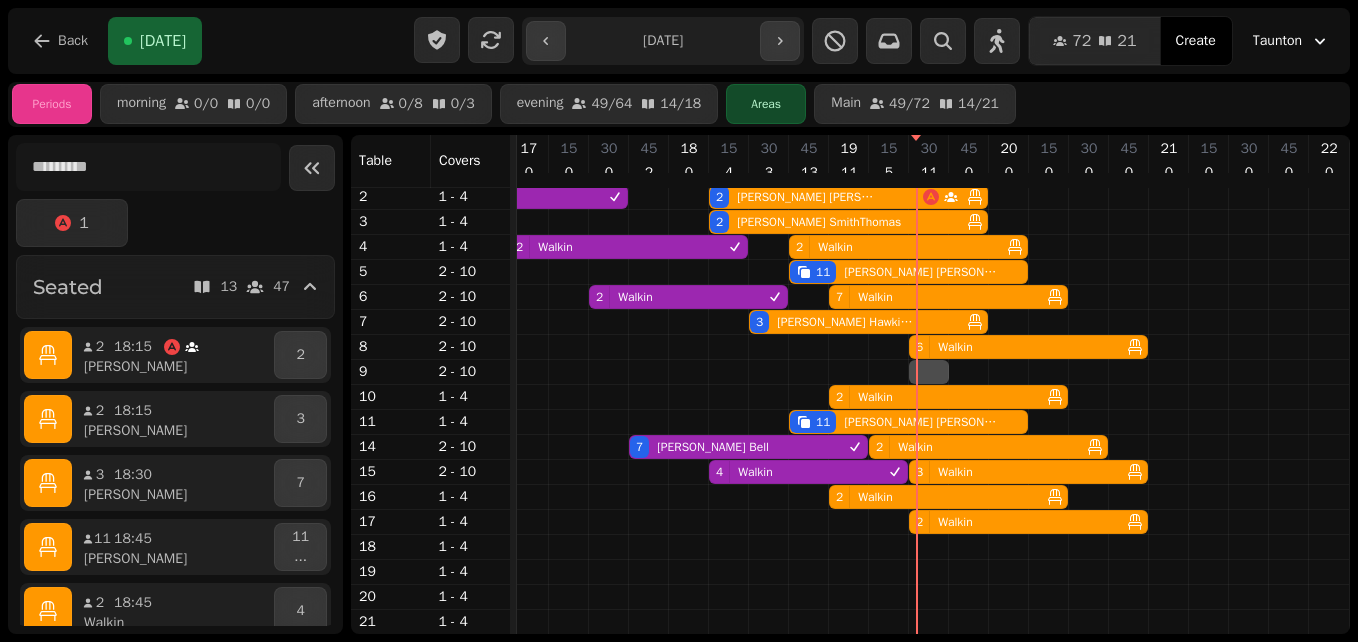 select on "**" 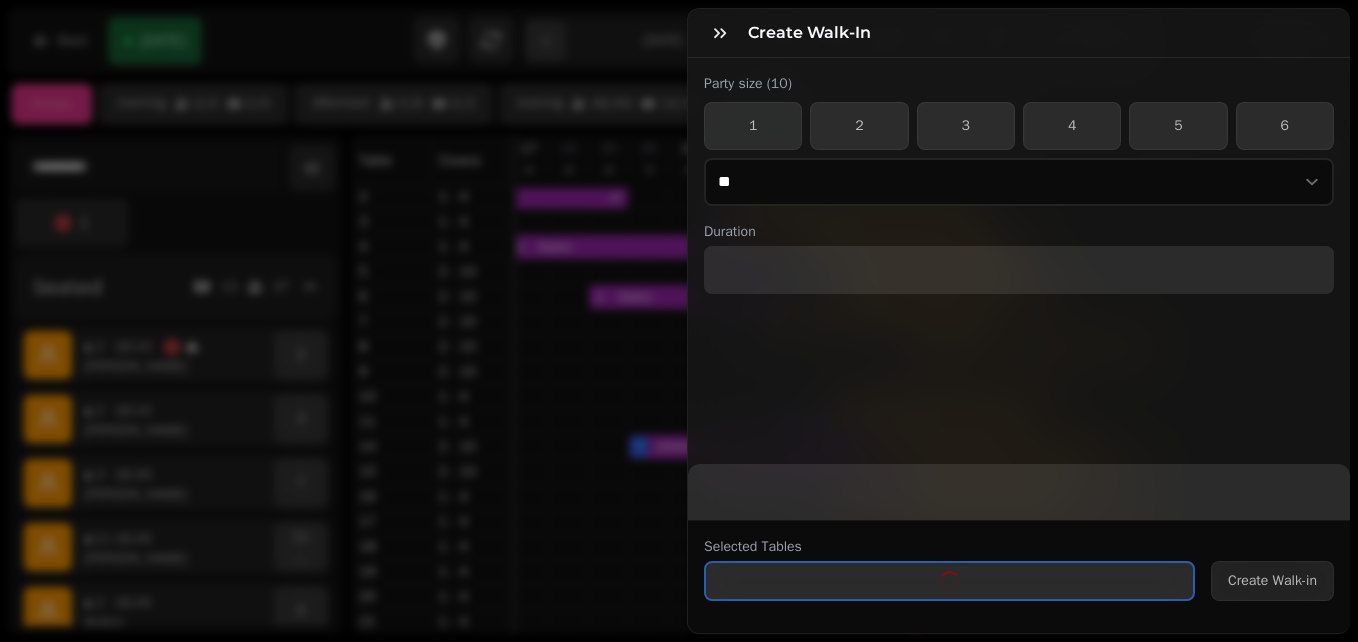 select on "****" 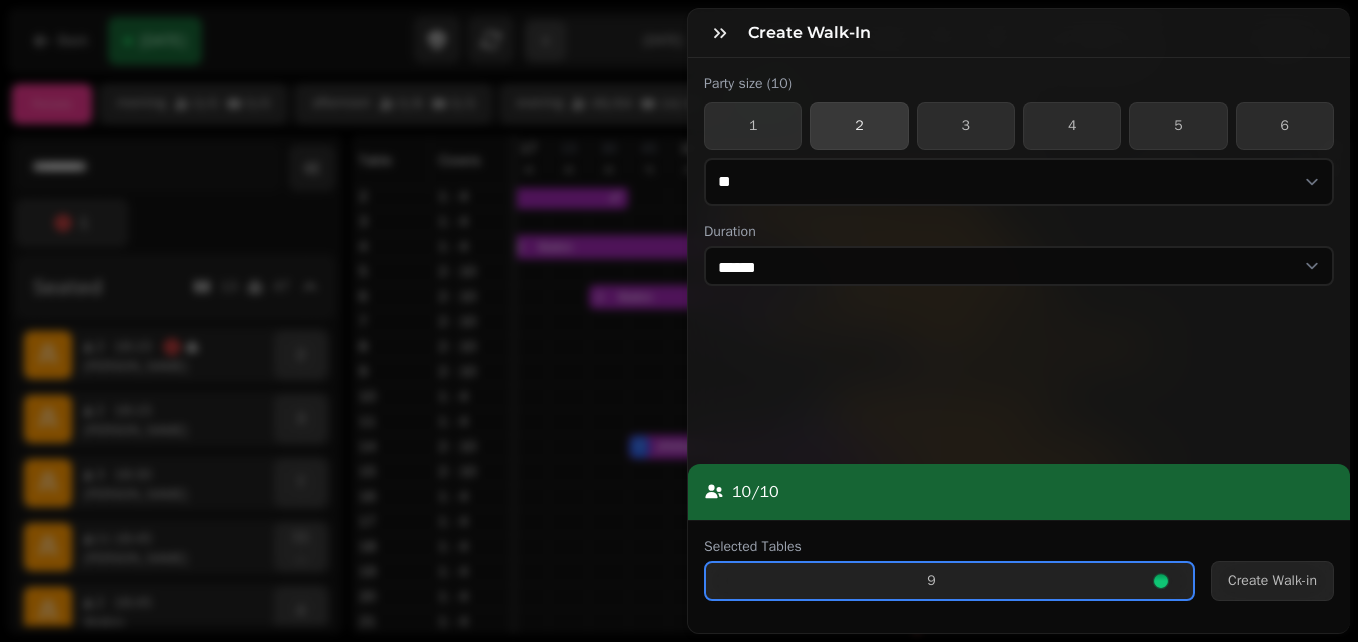 click on "2" at bounding box center [859, 126] 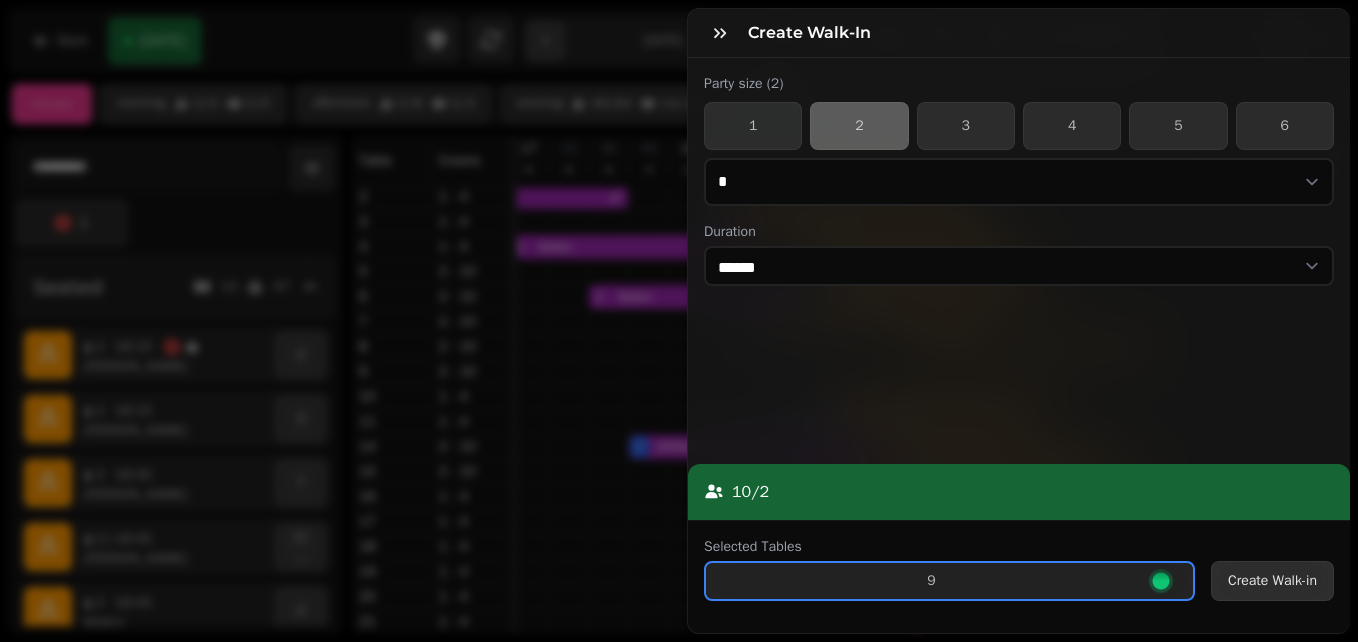 click on "Create Walk-in" at bounding box center [1272, 581] 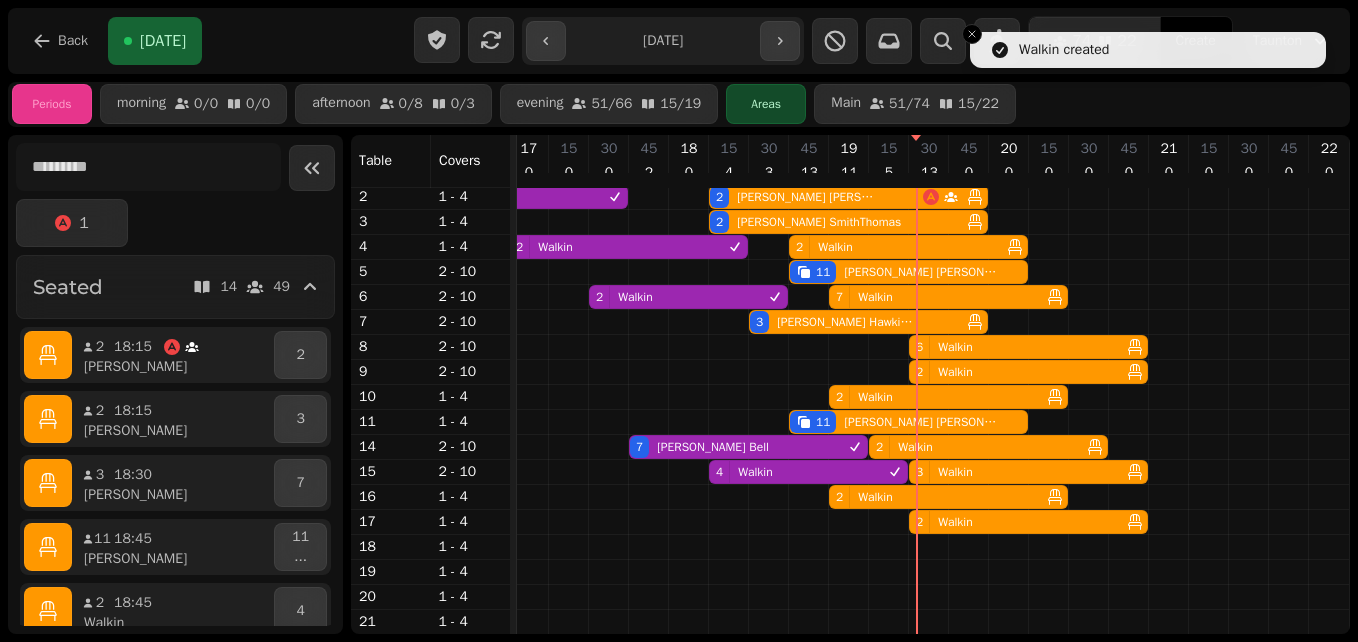 scroll, scrollTop: 0, scrollLeft: 823, axis: horizontal 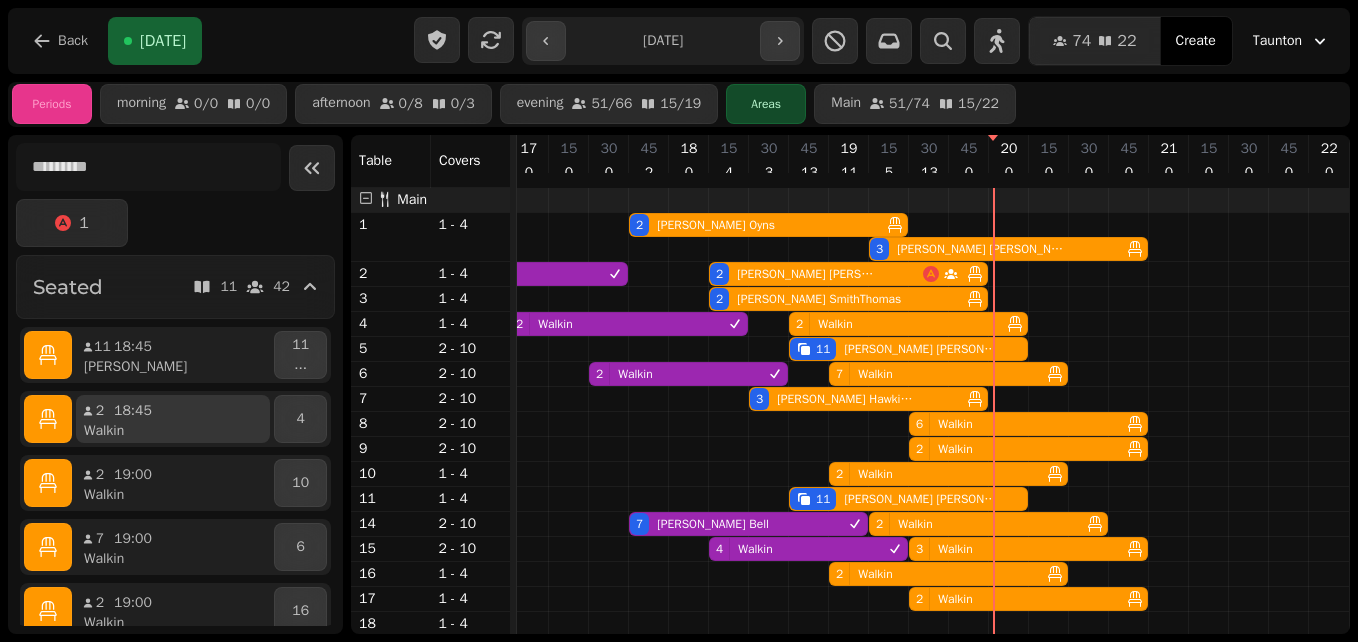 click on "Walkin" at bounding box center [181, 431] 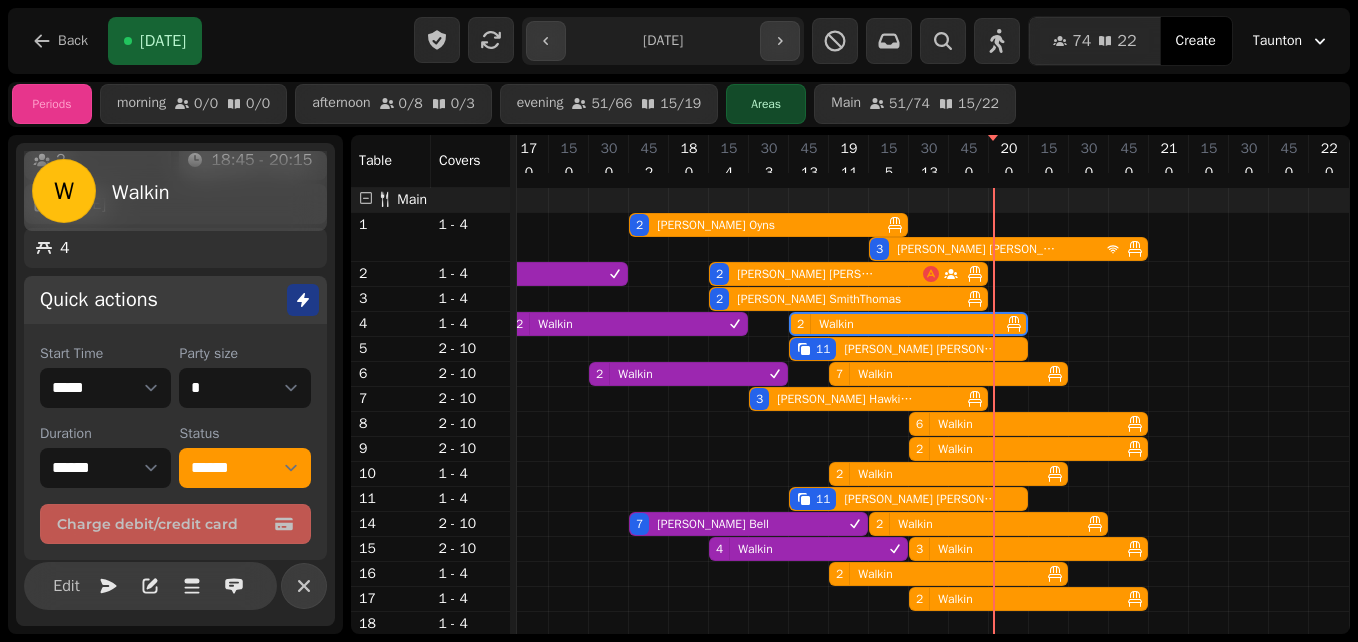 scroll, scrollTop: 99, scrollLeft: 0, axis: vertical 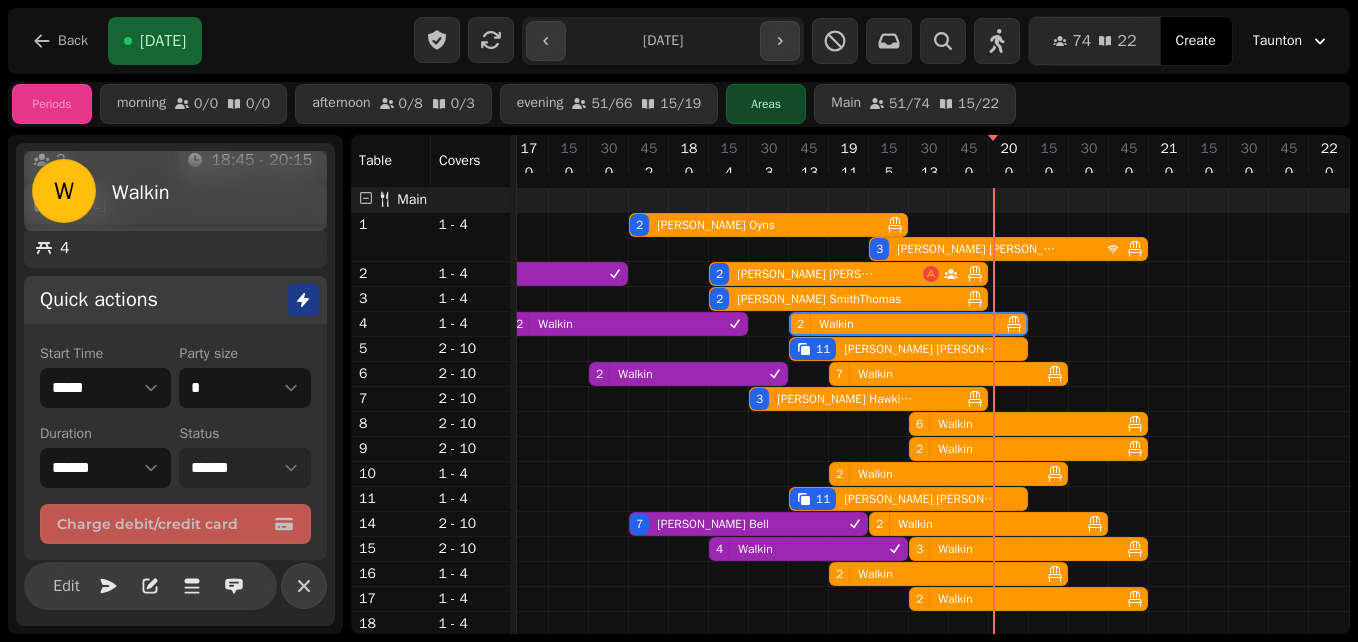 click on "**********" at bounding box center (244, 468) 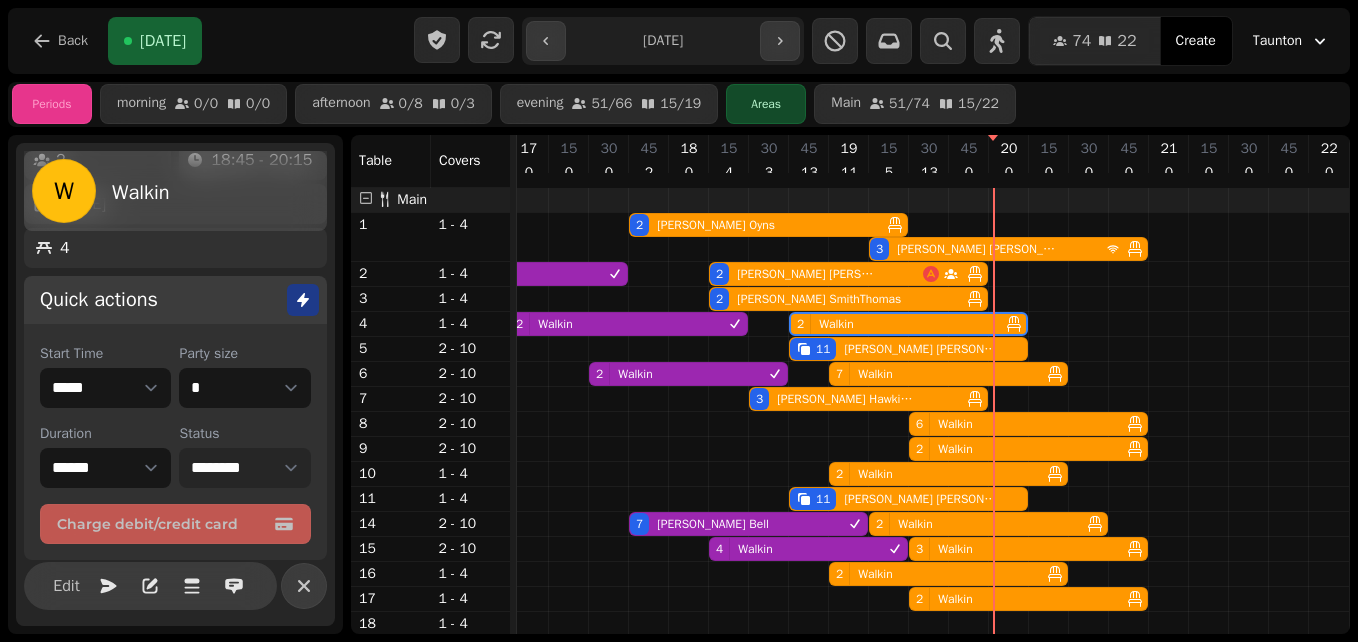 click on "**********" at bounding box center [244, 468] 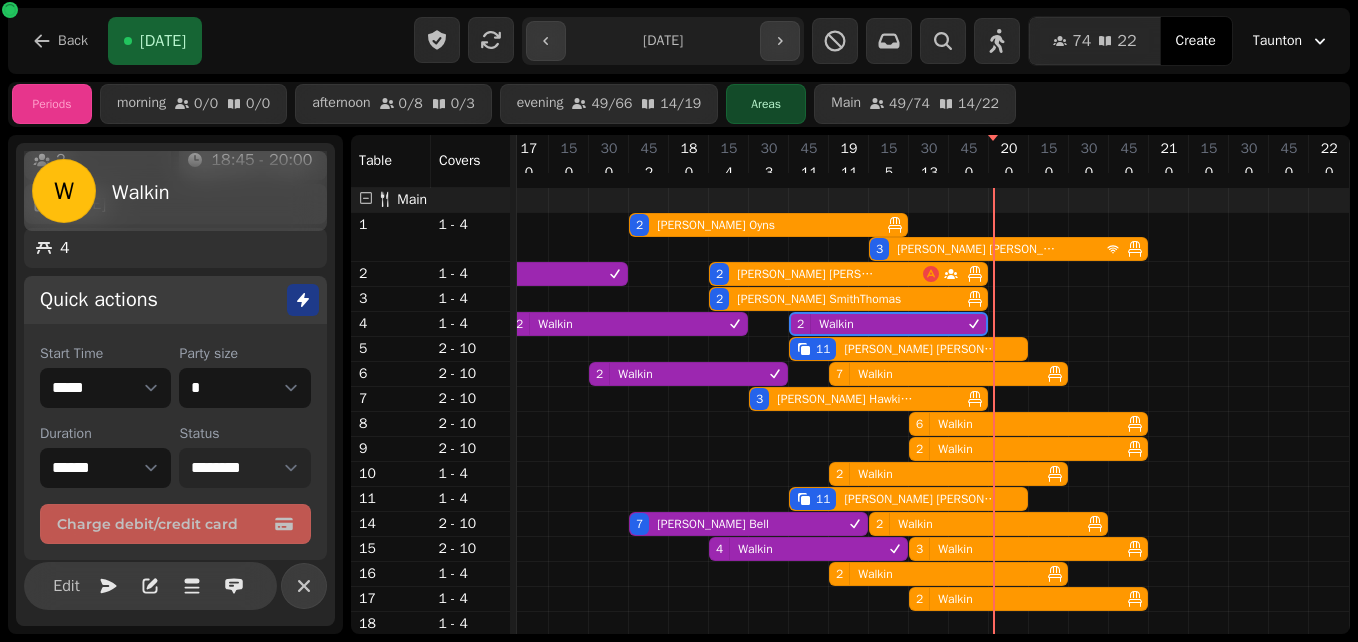 select on "****" 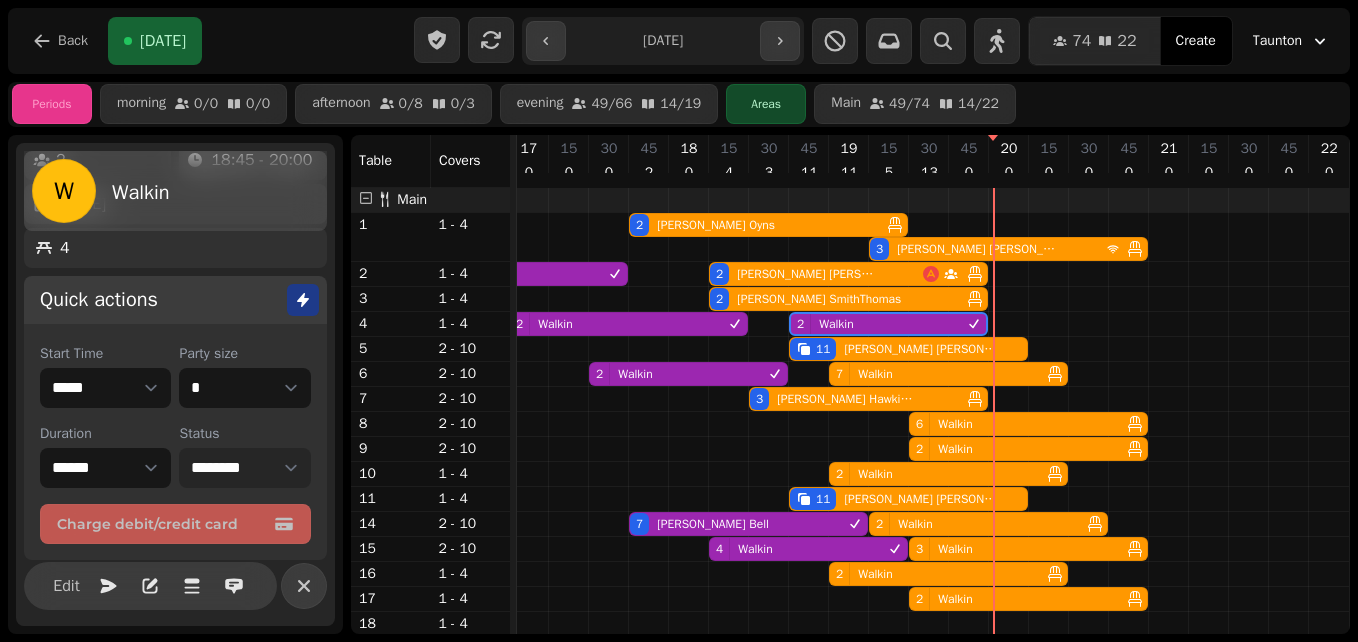 click on "Walkin" at bounding box center [875, 574] 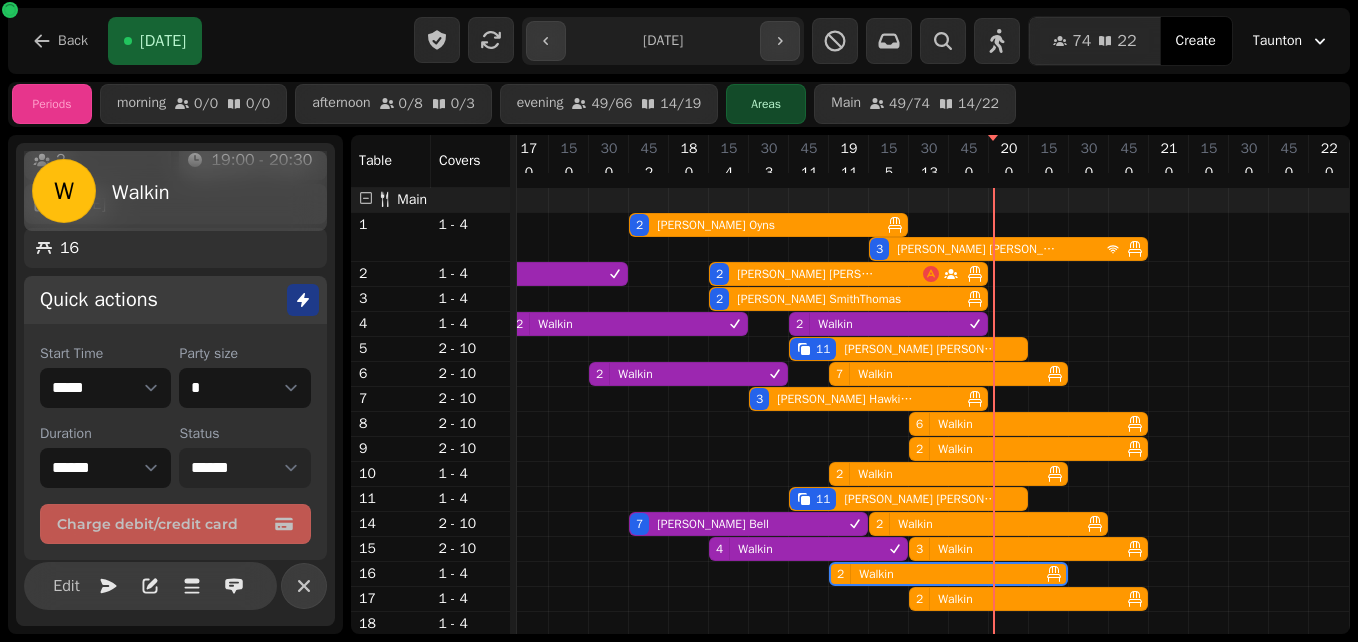 scroll, scrollTop: 115, scrollLeft: 0, axis: vertical 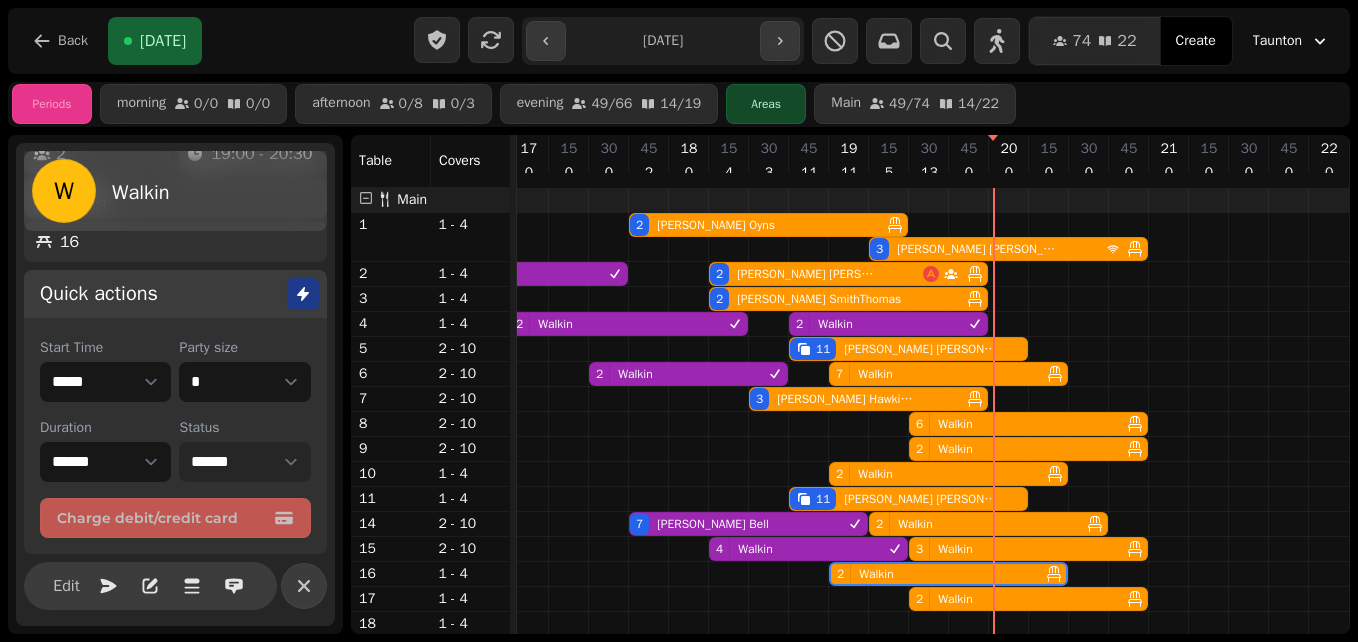 click on "**********" at bounding box center [244, 462] 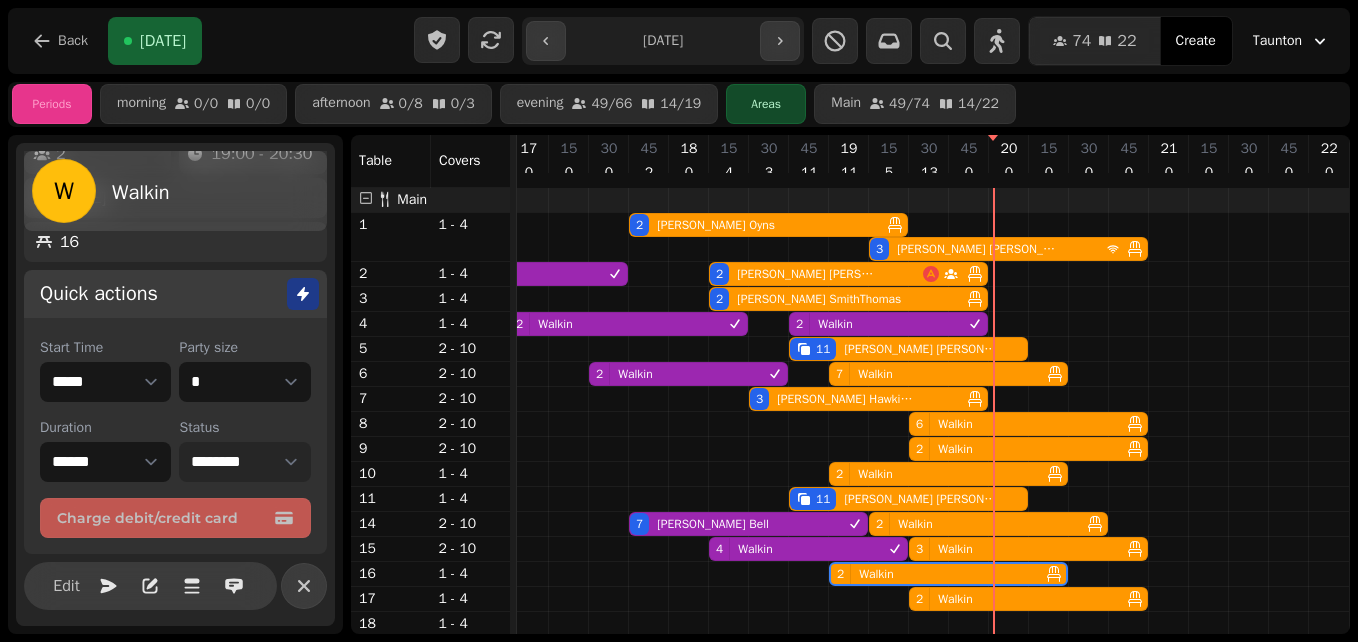 click on "**********" at bounding box center (244, 462) 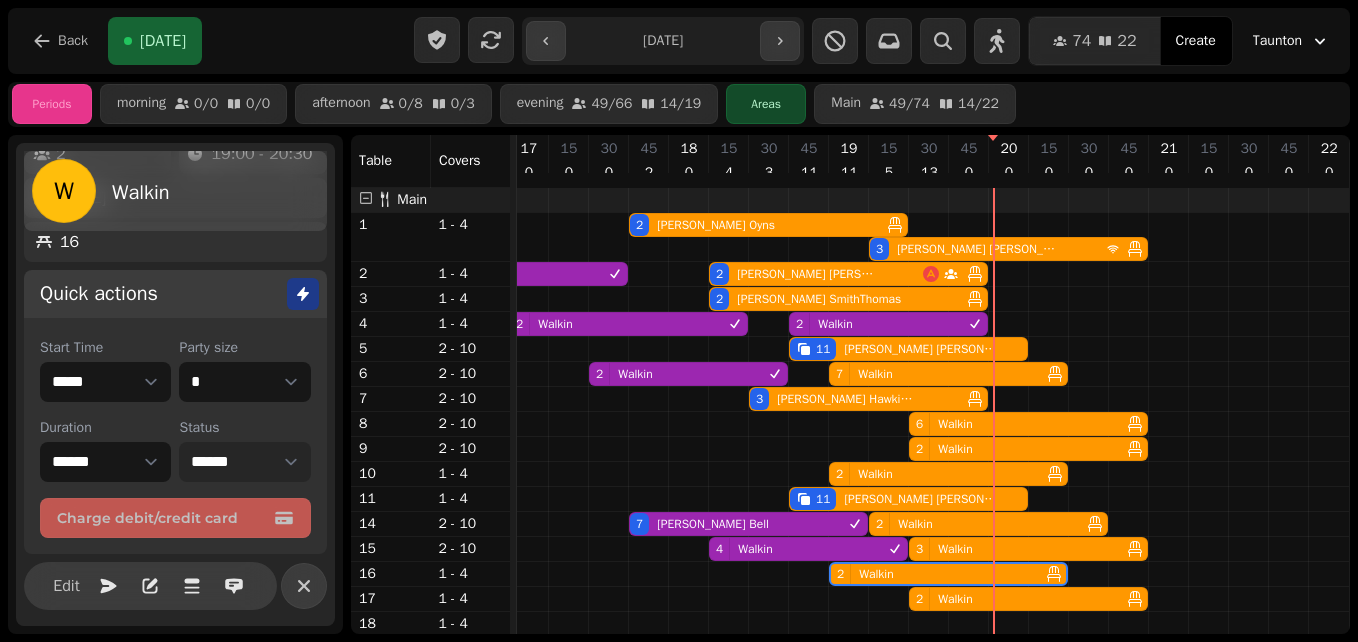 select on "********" 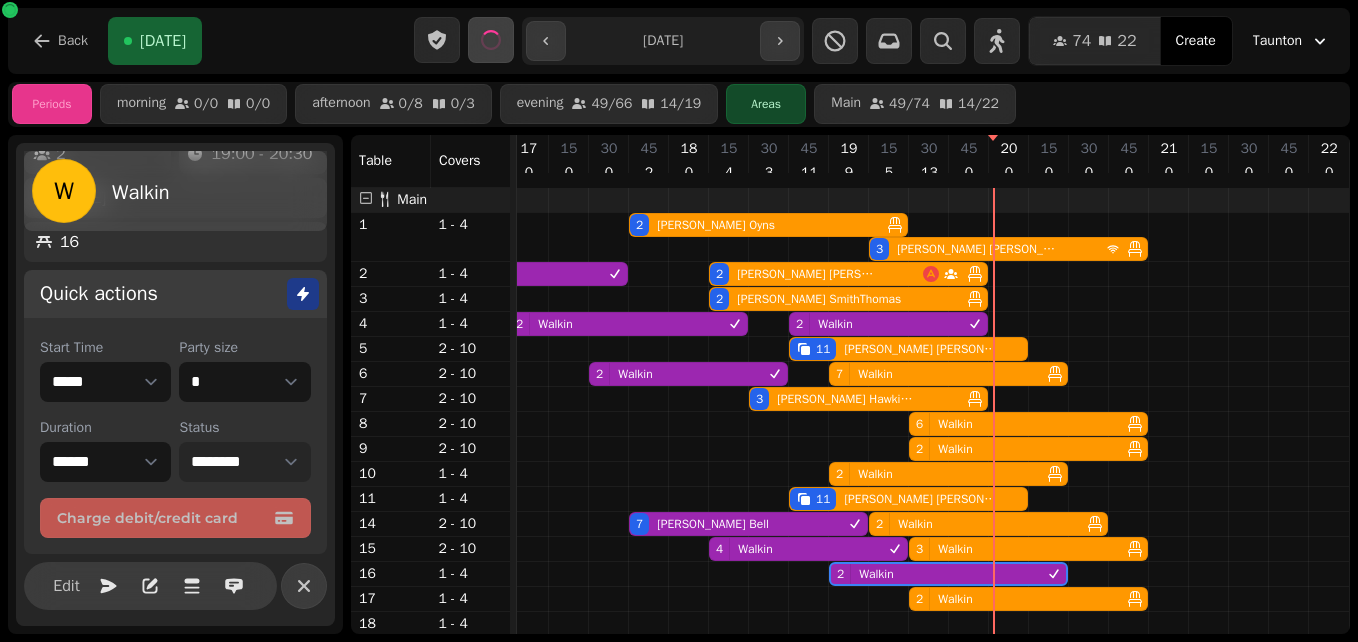 select on "****" 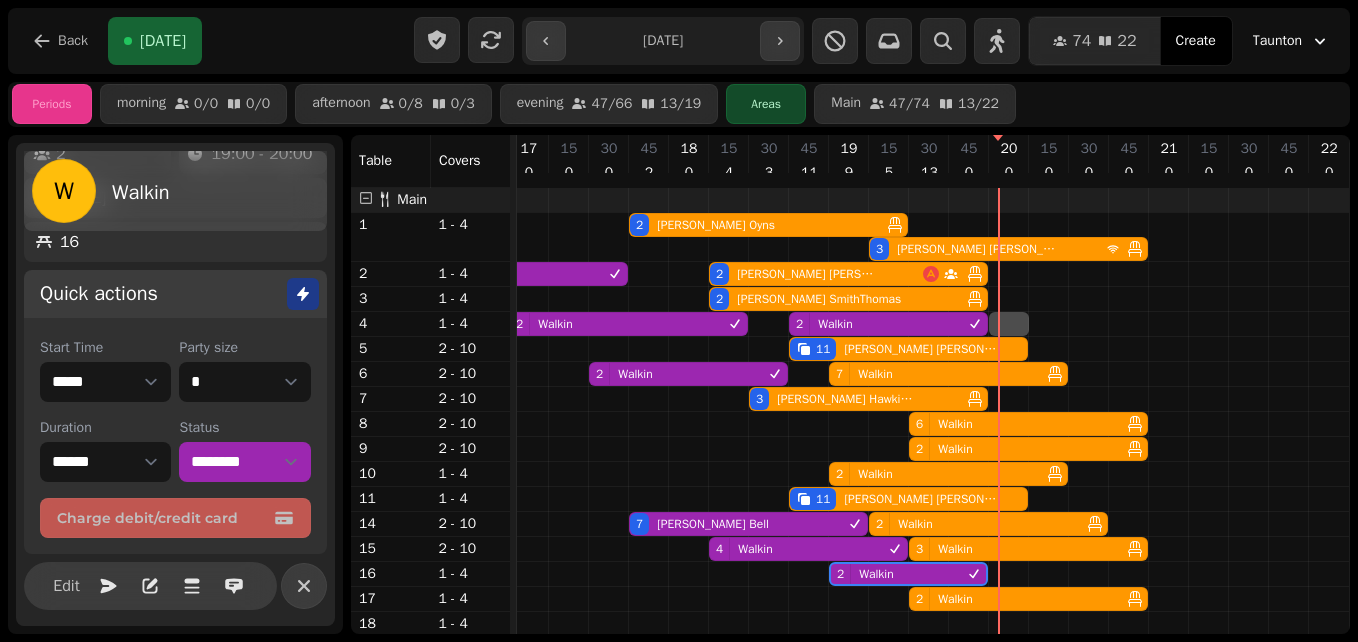 select on "*" 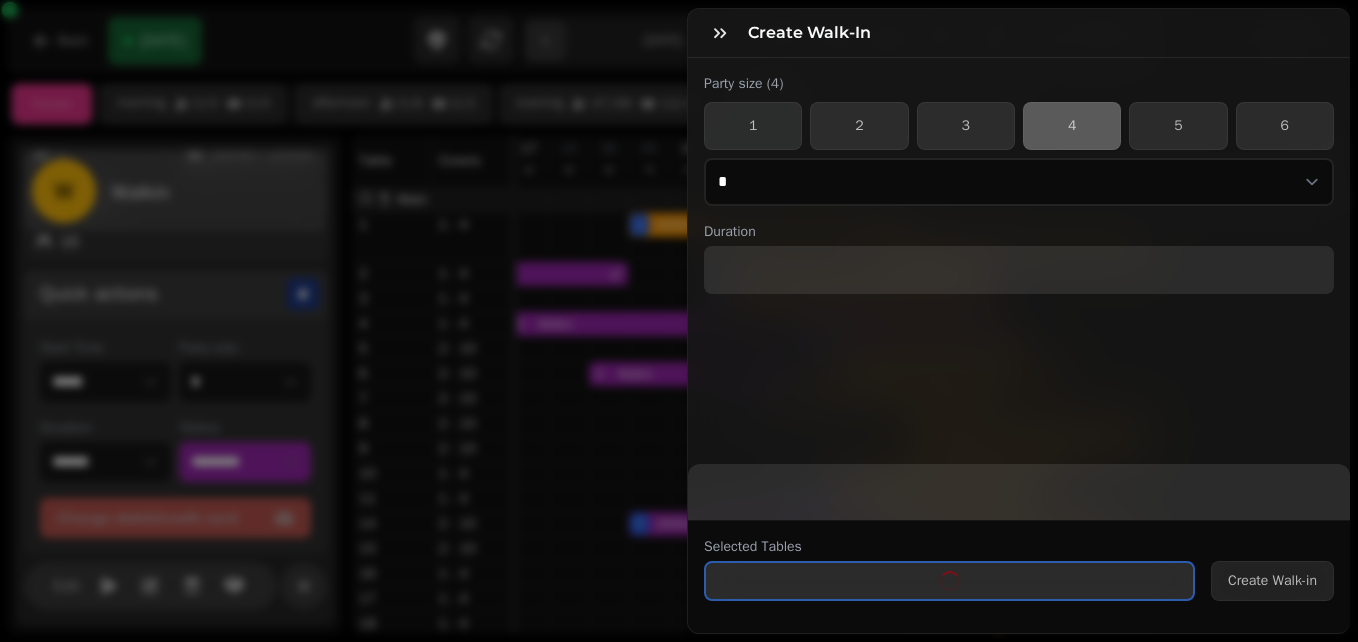 select on "****" 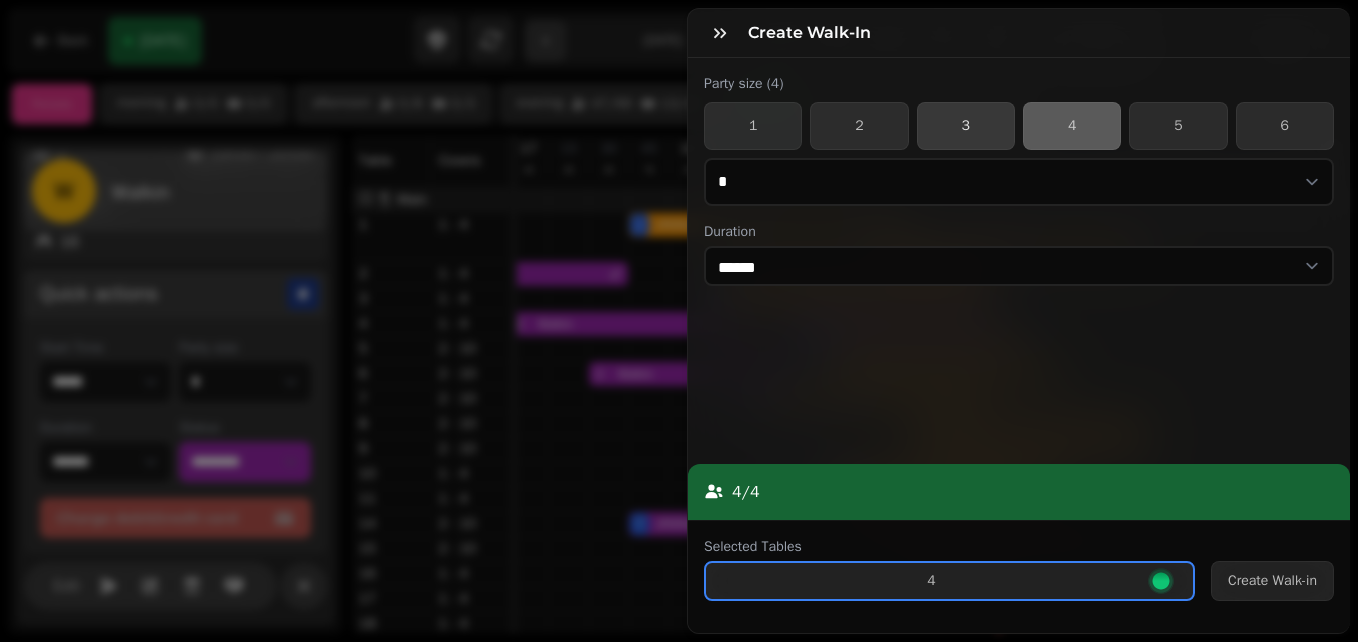 click on "3" at bounding box center (966, 126) 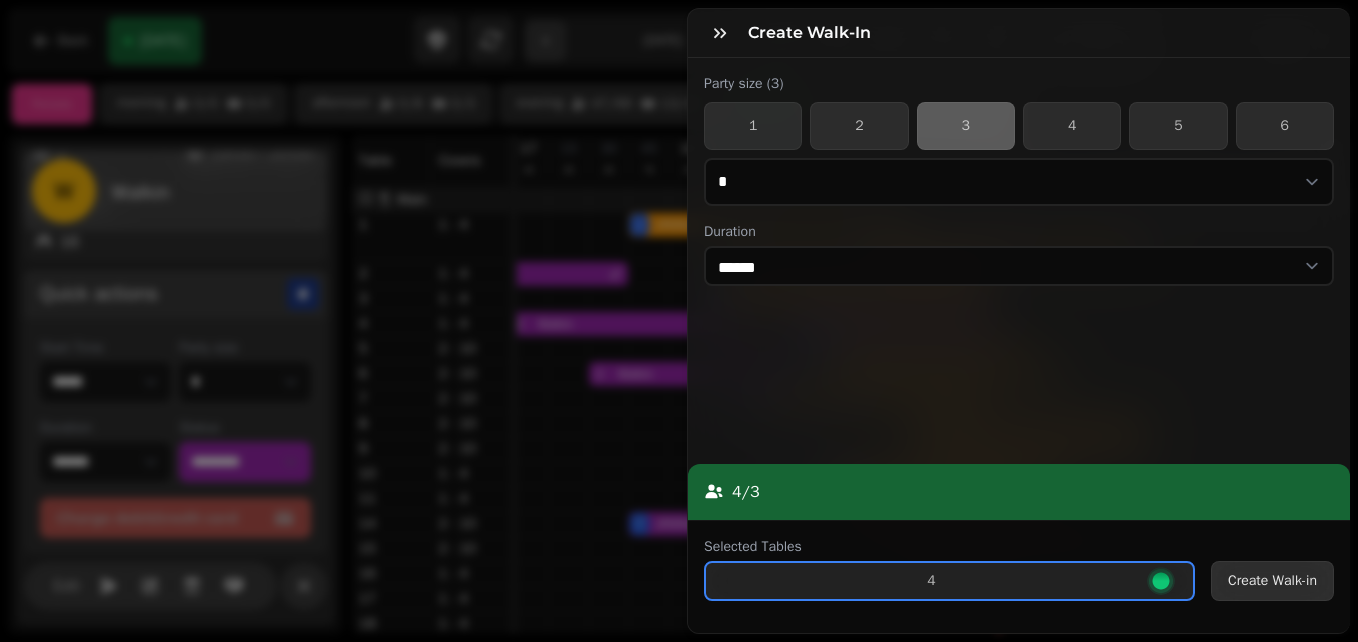 click on "Create Walk-in" at bounding box center [1272, 581] 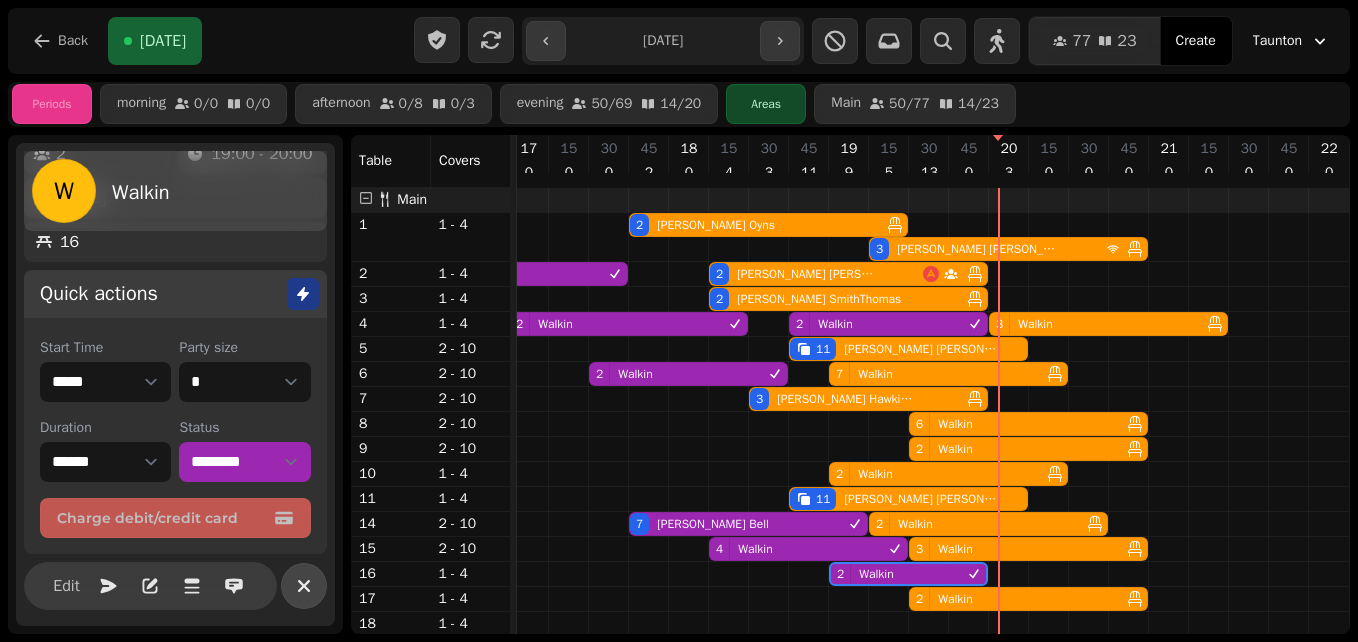 click 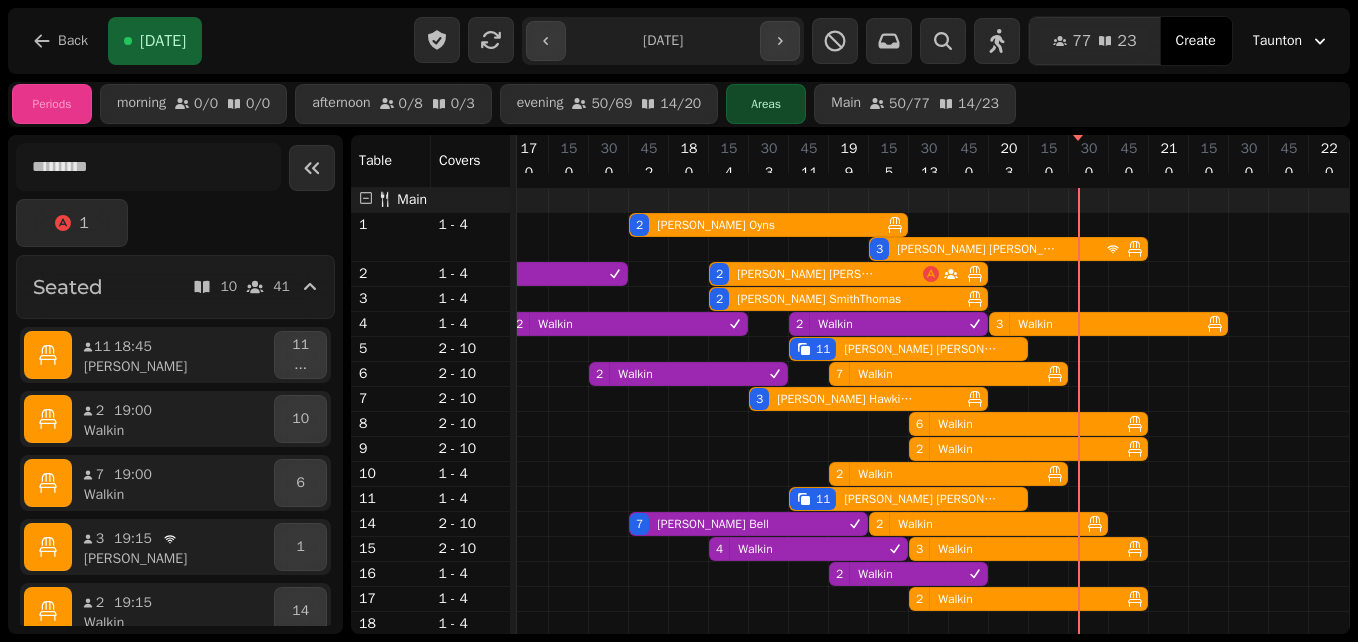 click on "2 Walkin" at bounding box center [974, 524] 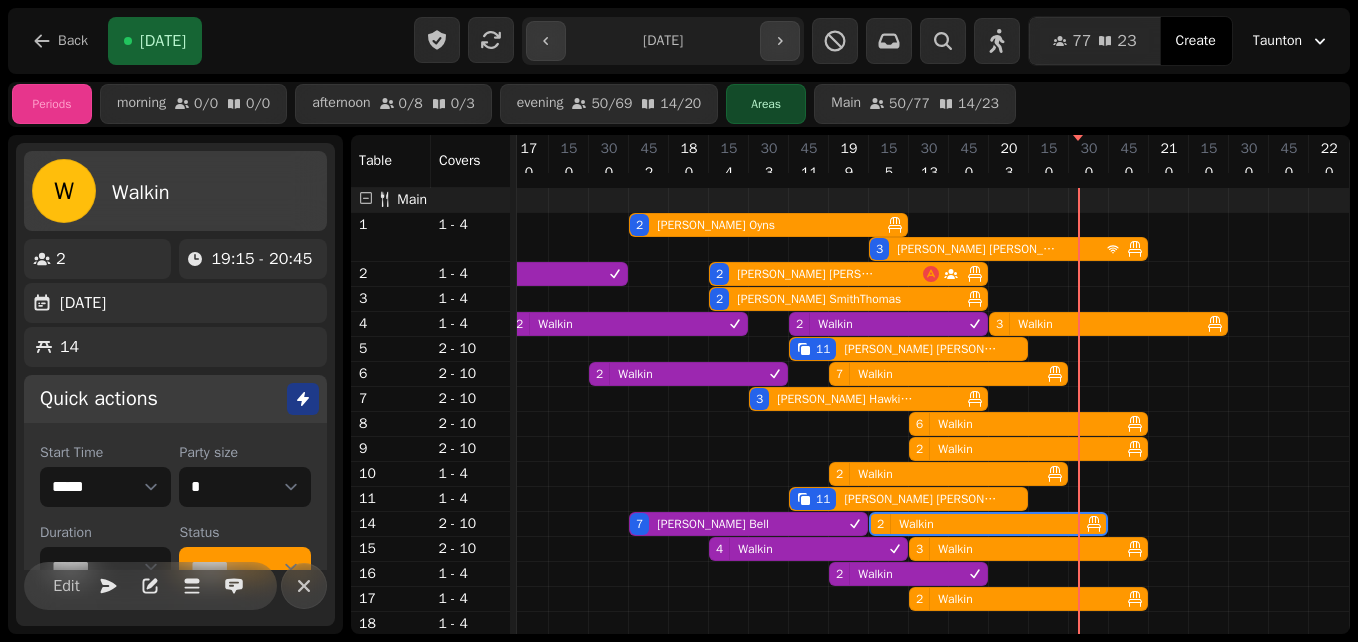 scroll, scrollTop: 115, scrollLeft: 0, axis: vertical 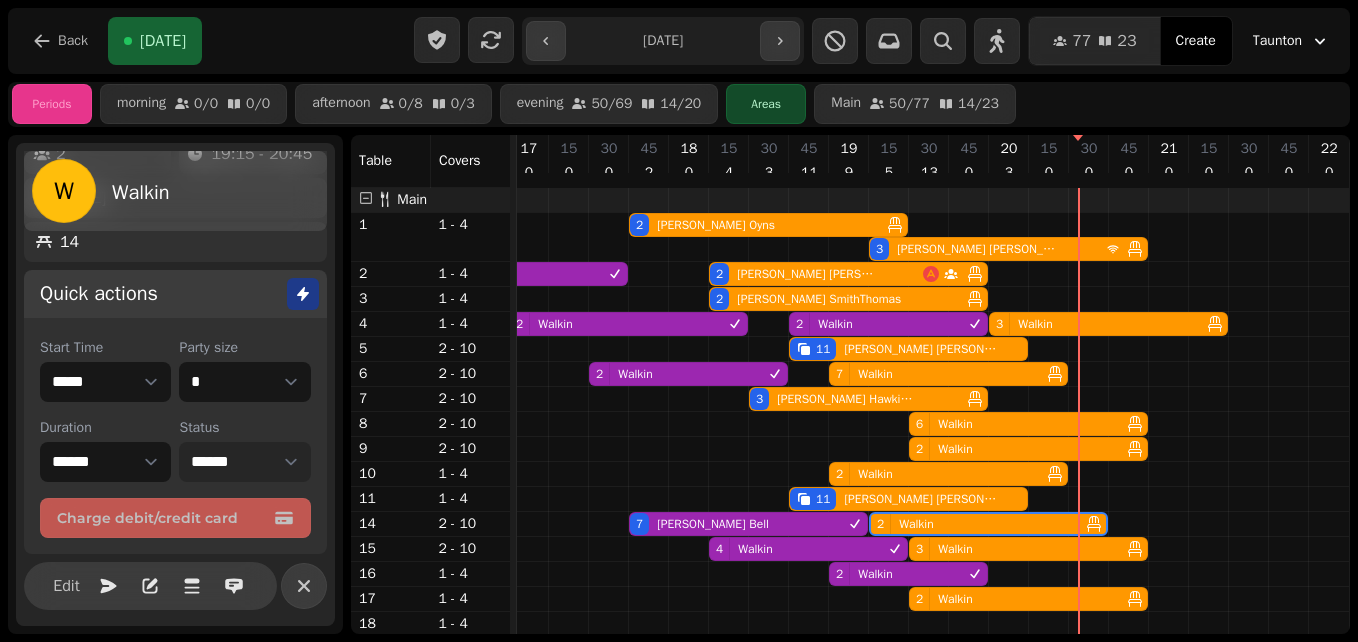drag, startPoint x: 249, startPoint y: 456, endPoint x: 279, endPoint y: 462, distance: 30.594116 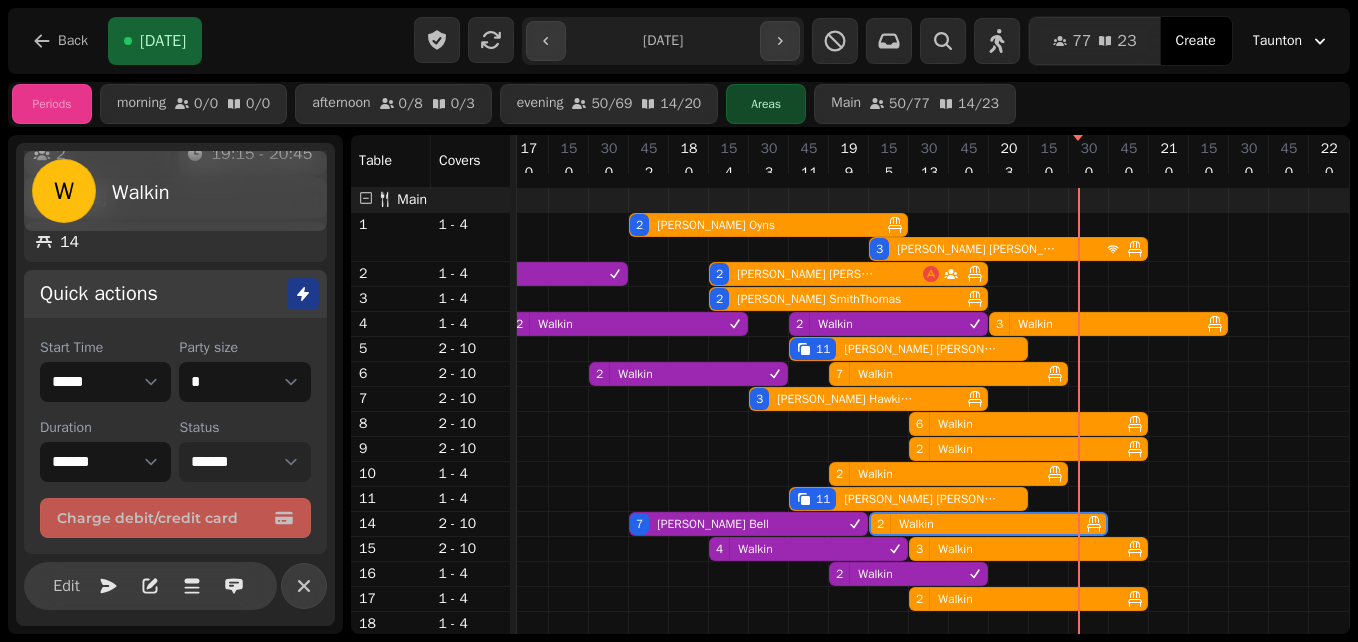 click on "**********" at bounding box center [244, 462] 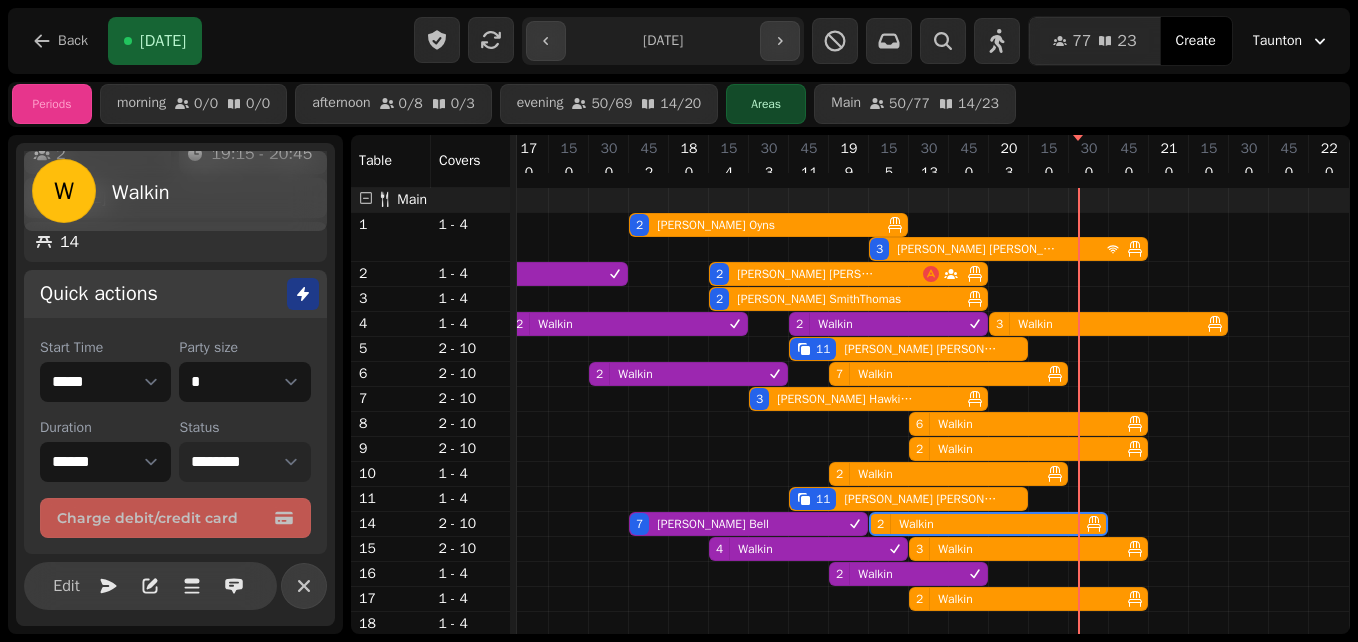 click on "**********" at bounding box center (244, 462) 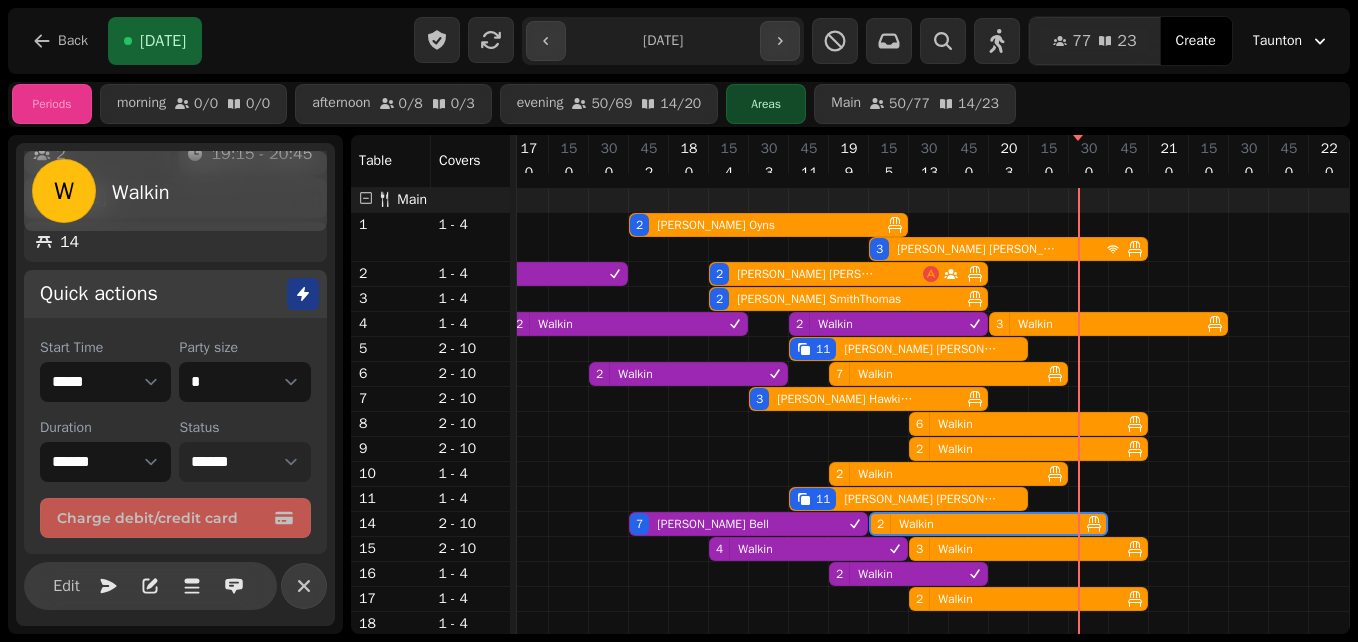select on "********" 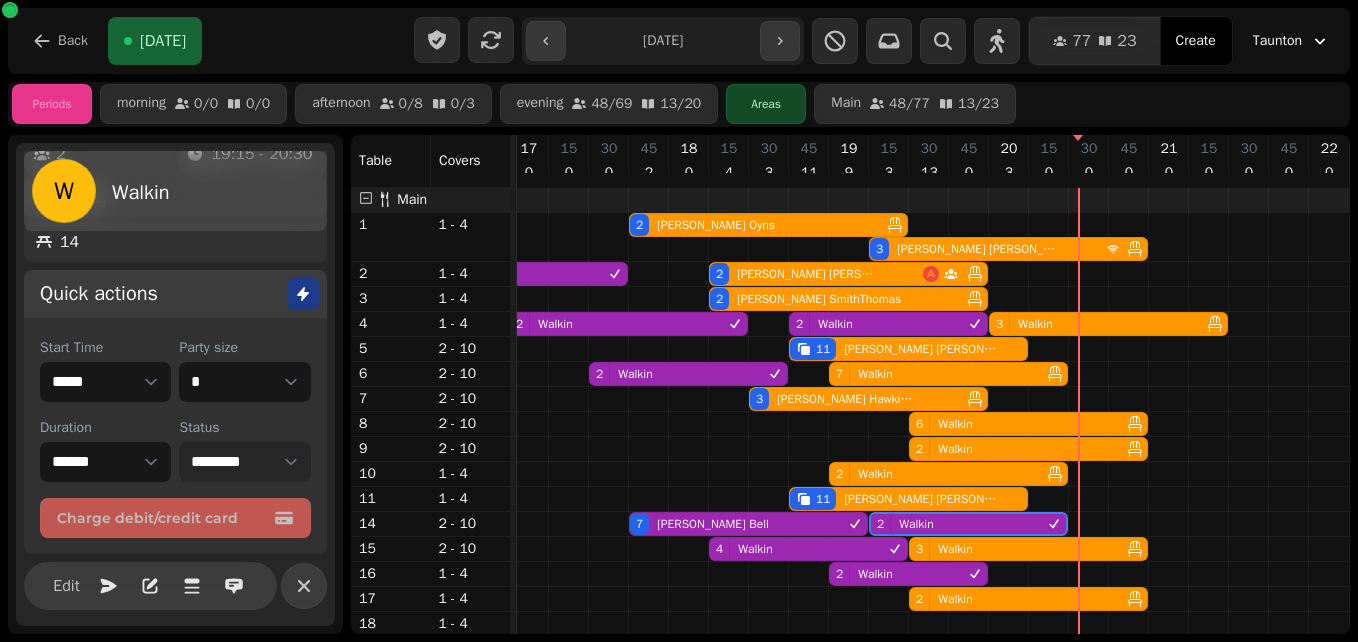 select on "****" 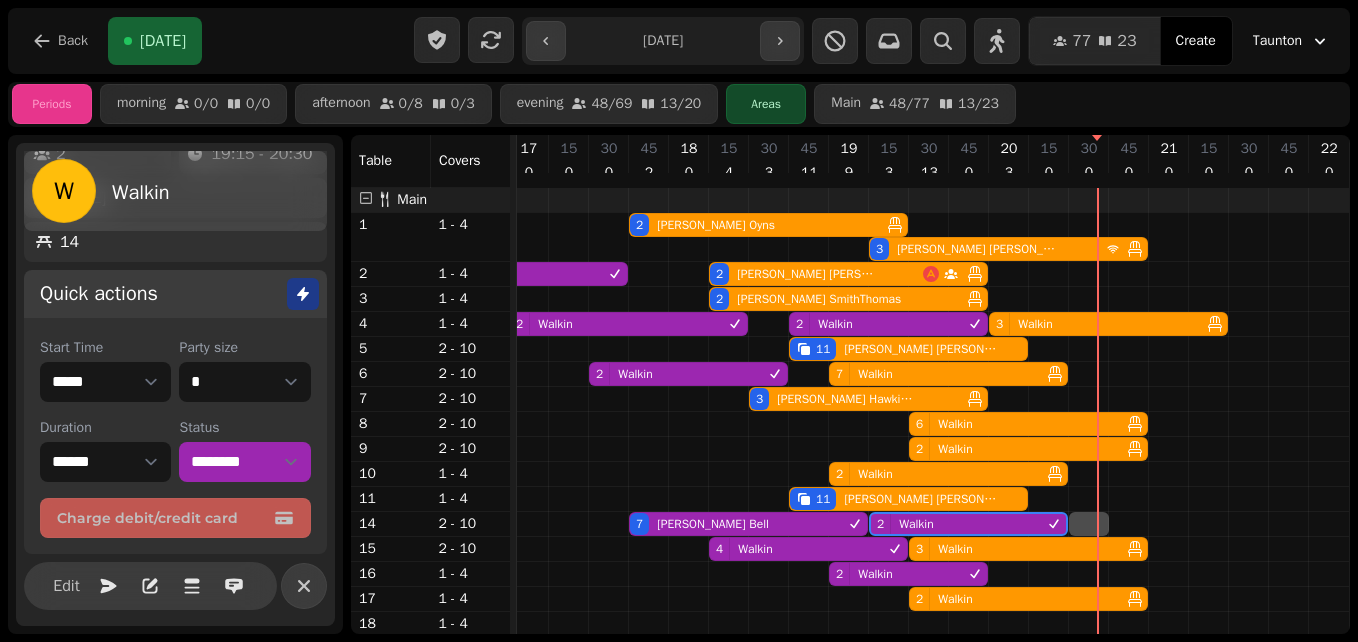 select on "**" 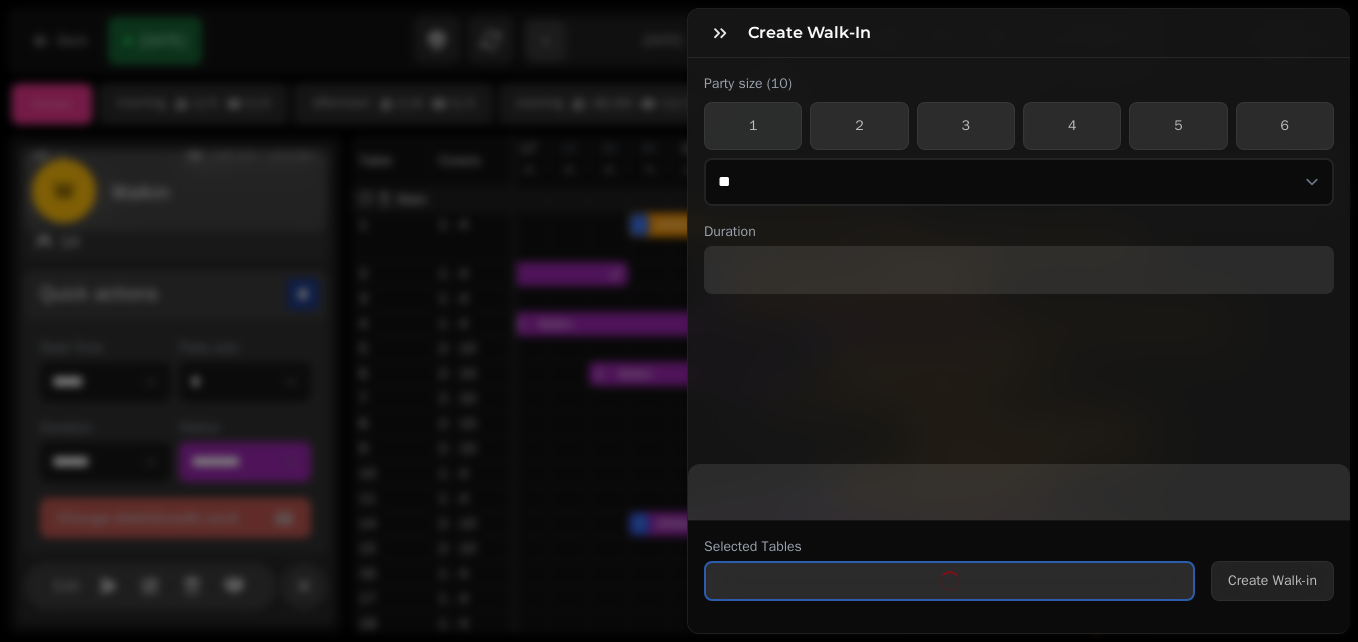 select on "****" 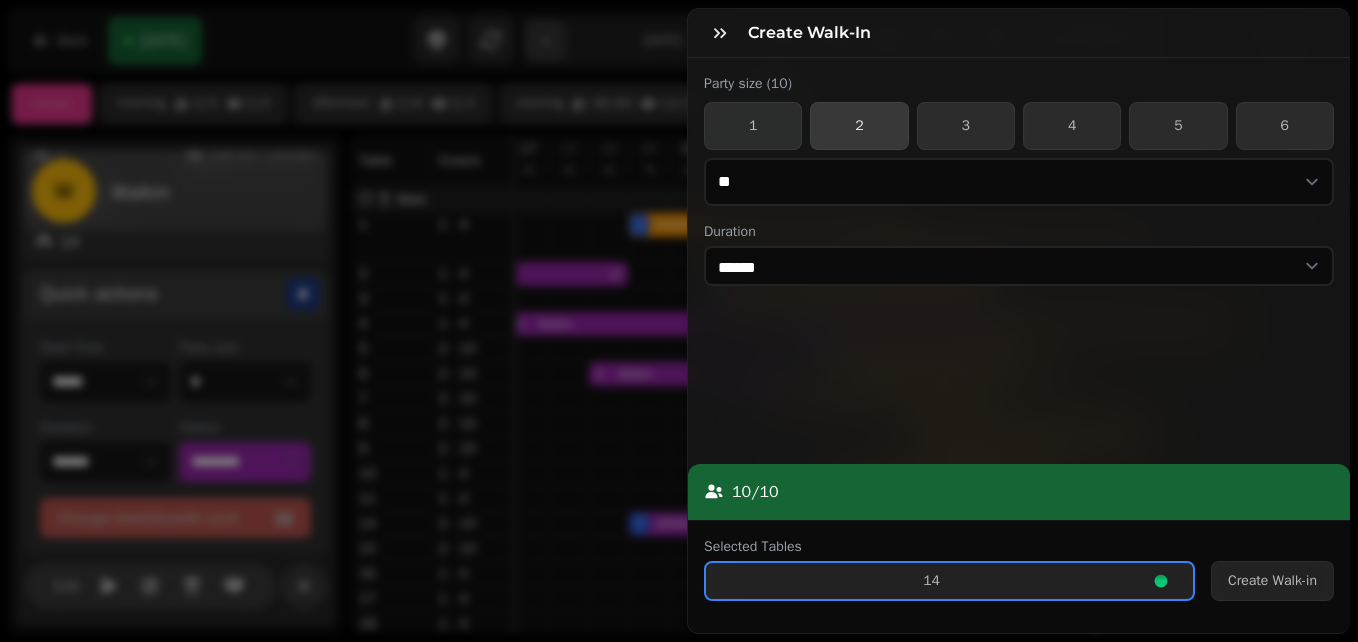 click on "2" at bounding box center [859, 126] 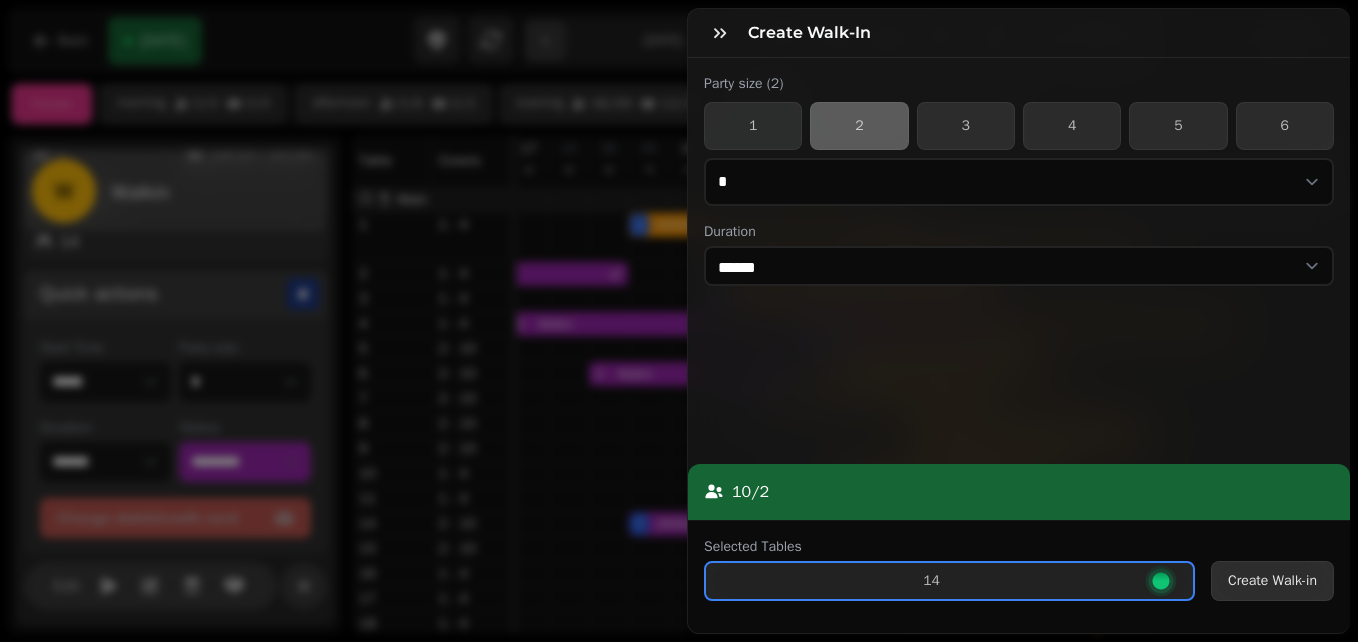 click on "Create Walk-in" at bounding box center [1272, 581] 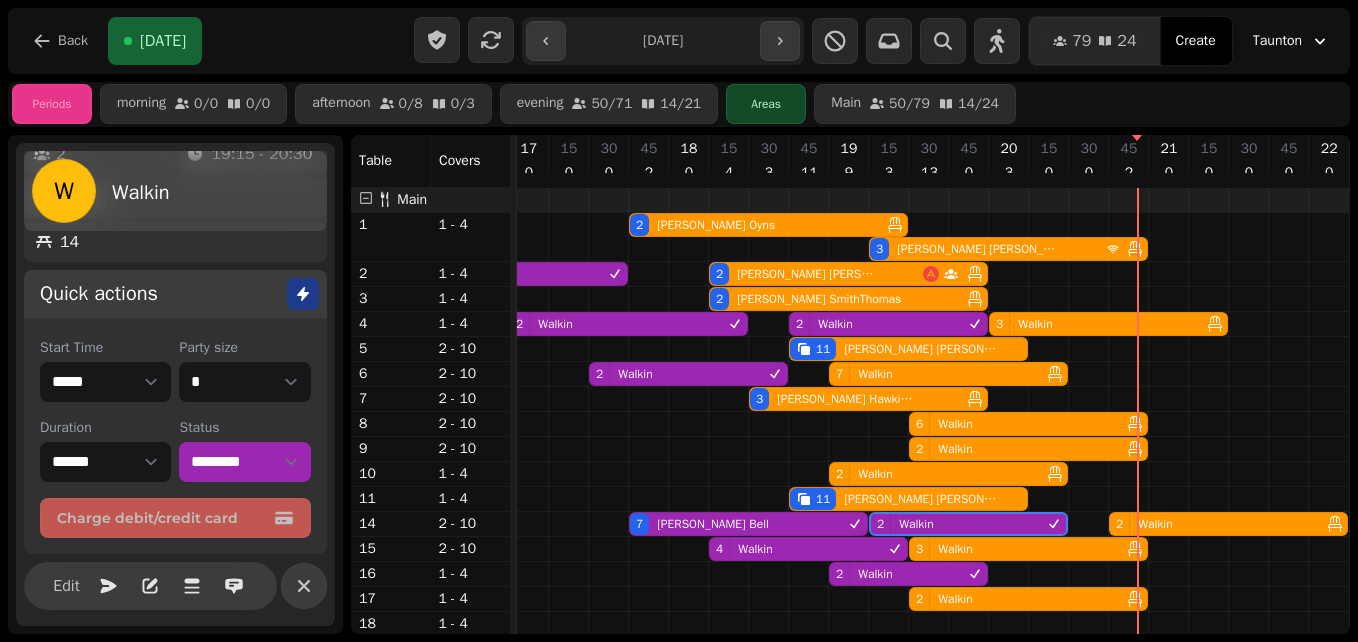 click on "3 Walkin" at bounding box center (1014, 549) 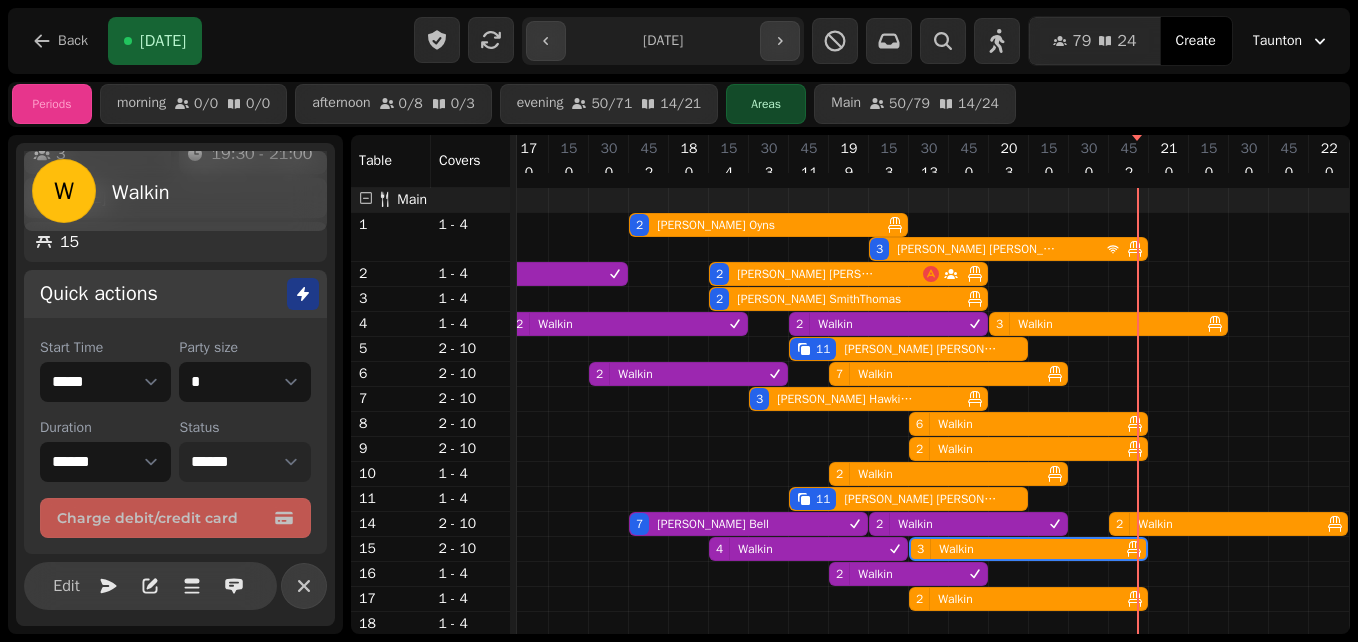 click on "**********" at bounding box center [244, 462] 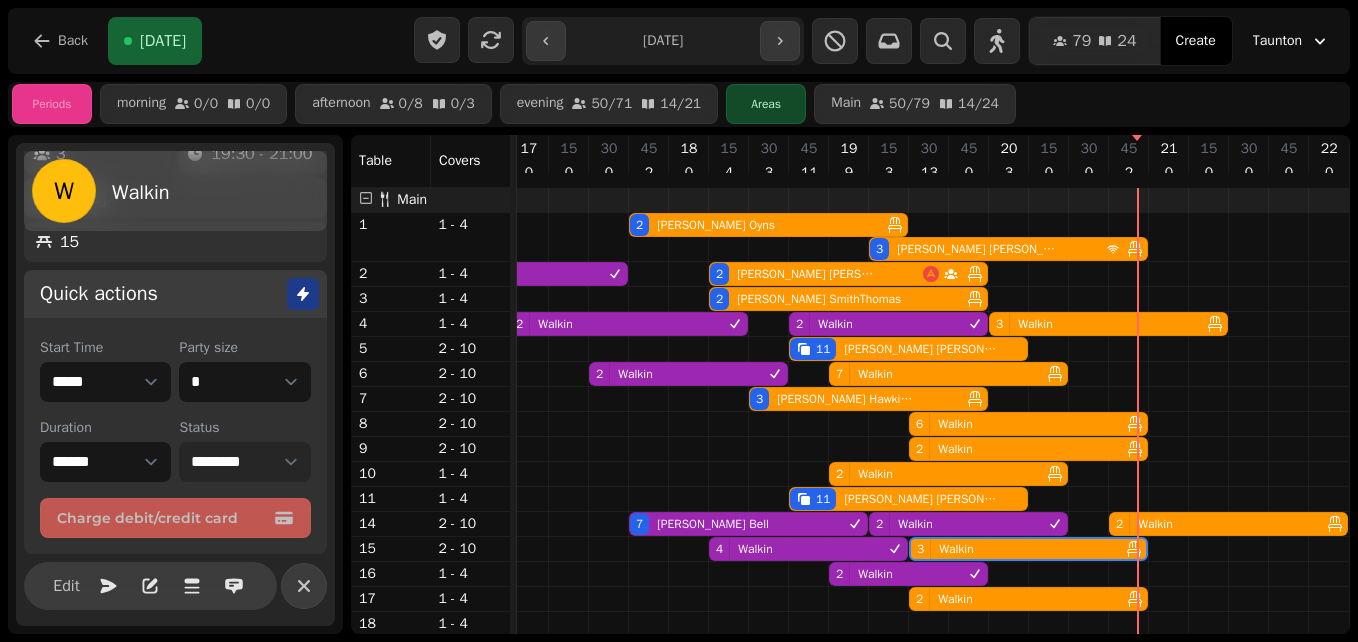 click on "**********" at bounding box center [244, 462] 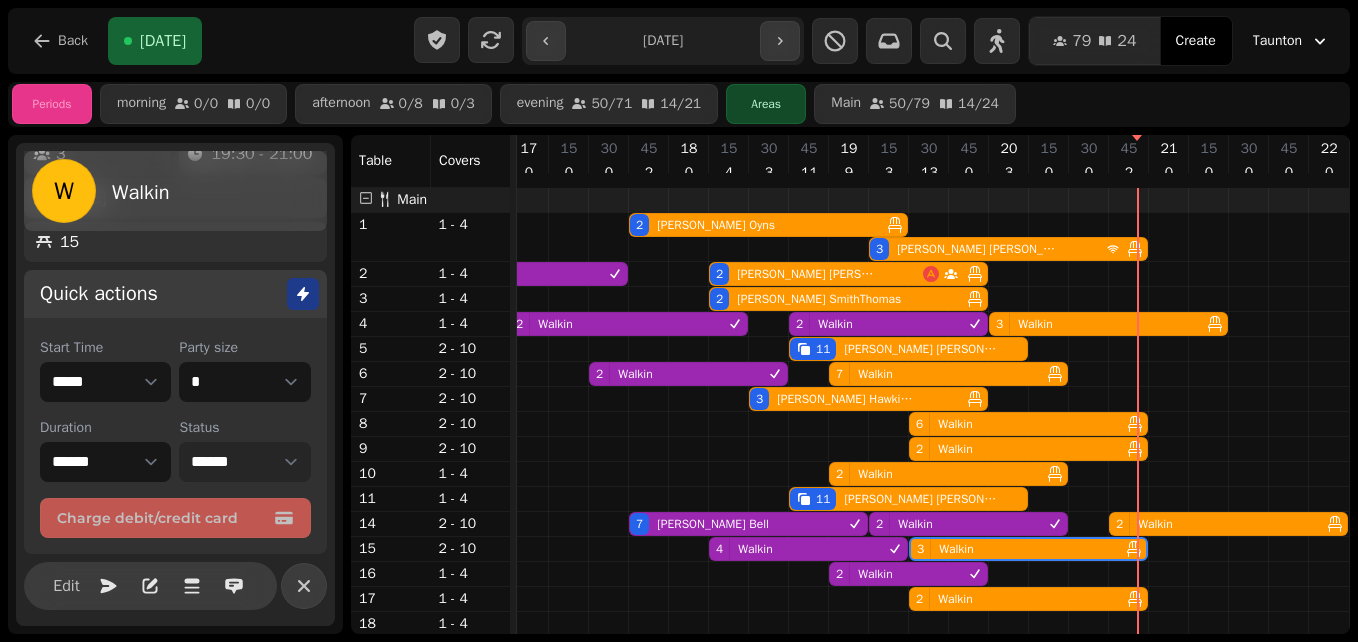 select on "********" 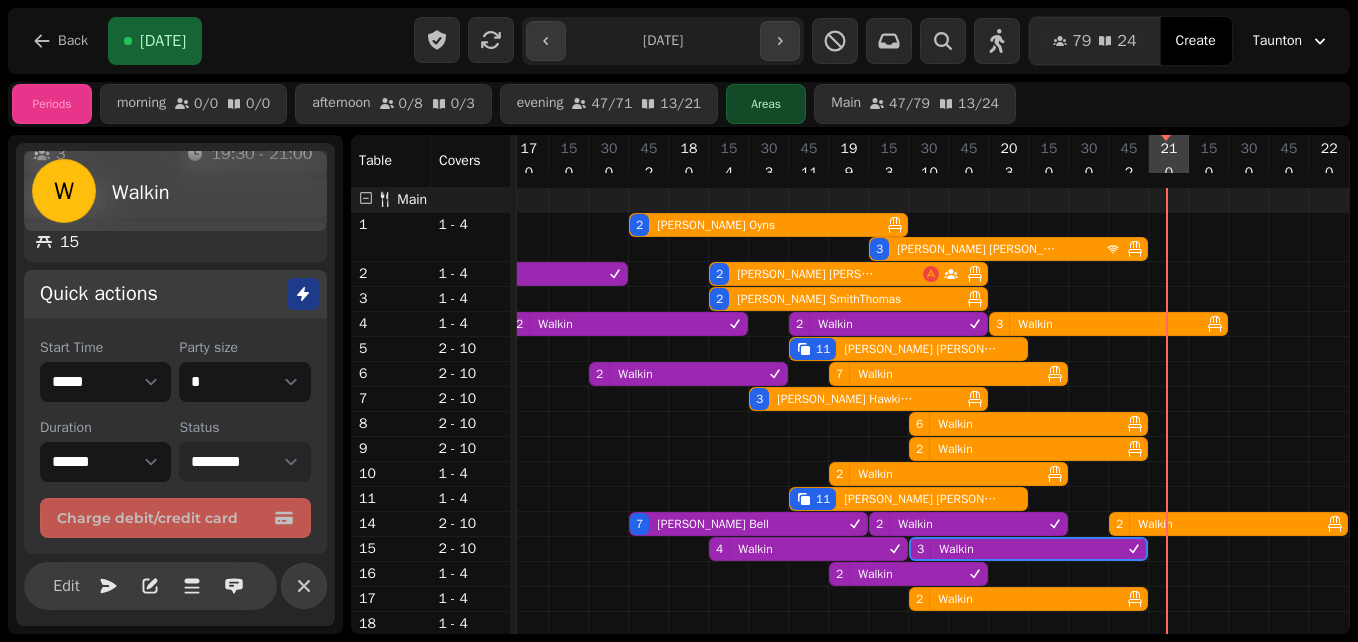 scroll, scrollTop: 102, scrollLeft: 823, axis: both 